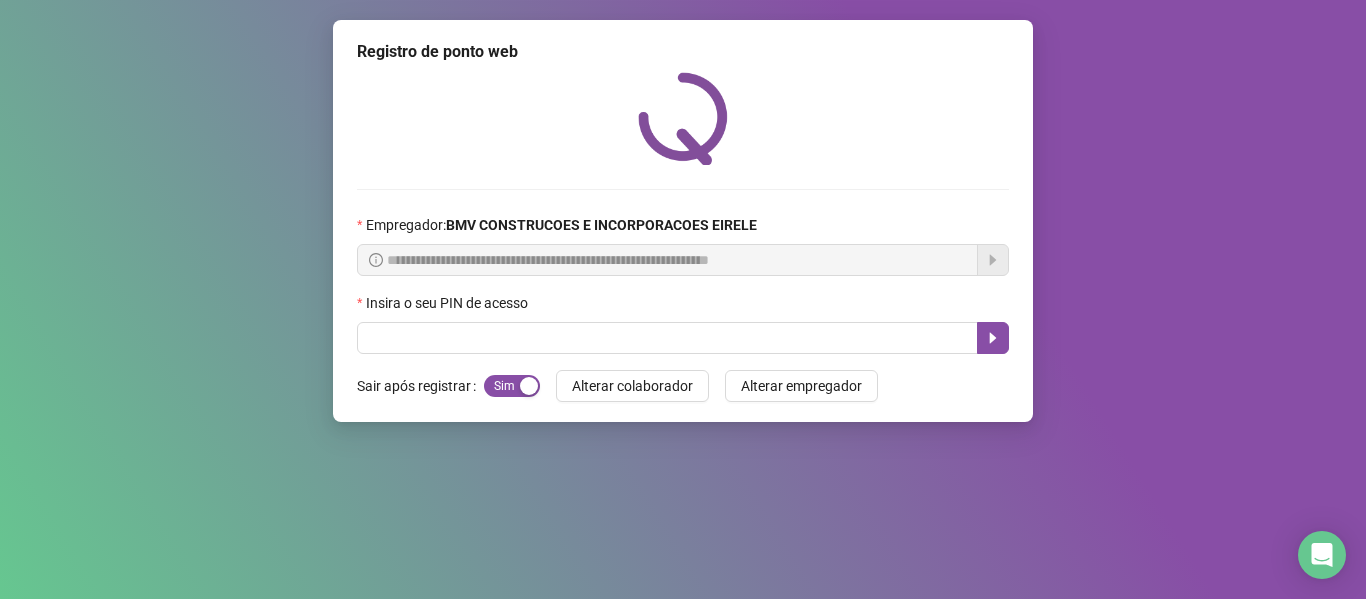 scroll, scrollTop: 0, scrollLeft: 0, axis: both 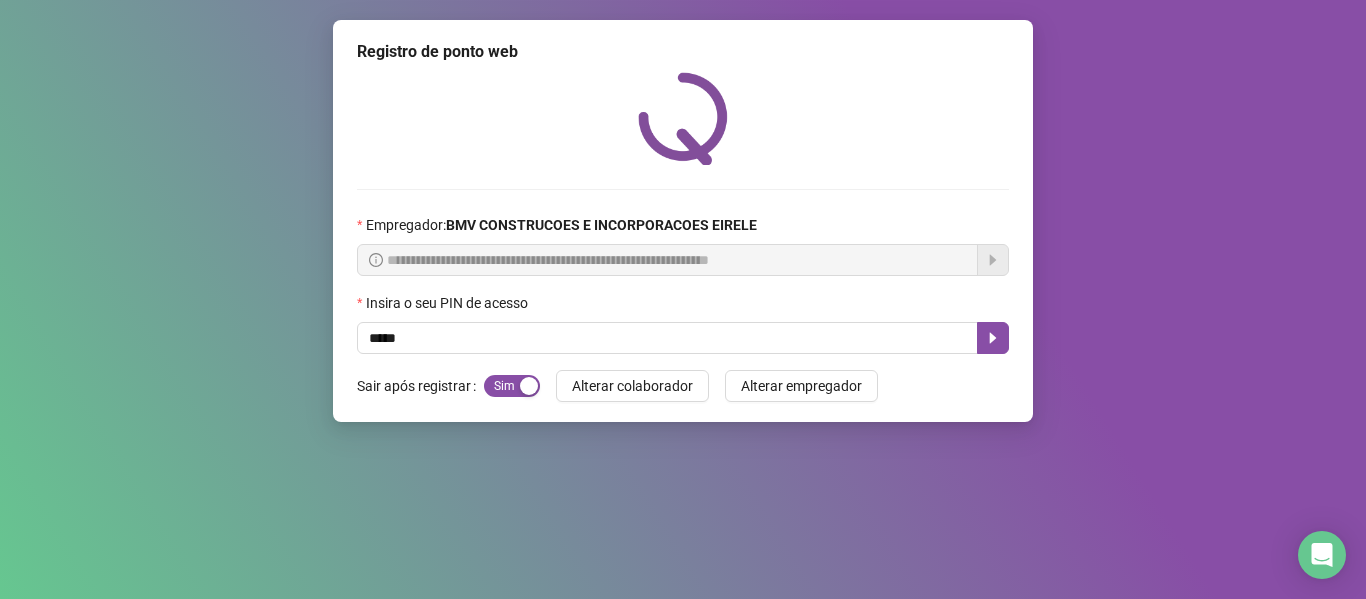 type on "*****" 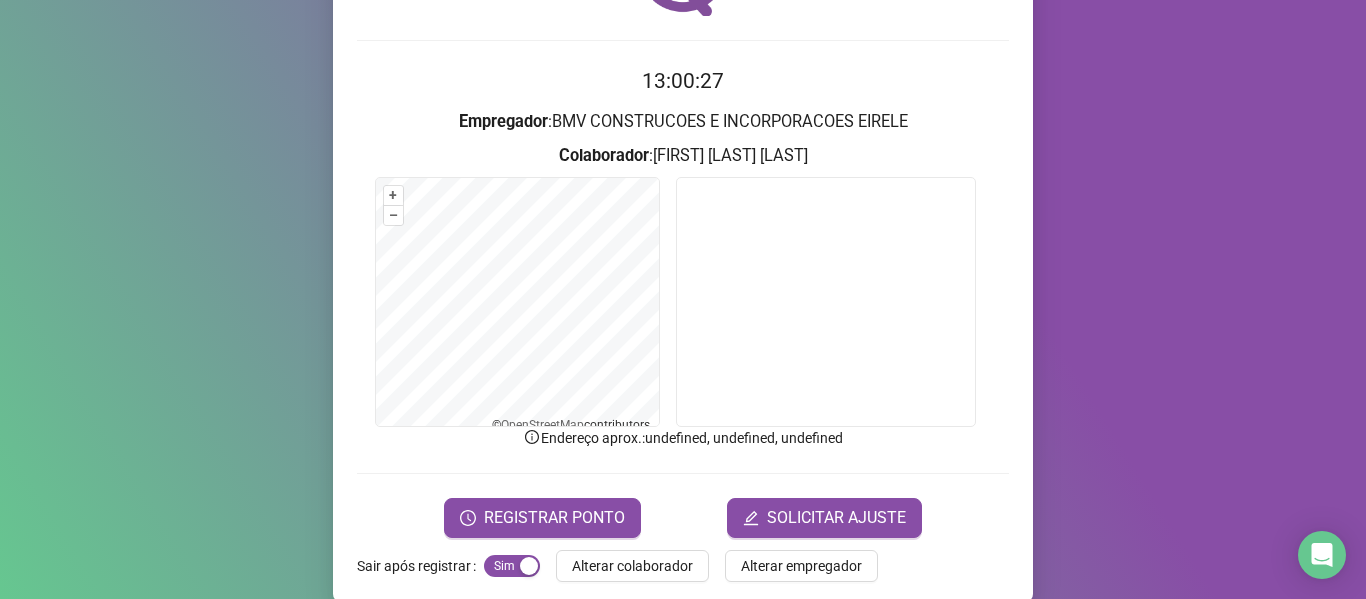 scroll, scrollTop: 160, scrollLeft: 0, axis: vertical 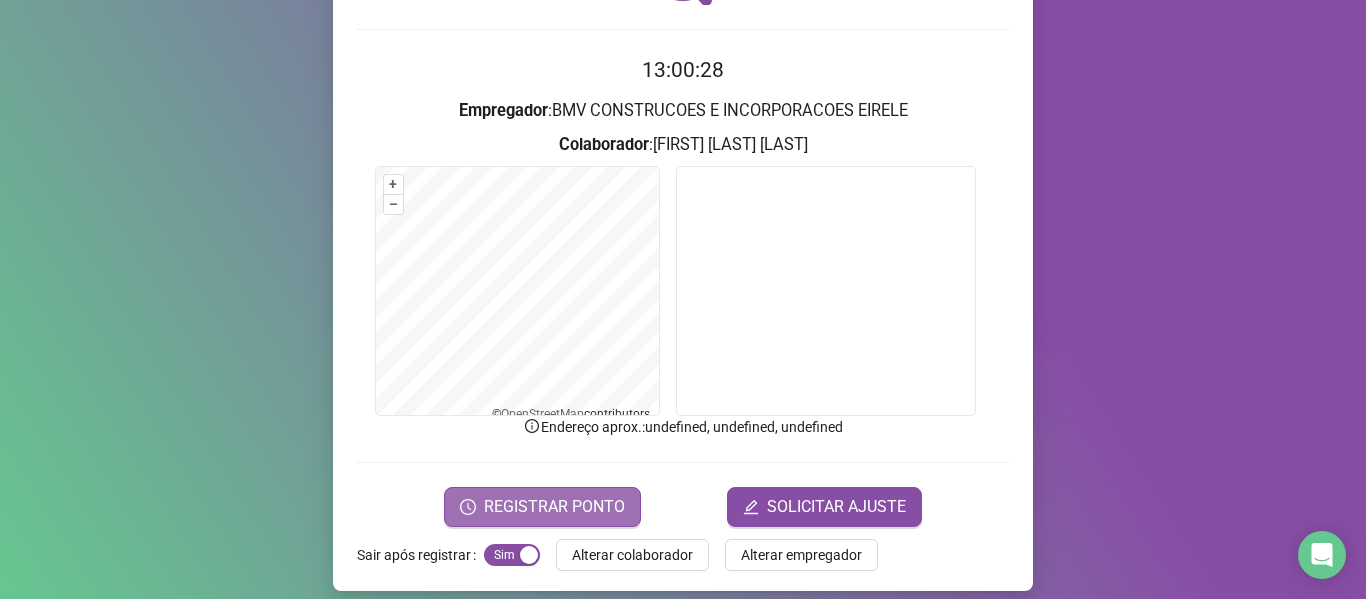 click on "REGISTRAR PONTO" at bounding box center [554, 507] 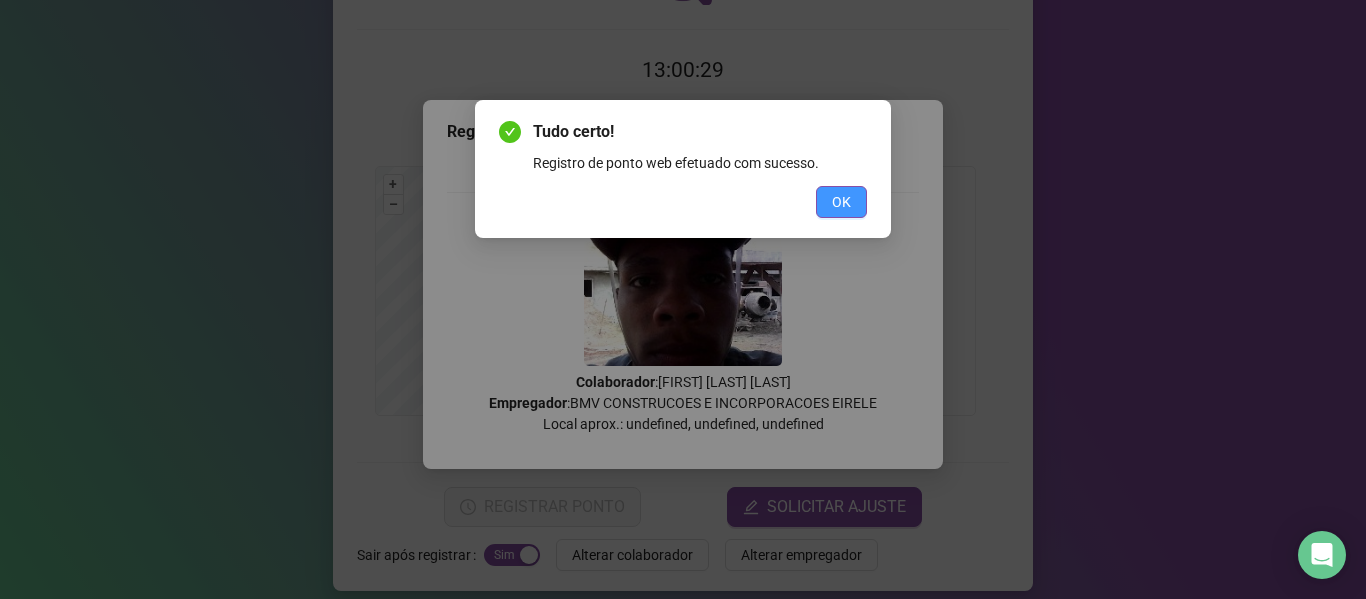 click on "OK" at bounding box center [841, 202] 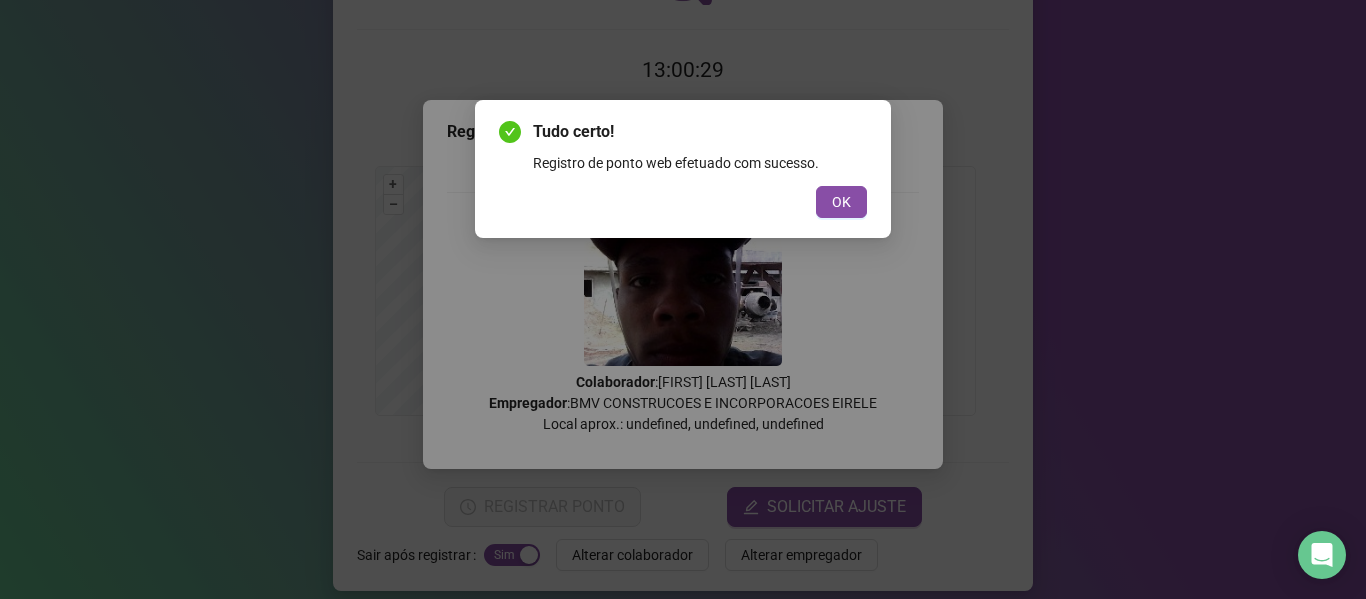 scroll, scrollTop: 0, scrollLeft: 0, axis: both 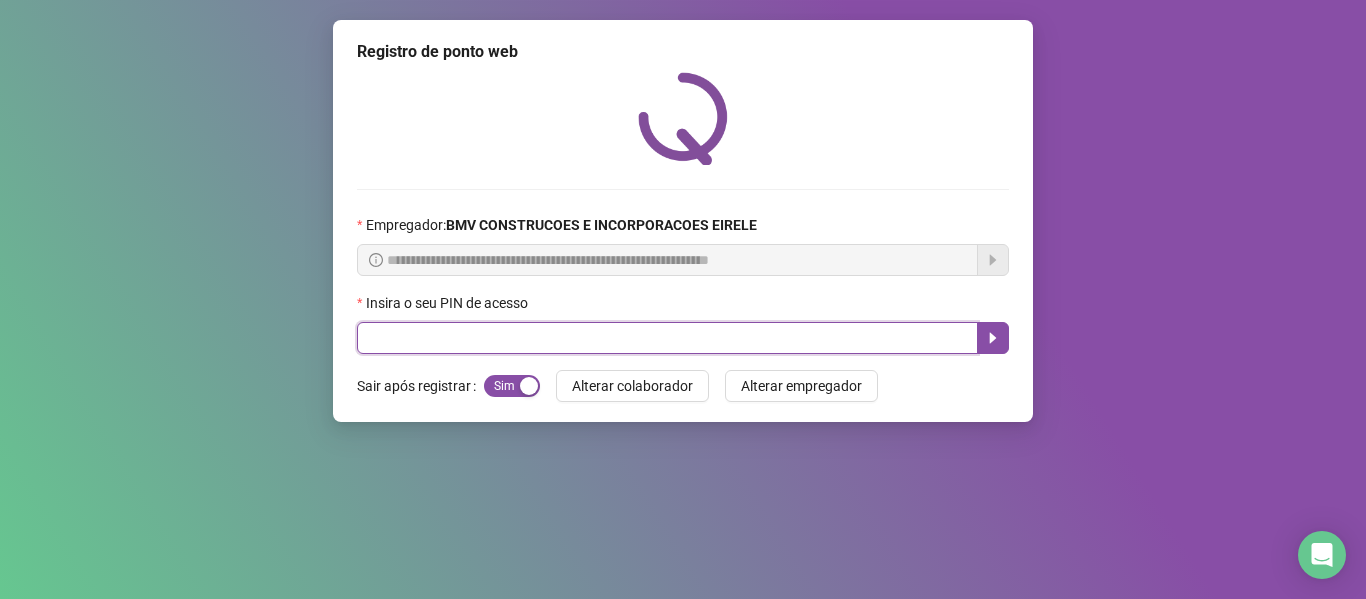 click at bounding box center [667, 338] 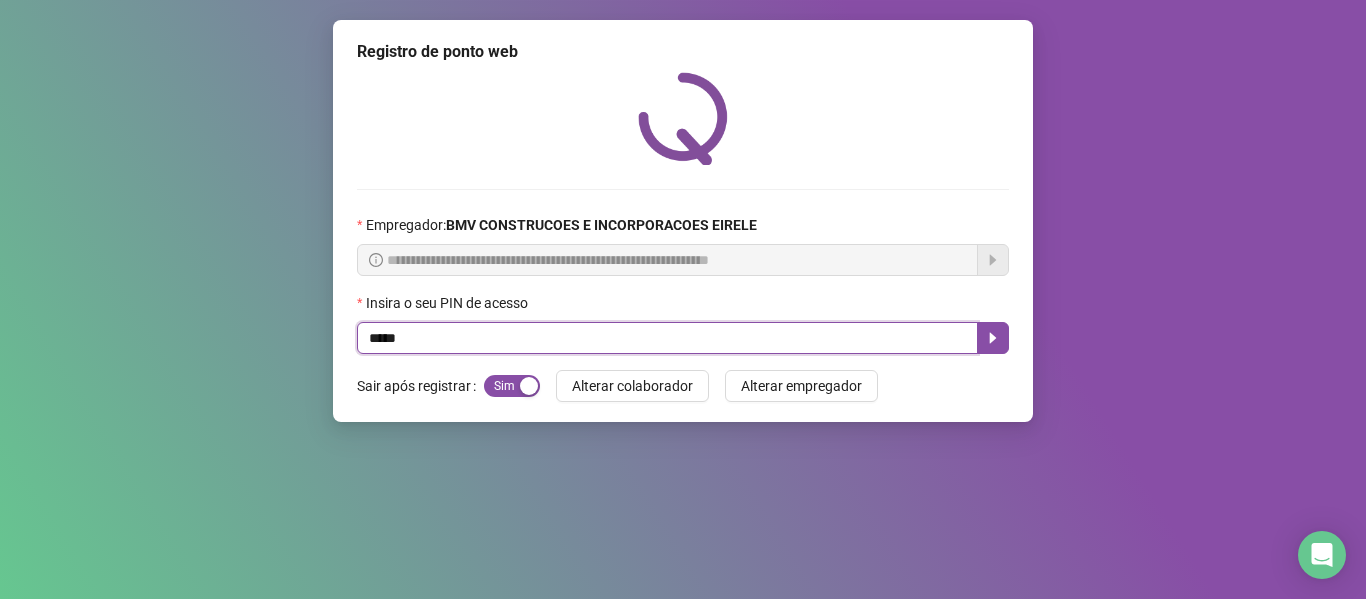 type on "*****" 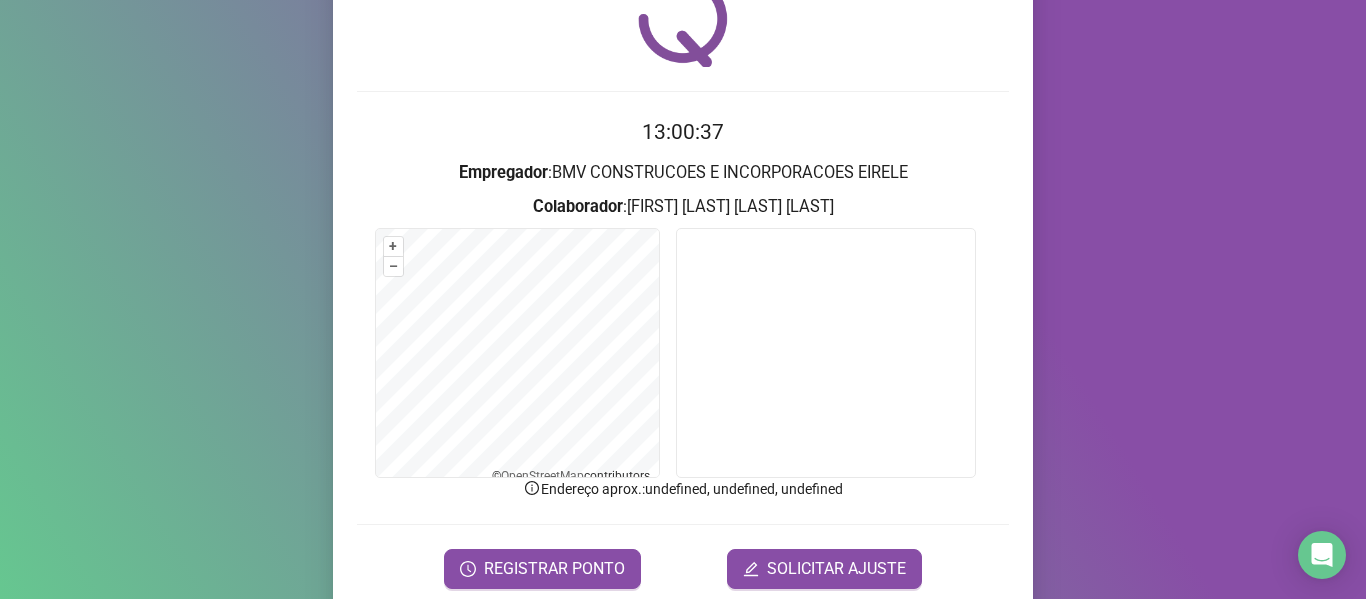scroll, scrollTop: 158, scrollLeft: 0, axis: vertical 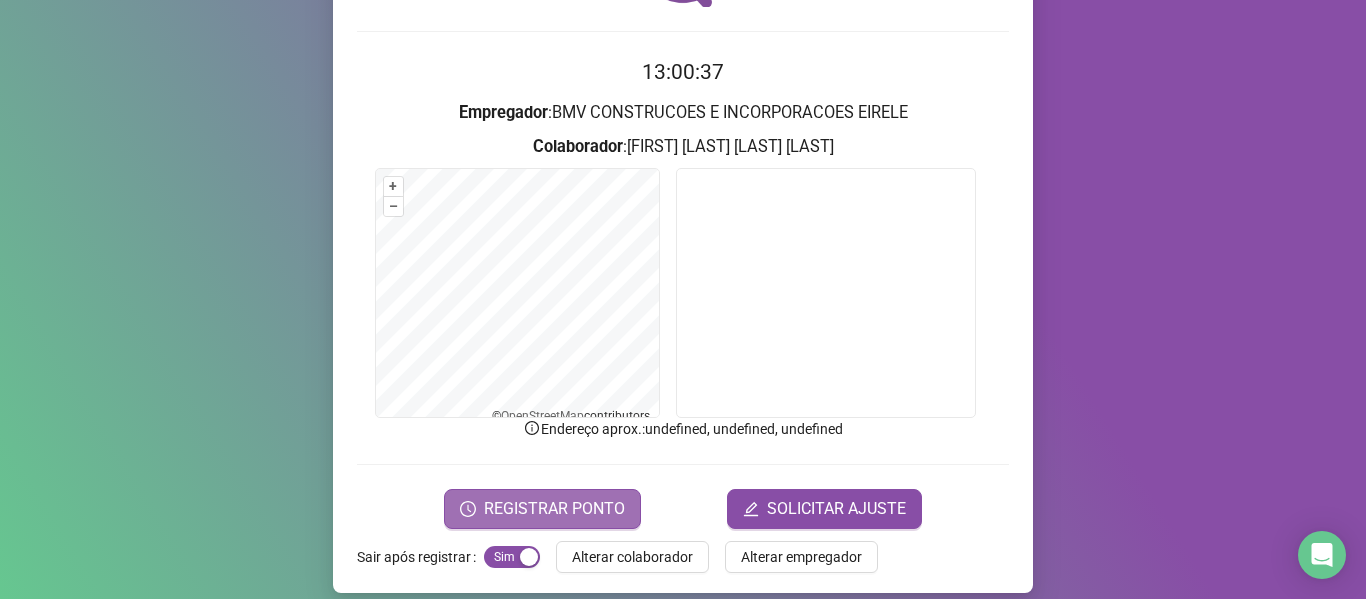 click on "REGISTRAR PONTO" at bounding box center (554, 509) 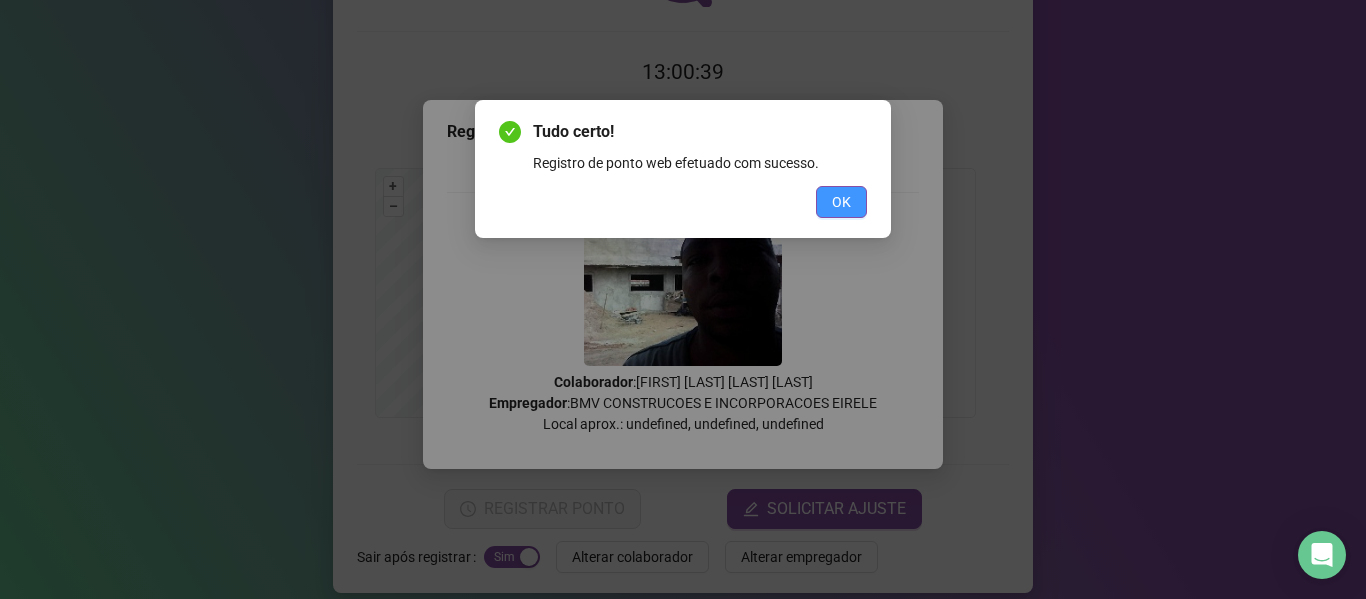 click on "OK" at bounding box center (841, 202) 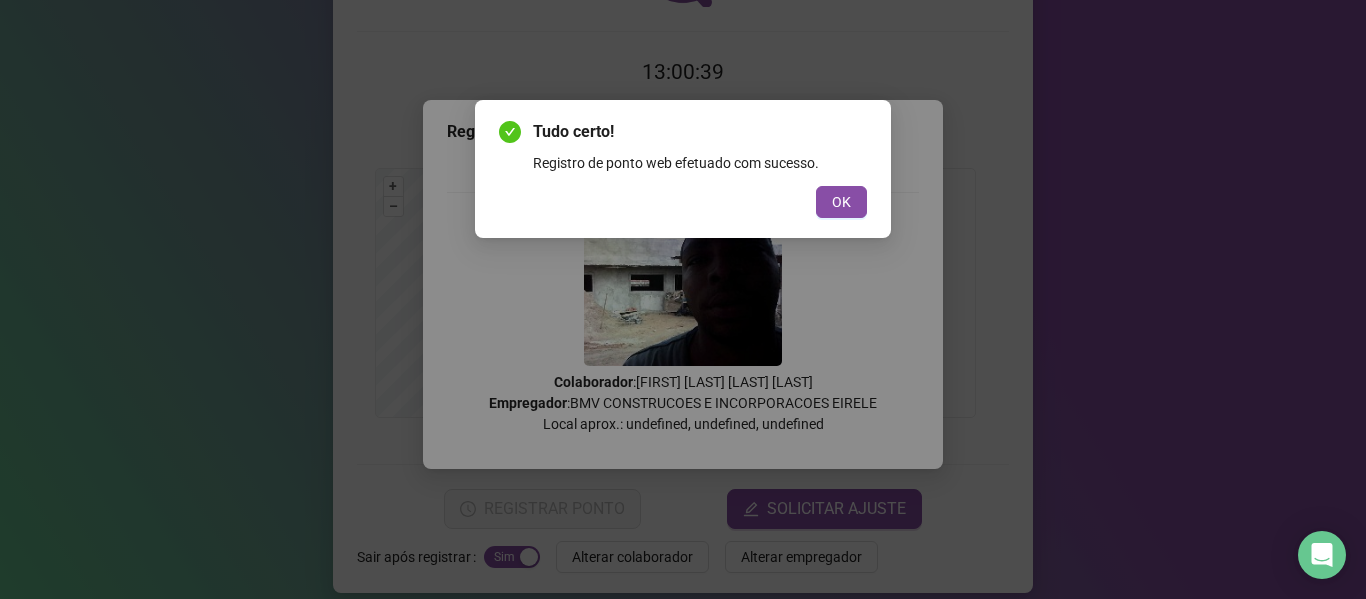 scroll, scrollTop: 0, scrollLeft: 0, axis: both 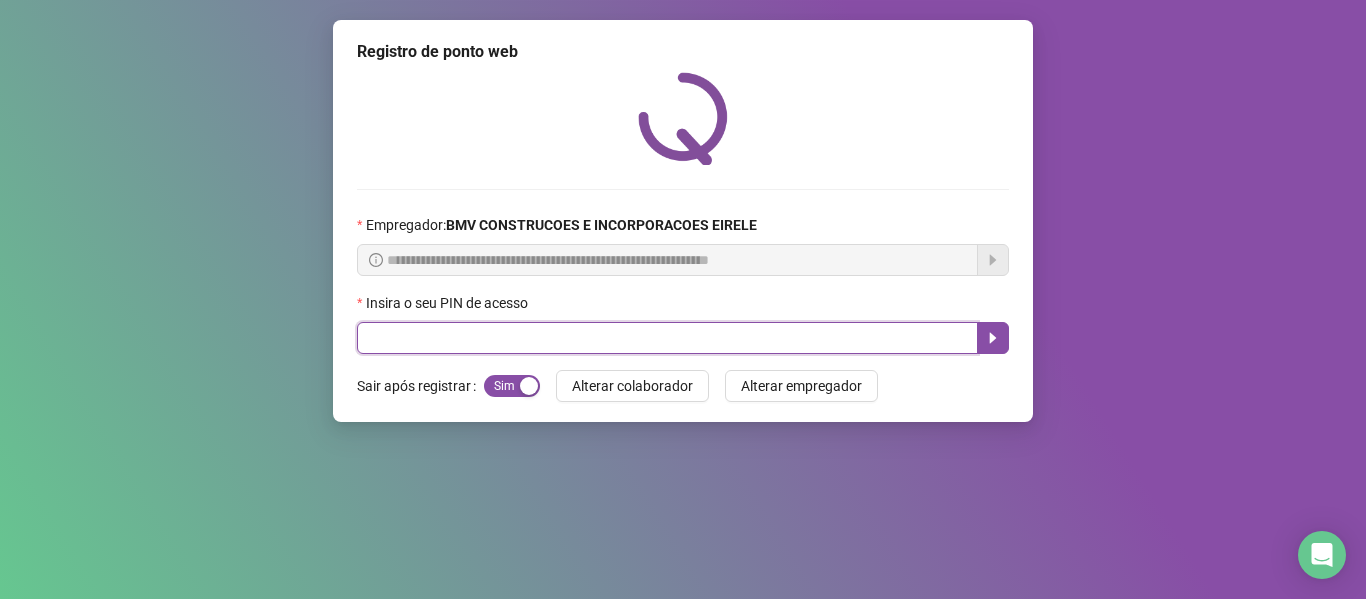 click at bounding box center [667, 338] 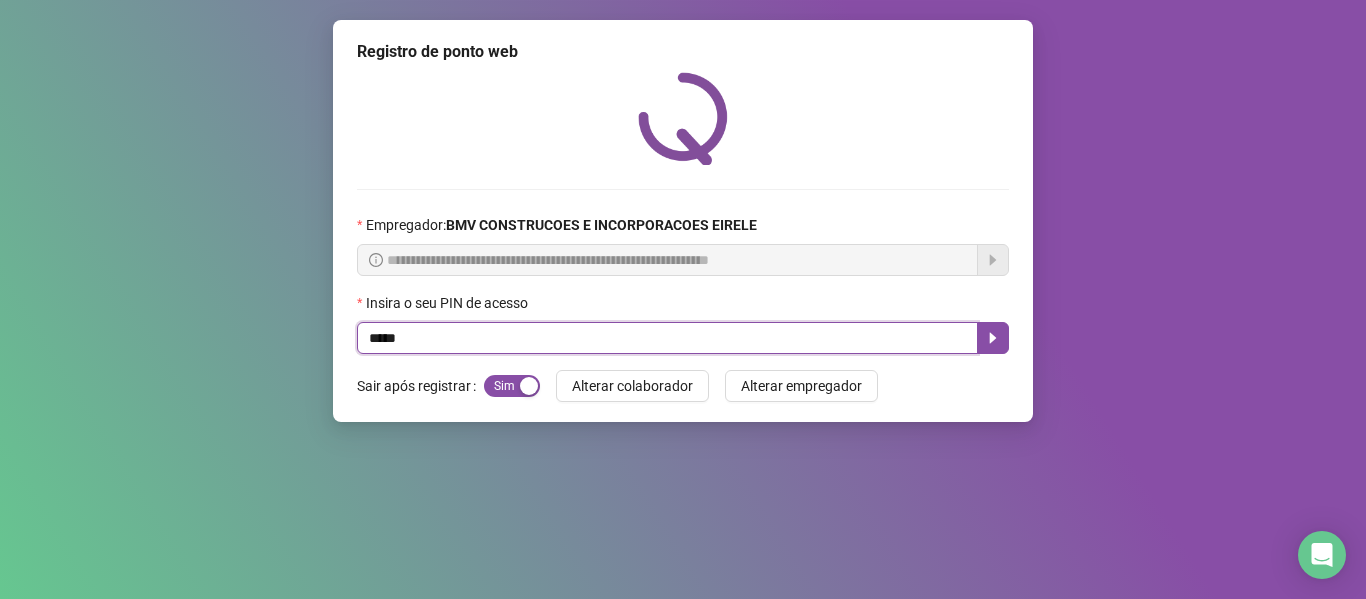 type on "*****" 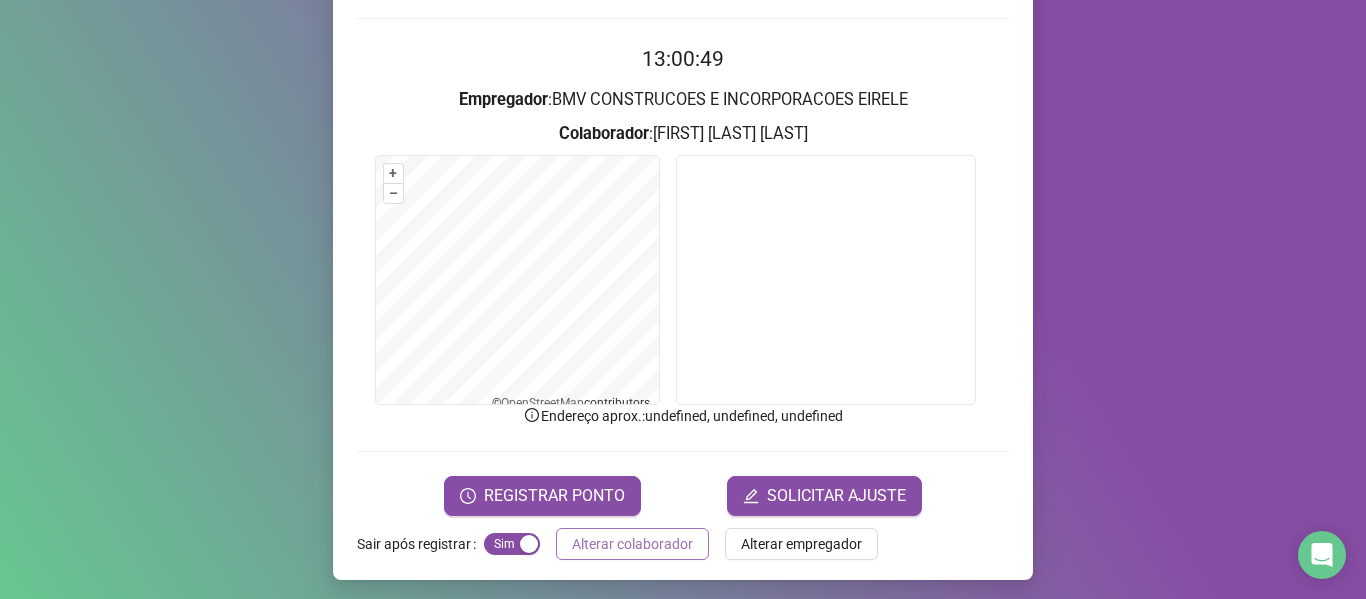 scroll, scrollTop: 176, scrollLeft: 0, axis: vertical 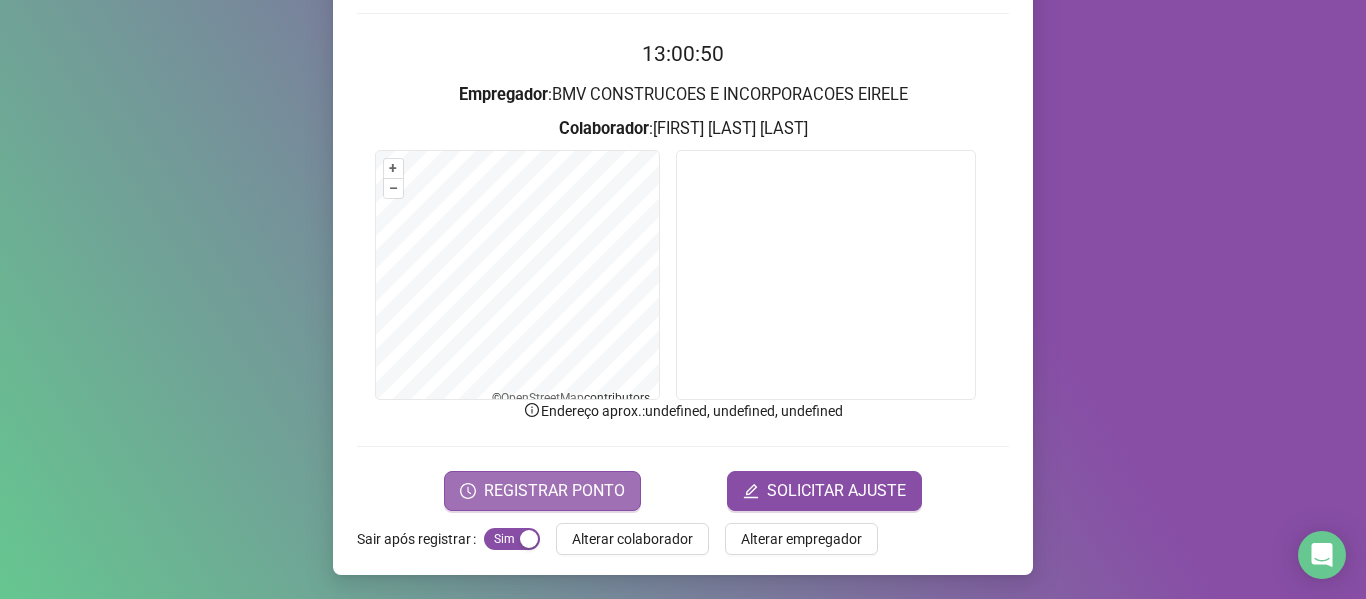 click on "REGISTRAR PONTO" at bounding box center [554, 491] 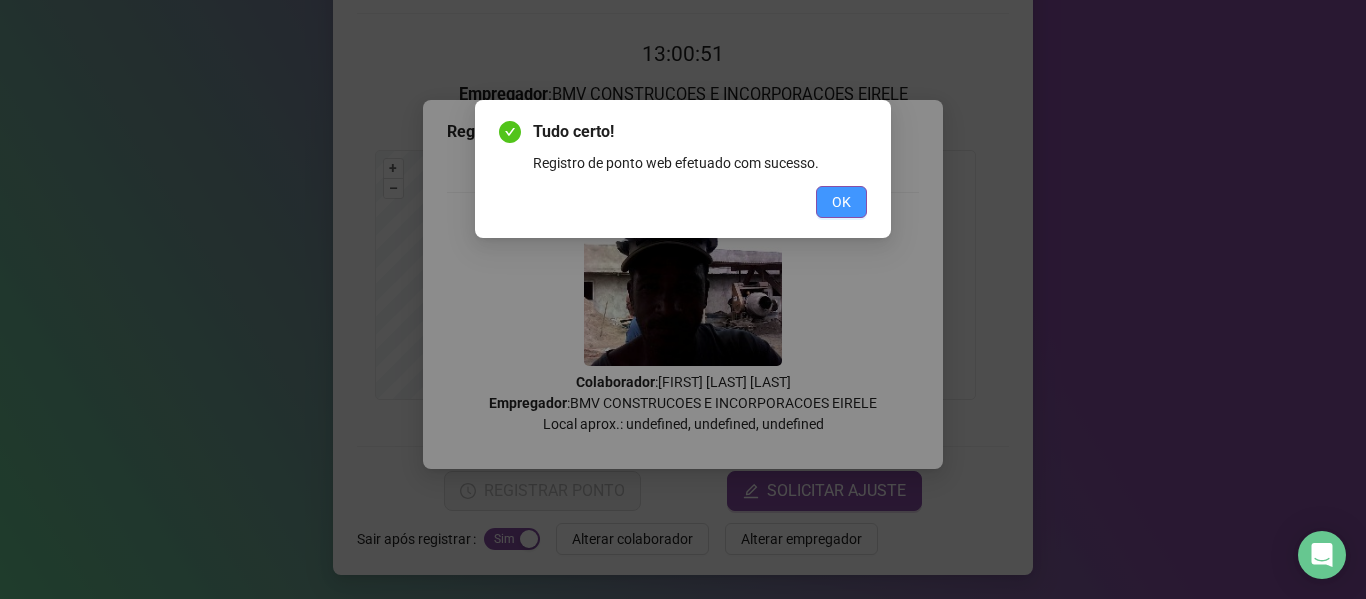 click on "OK" at bounding box center (841, 202) 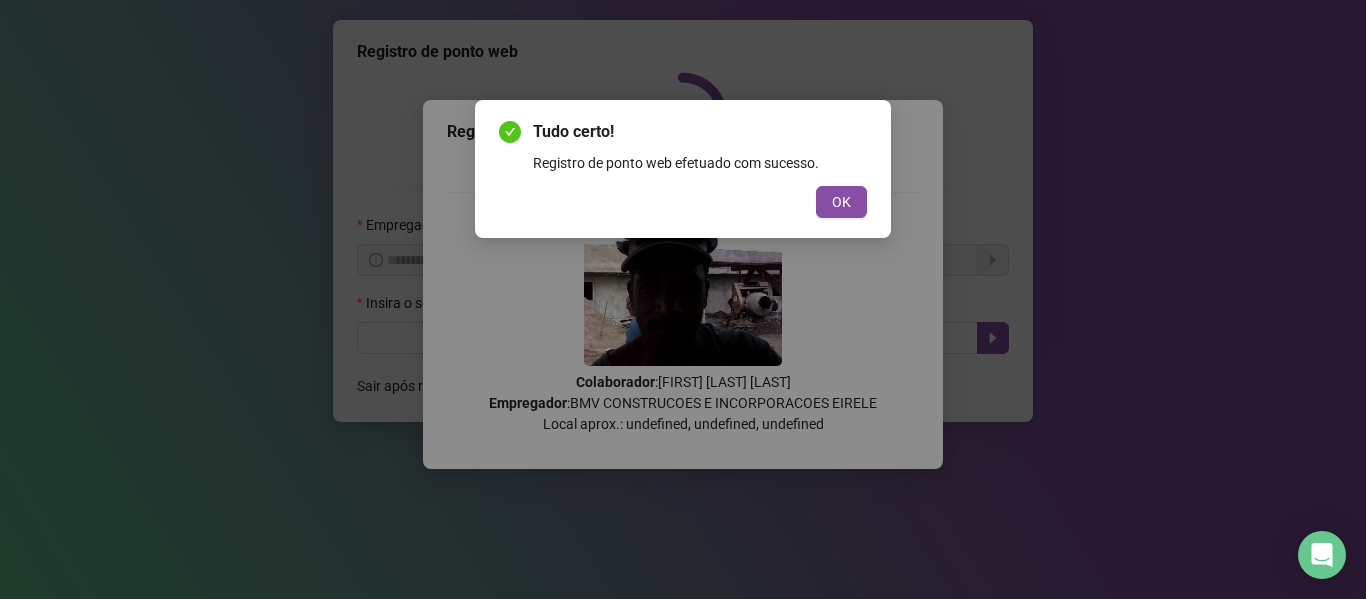 scroll, scrollTop: 0, scrollLeft: 0, axis: both 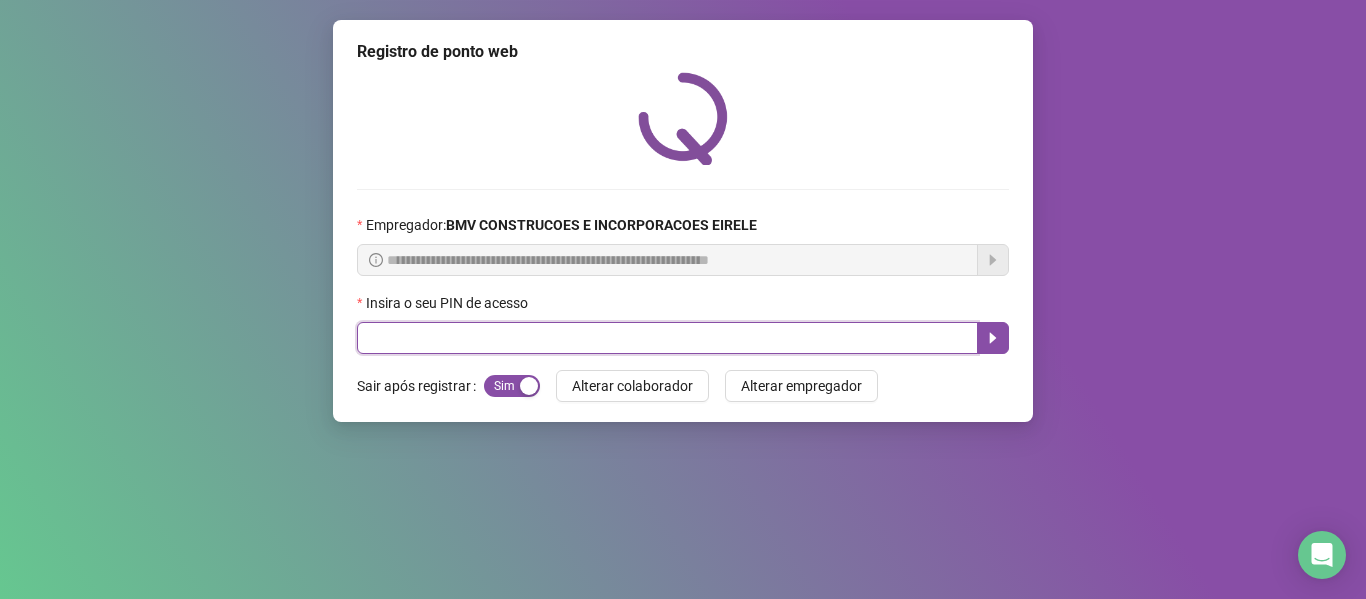 click at bounding box center (667, 338) 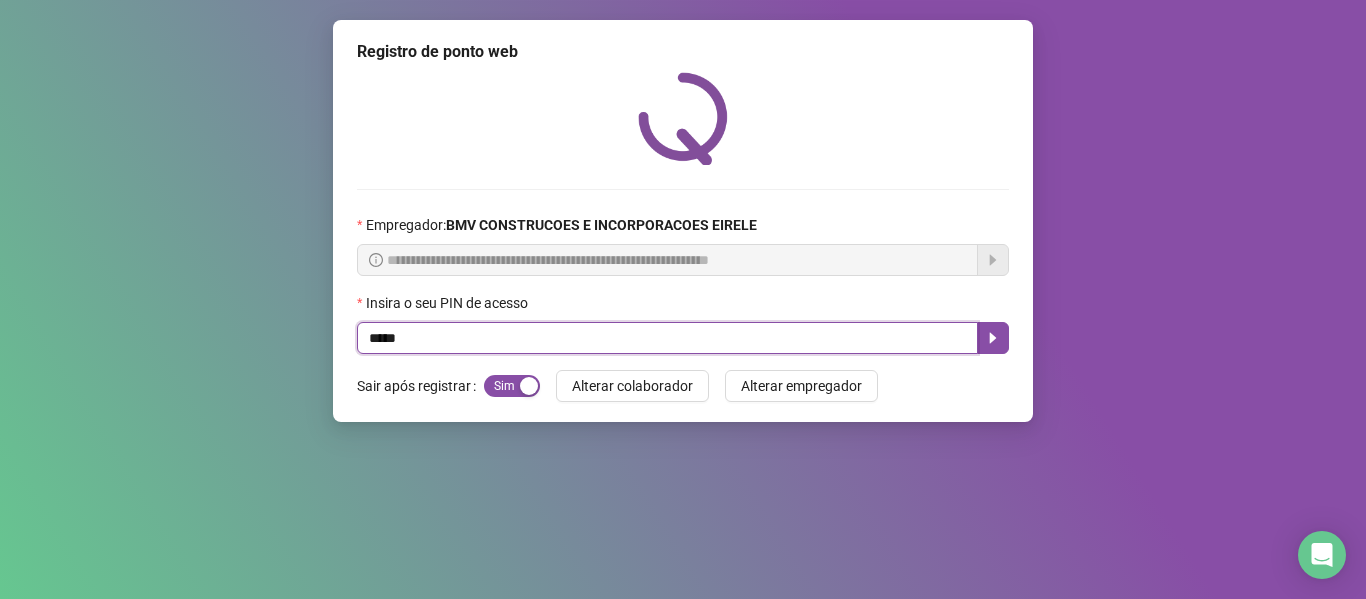 type on "*****" 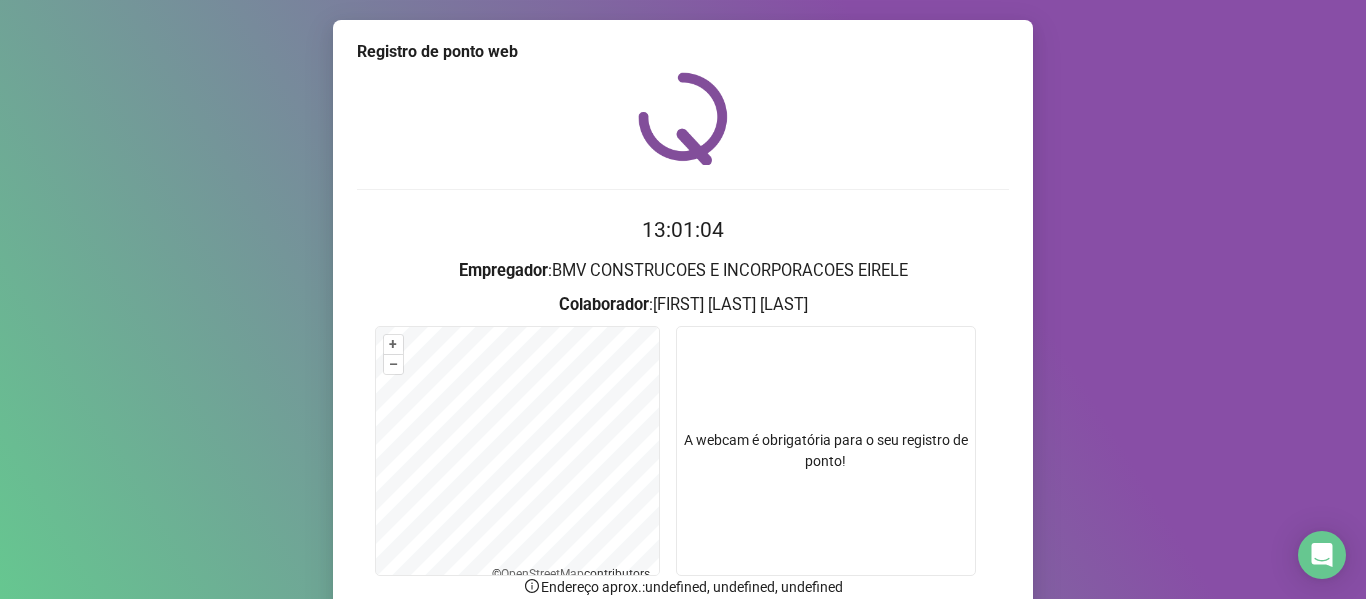 scroll, scrollTop: 176, scrollLeft: 0, axis: vertical 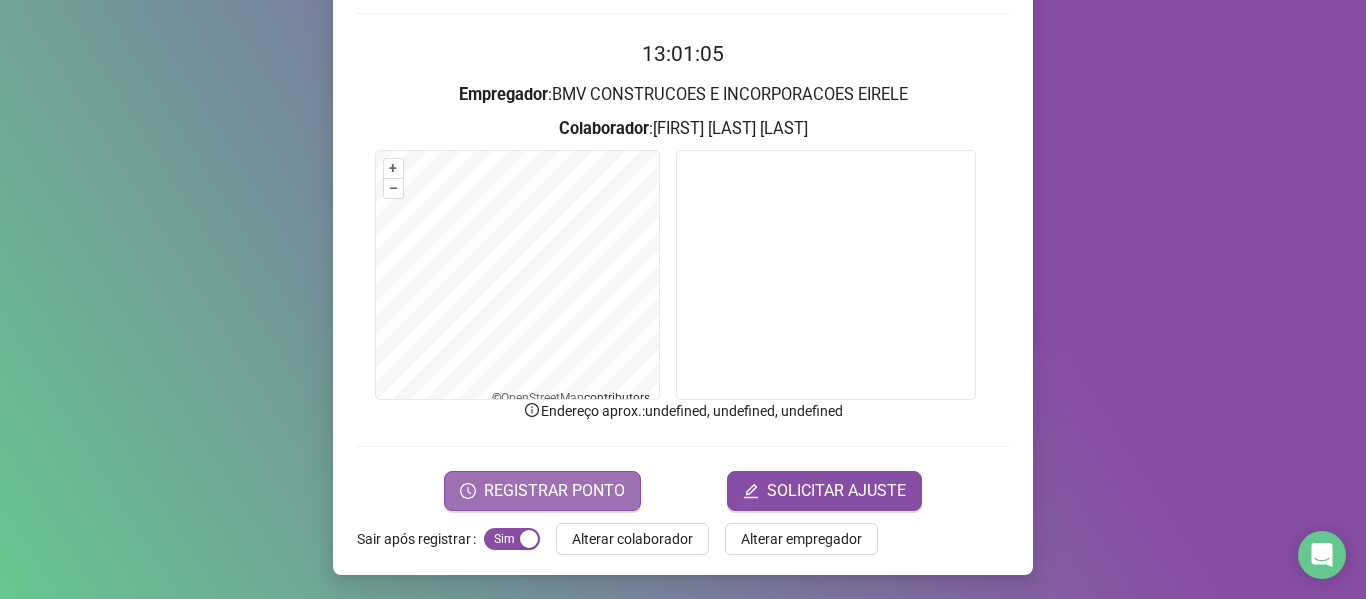 click on "REGISTRAR PONTO" at bounding box center [554, 491] 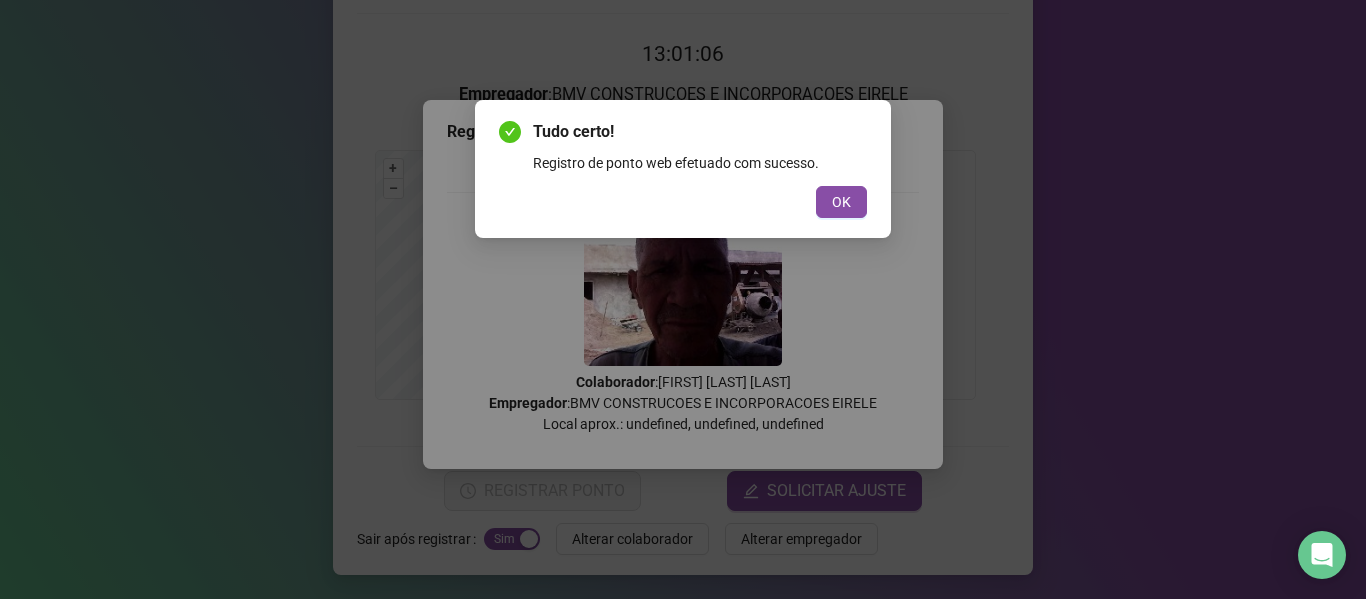 drag, startPoint x: 843, startPoint y: 200, endPoint x: 802, endPoint y: 218, distance: 44.777225 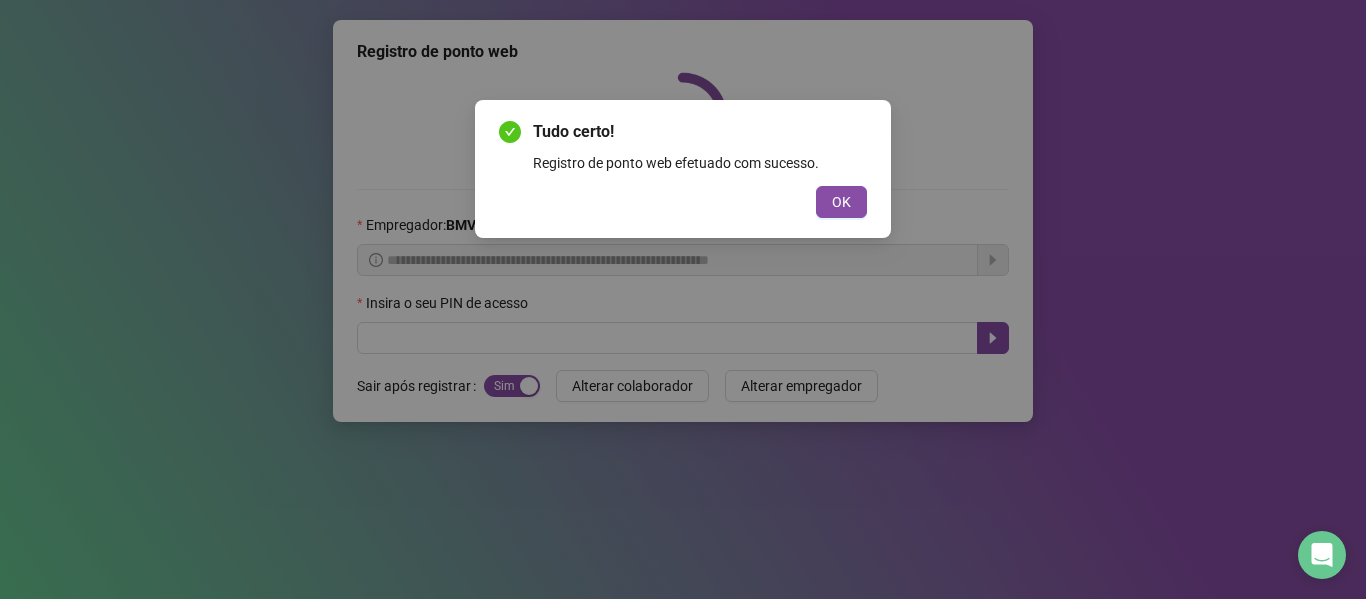 scroll, scrollTop: 0, scrollLeft: 0, axis: both 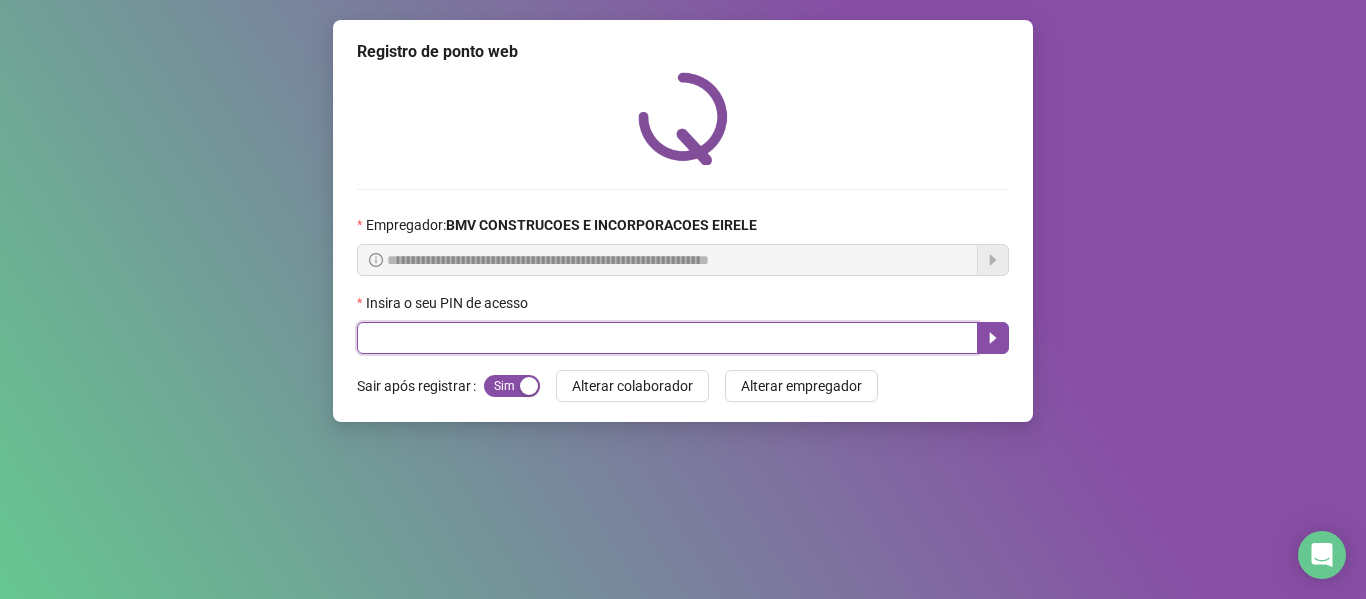 click at bounding box center (667, 338) 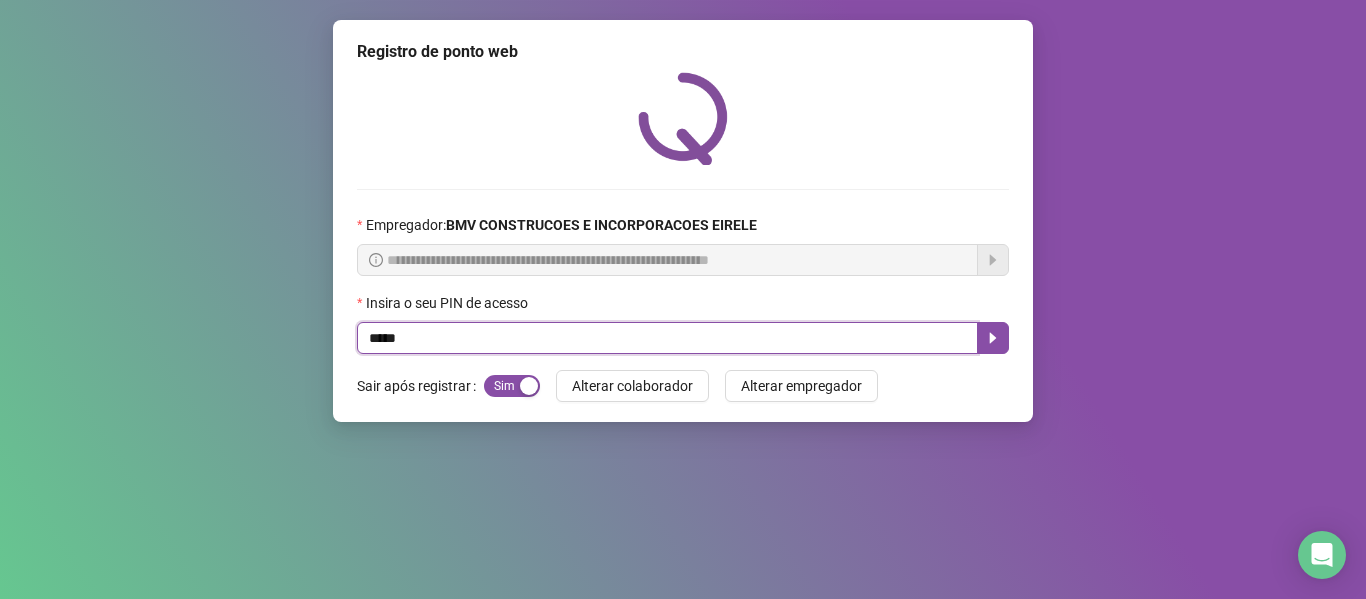 type on "*****" 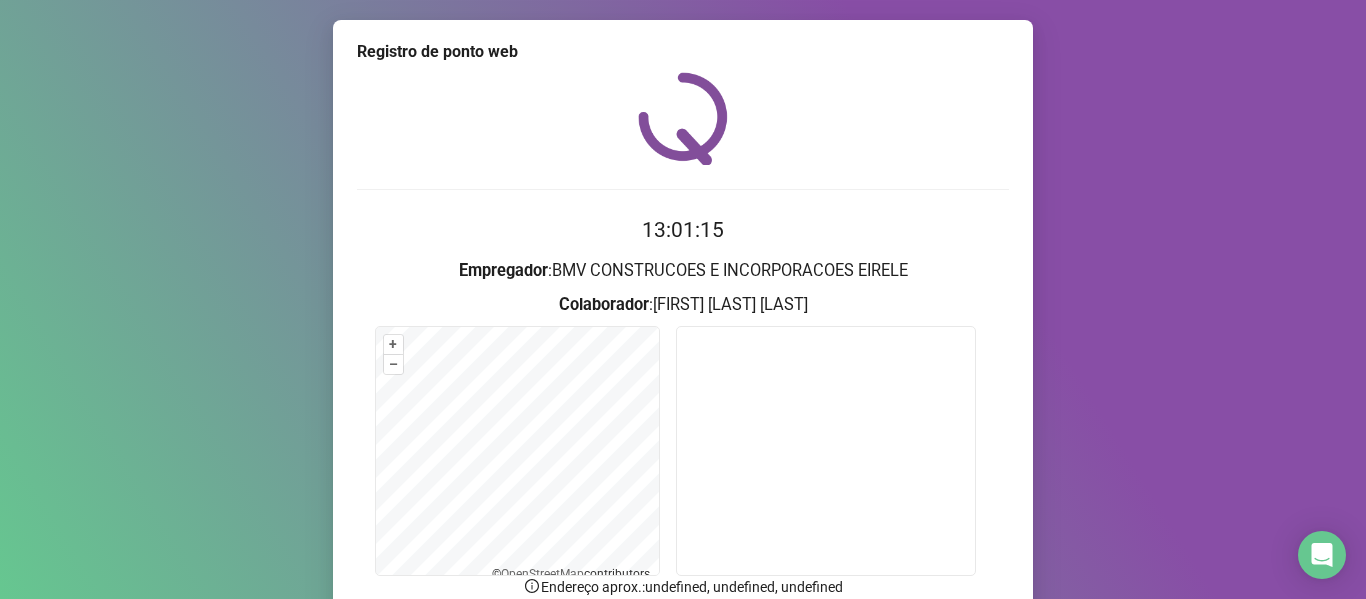 scroll, scrollTop: 176, scrollLeft: 0, axis: vertical 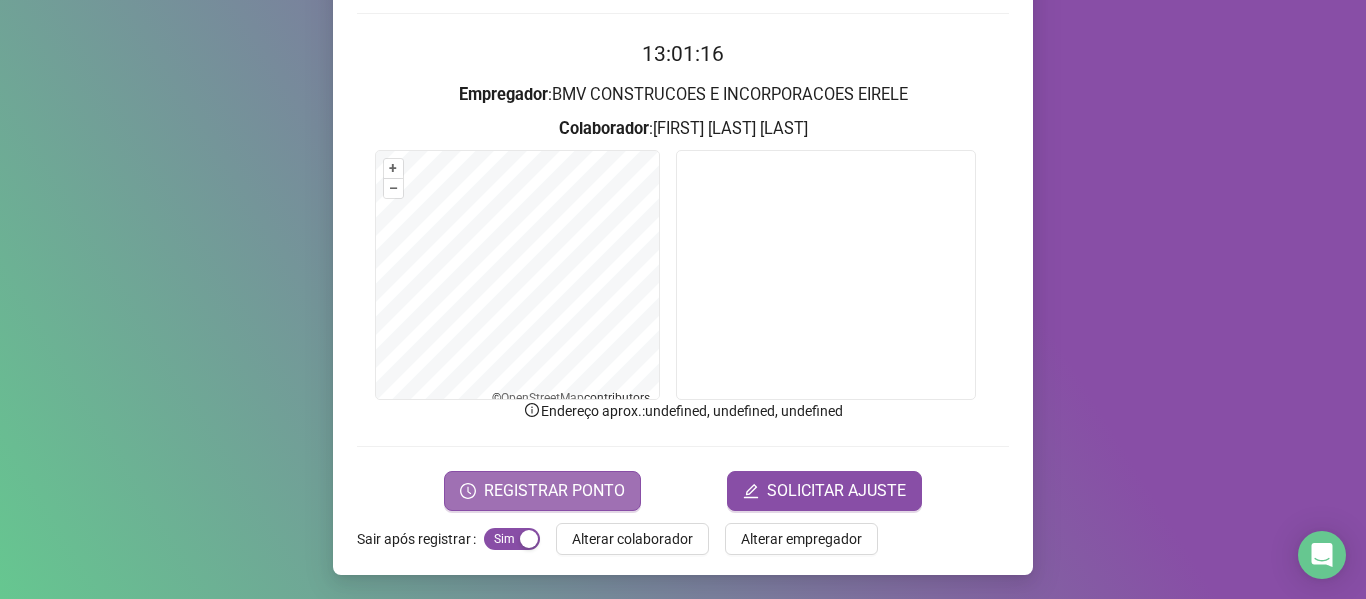 click on "REGISTRAR PONTO" at bounding box center (554, 491) 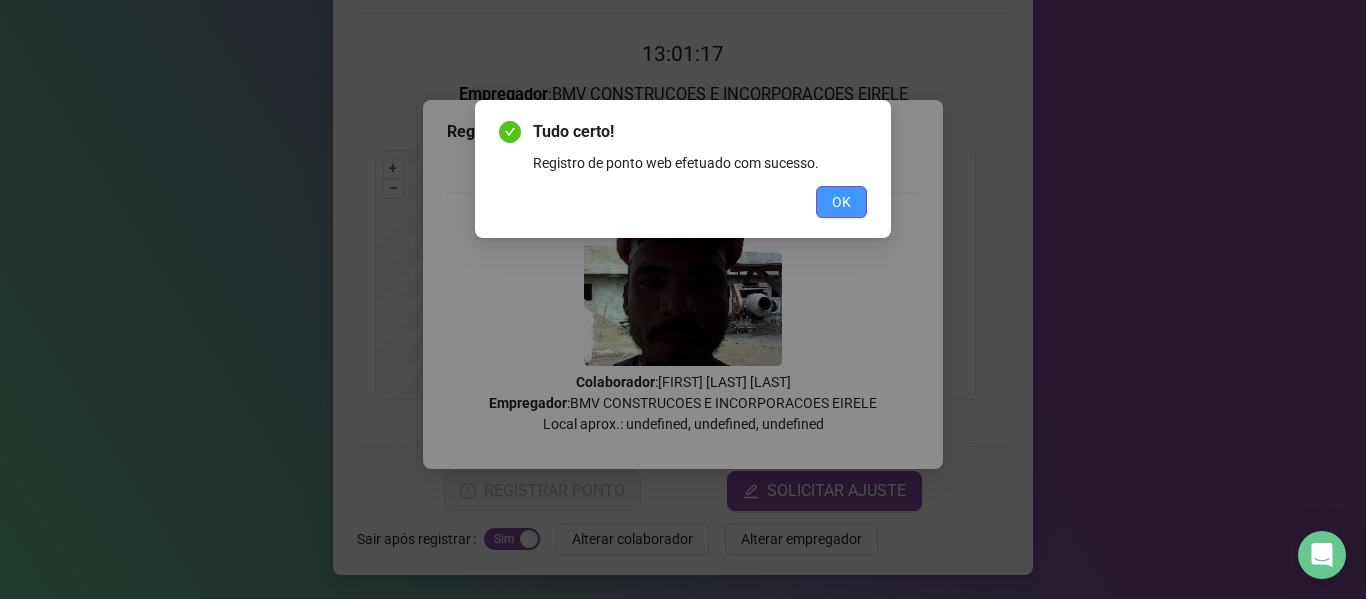 click on "OK" at bounding box center [841, 202] 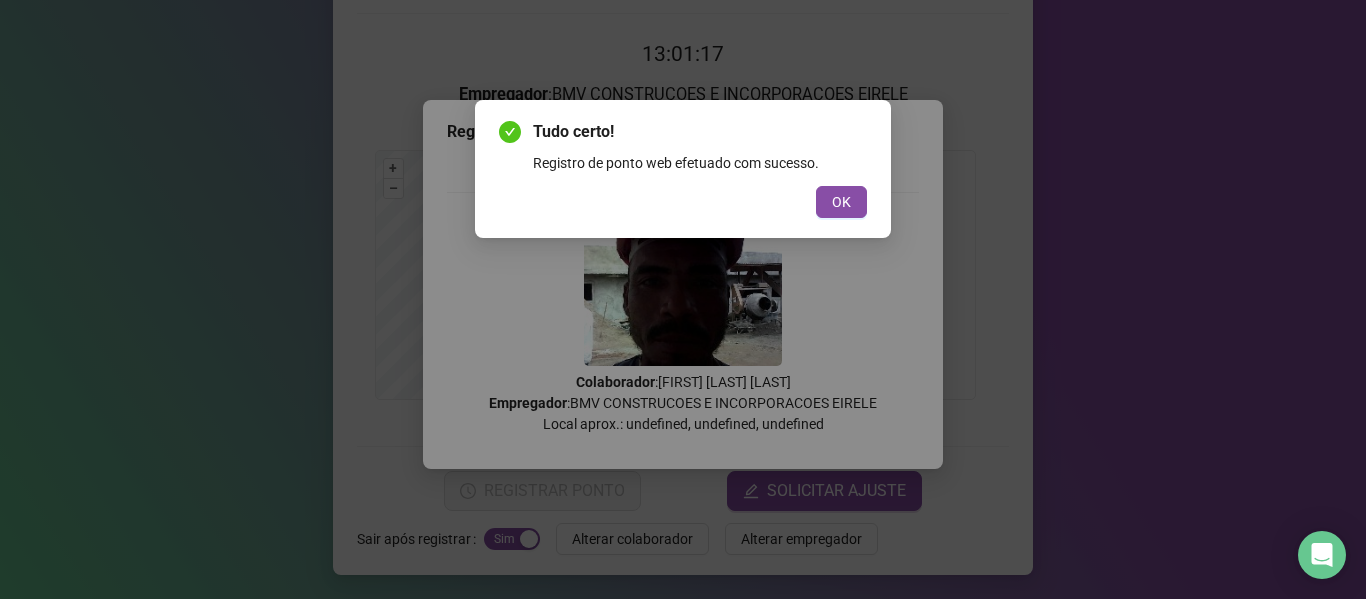 scroll, scrollTop: 0, scrollLeft: 0, axis: both 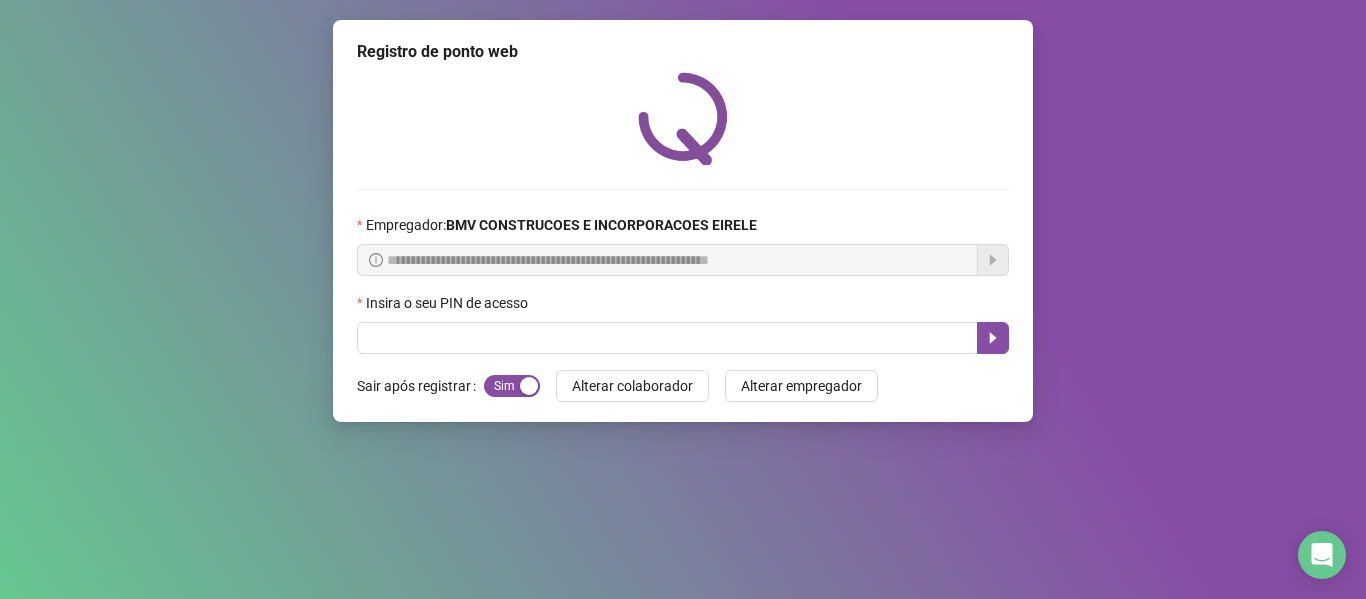 click on "**********" at bounding box center [683, 221] 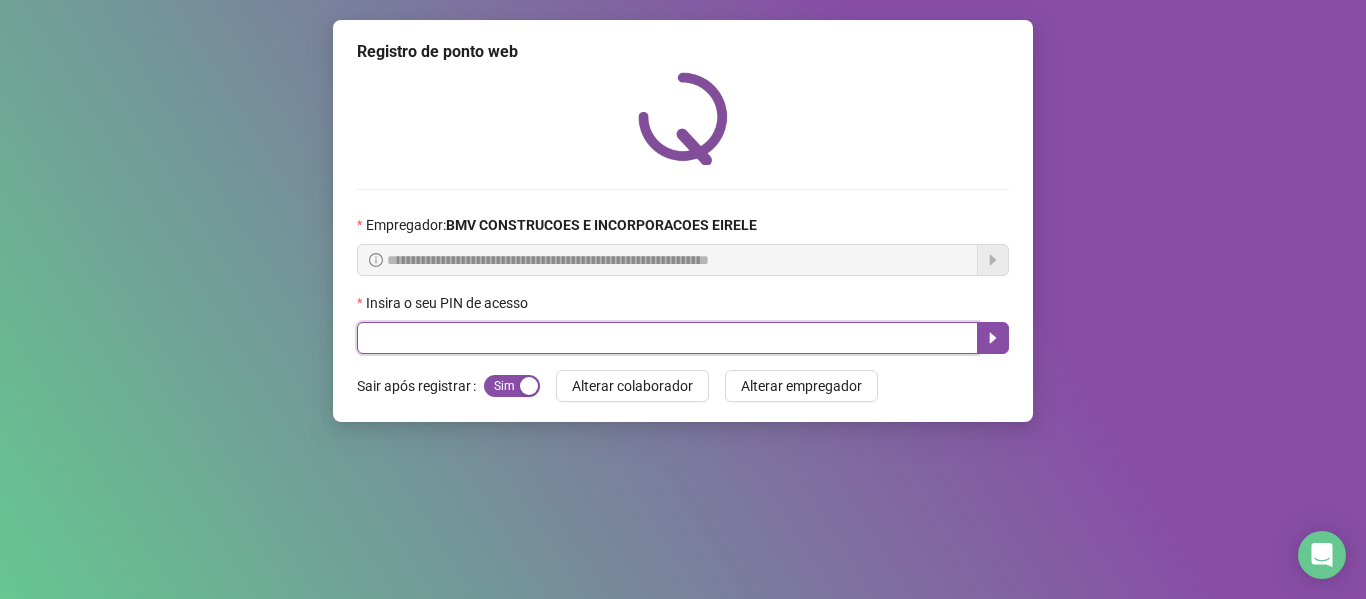 click at bounding box center (667, 338) 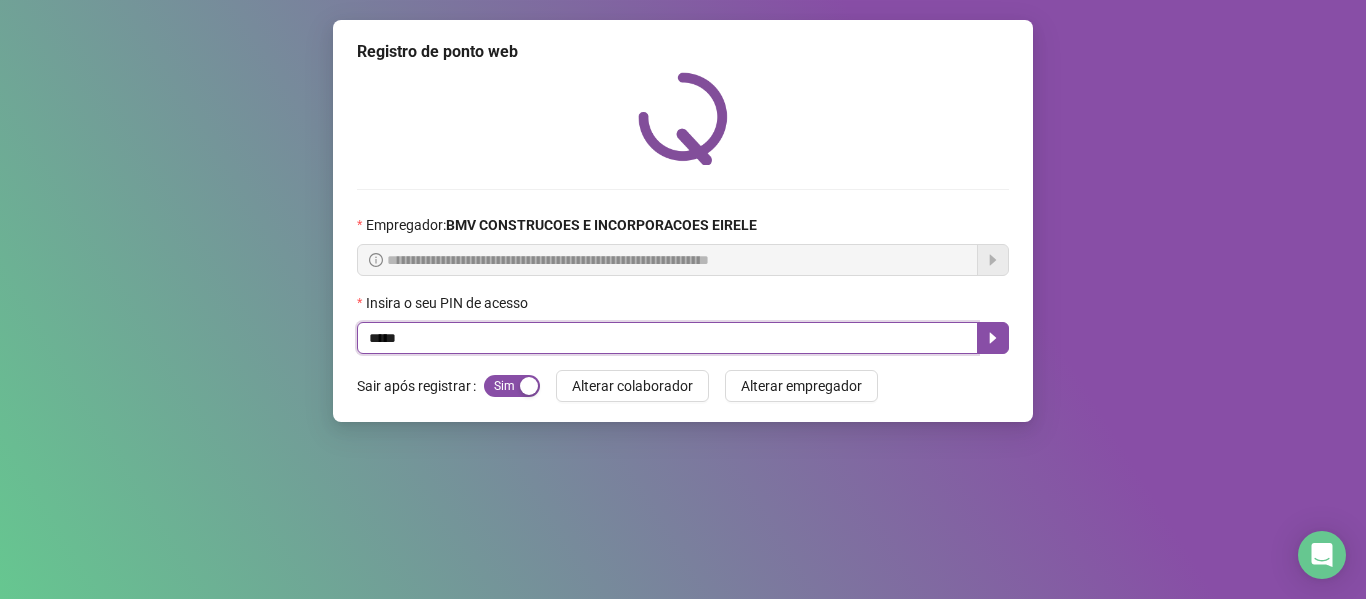 type on "*****" 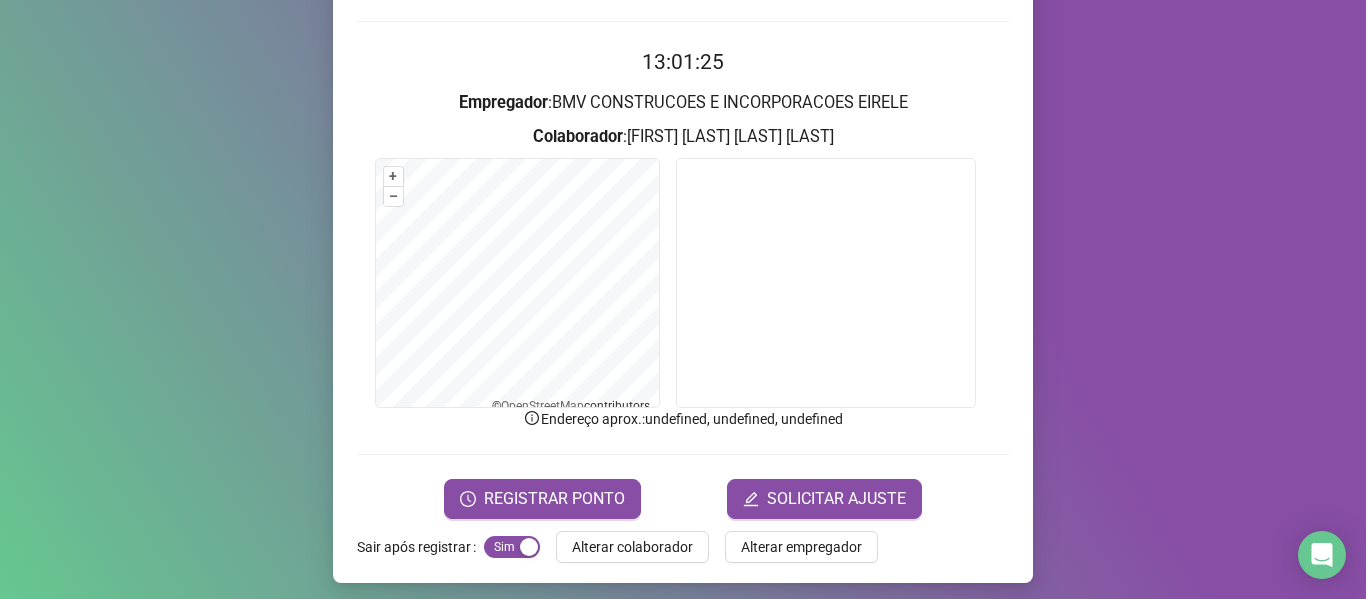scroll, scrollTop: 176, scrollLeft: 0, axis: vertical 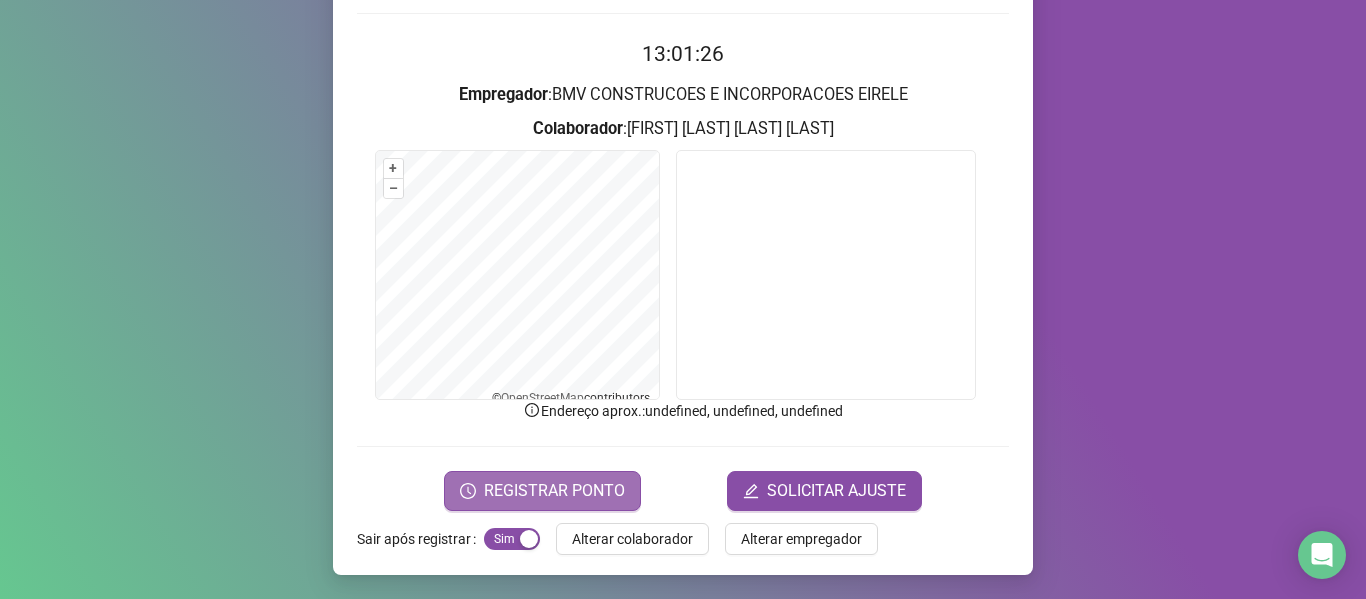click on "REGISTRAR PONTO" at bounding box center [554, 491] 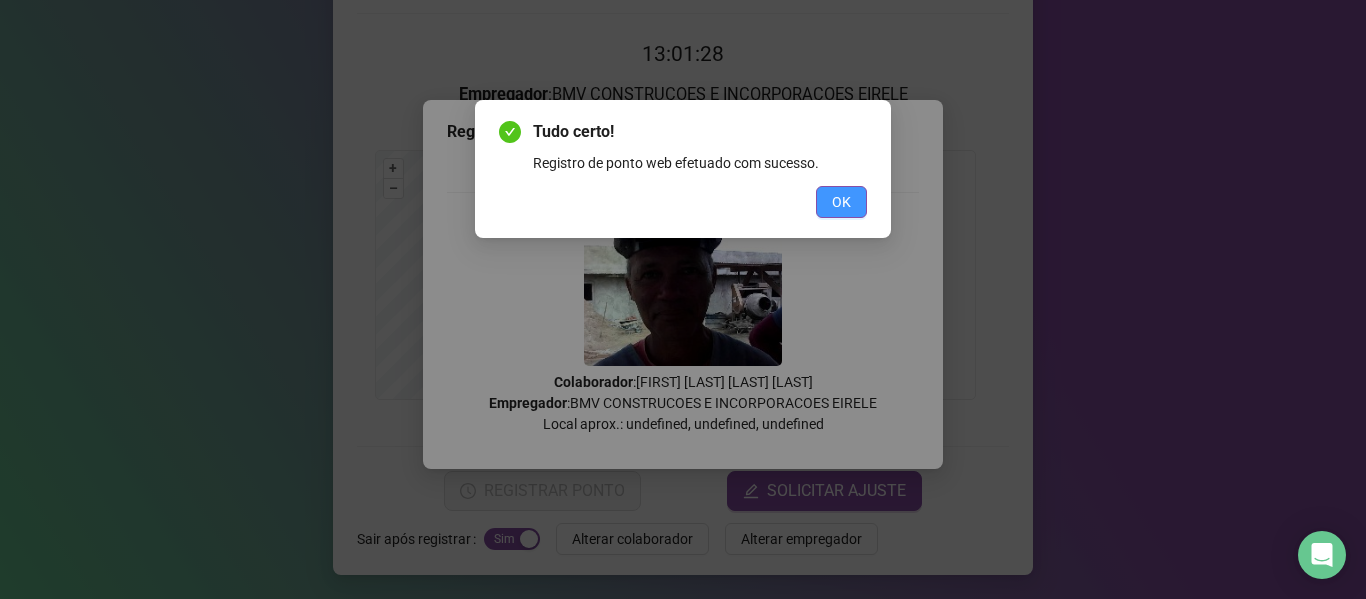 click on "OK" at bounding box center (841, 202) 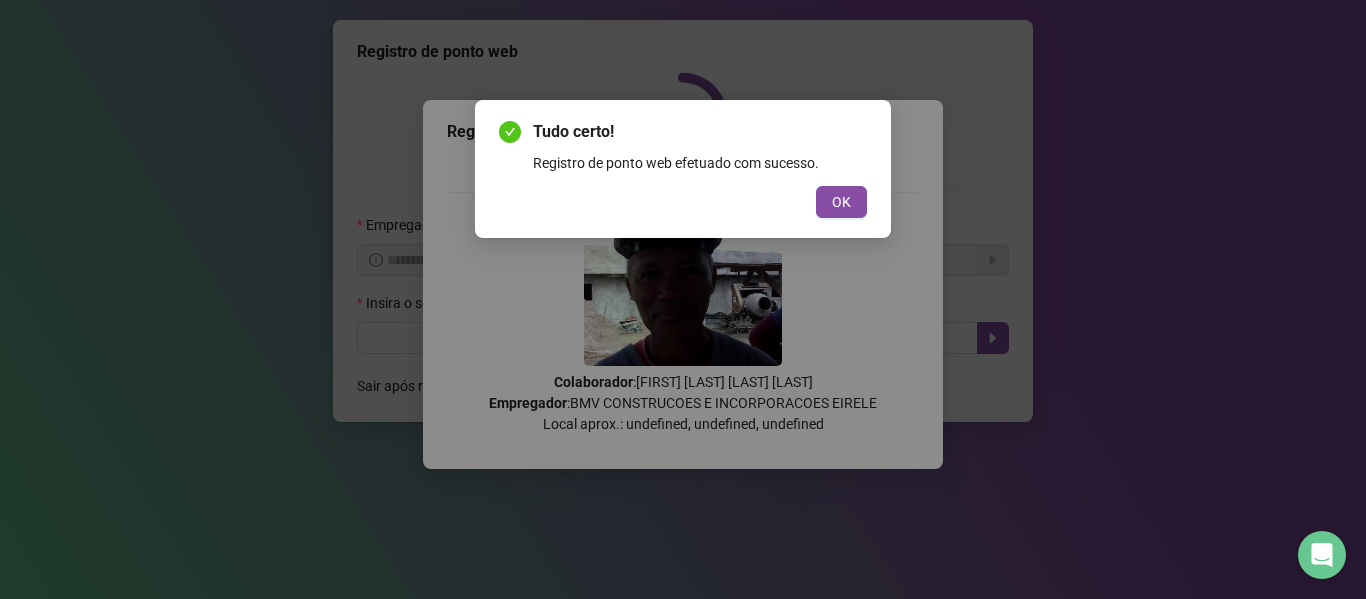 scroll, scrollTop: 0, scrollLeft: 0, axis: both 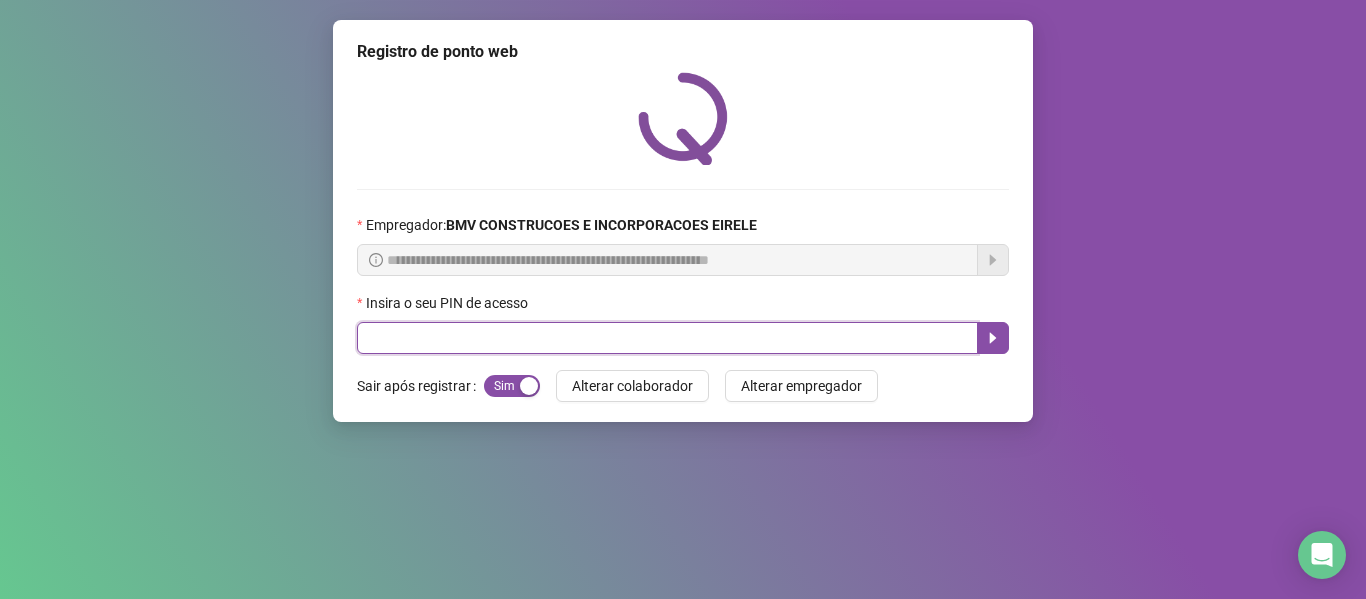 click at bounding box center (667, 338) 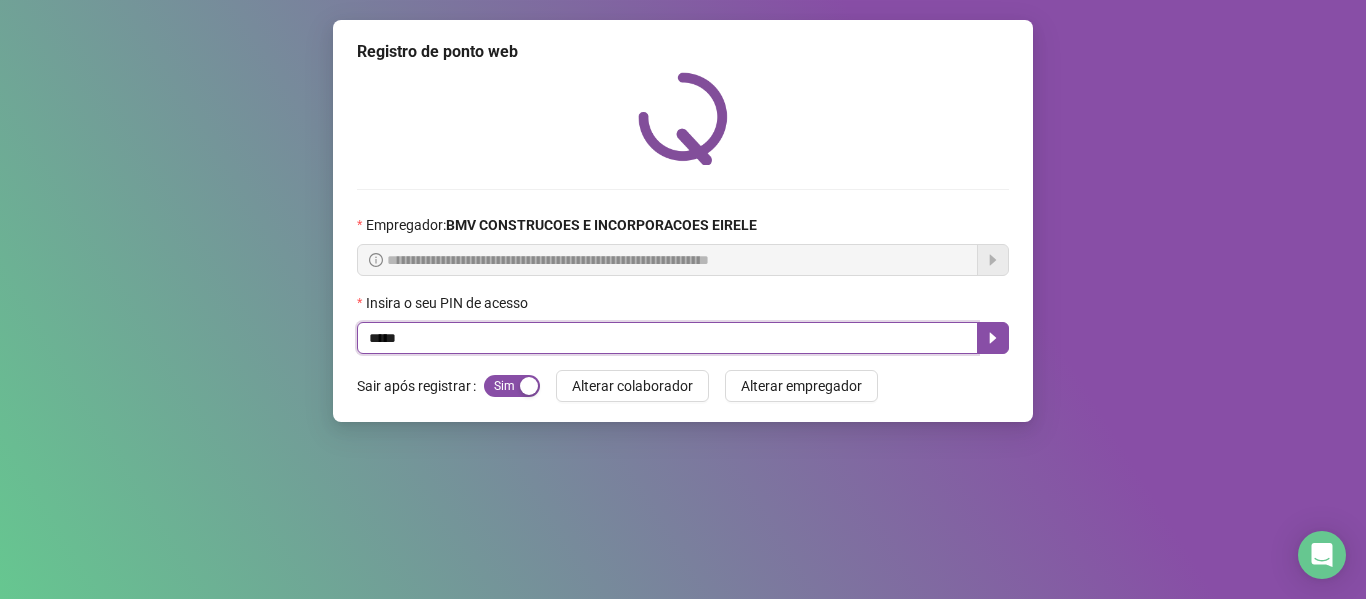 type on "*****" 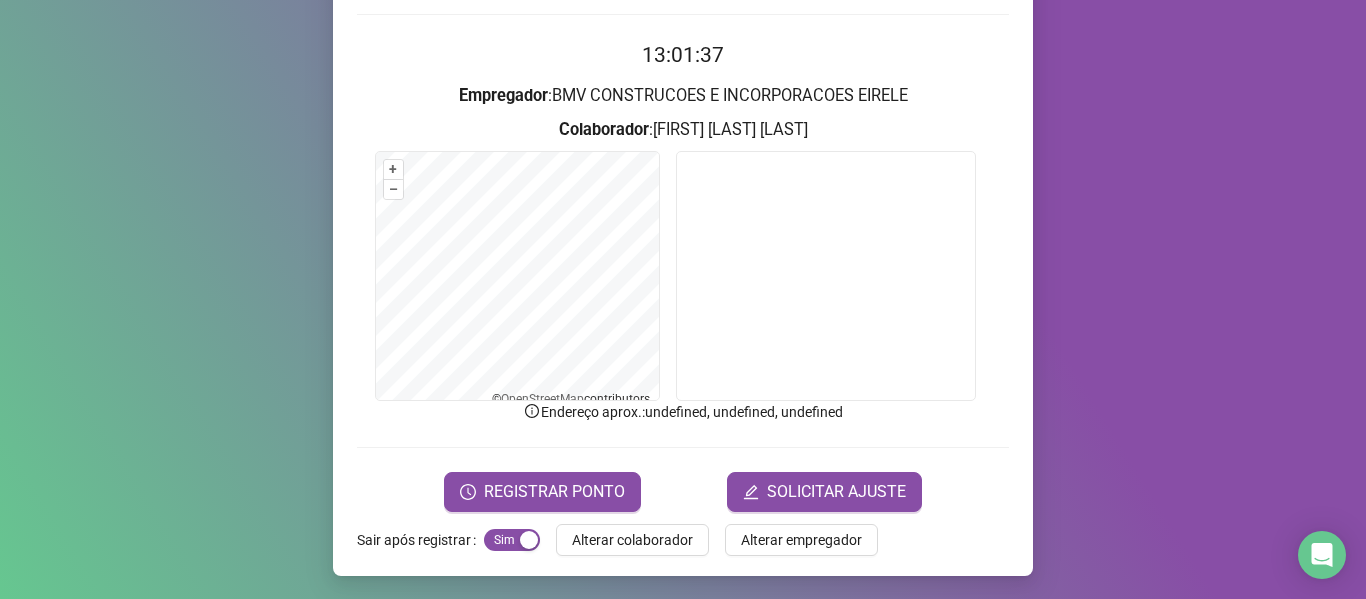 scroll, scrollTop: 176, scrollLeft: 0, axis: vertical 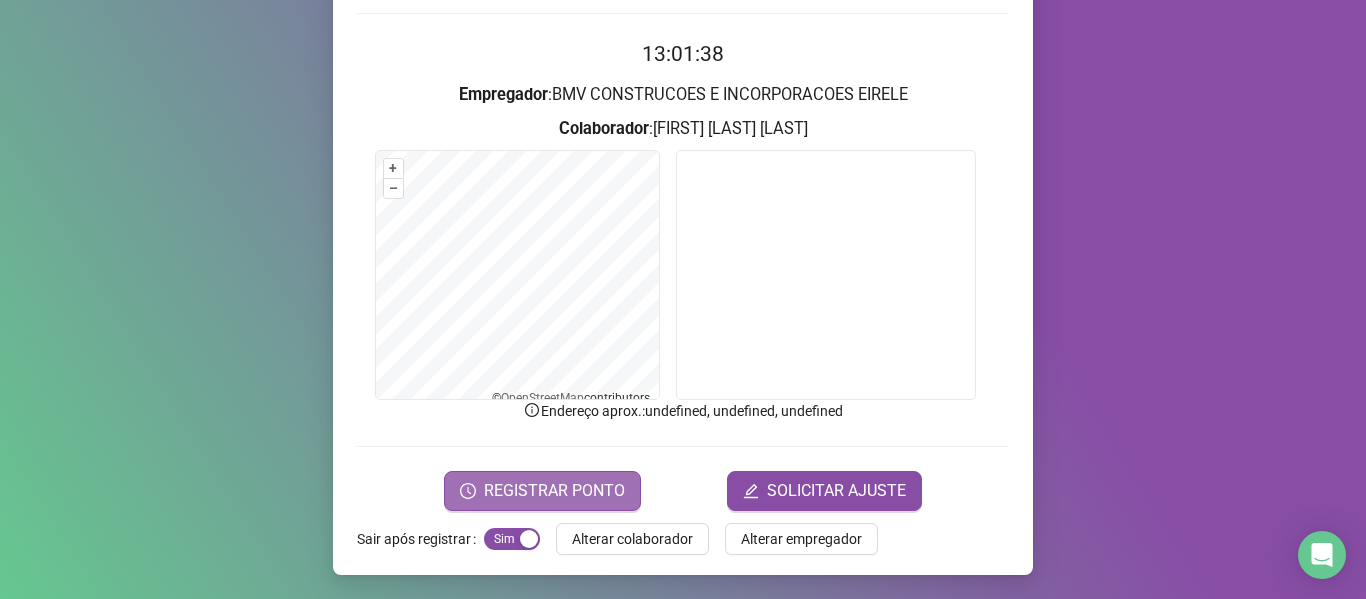 click on "REGISTRAR PONTO" at bounding box center (542, 491) 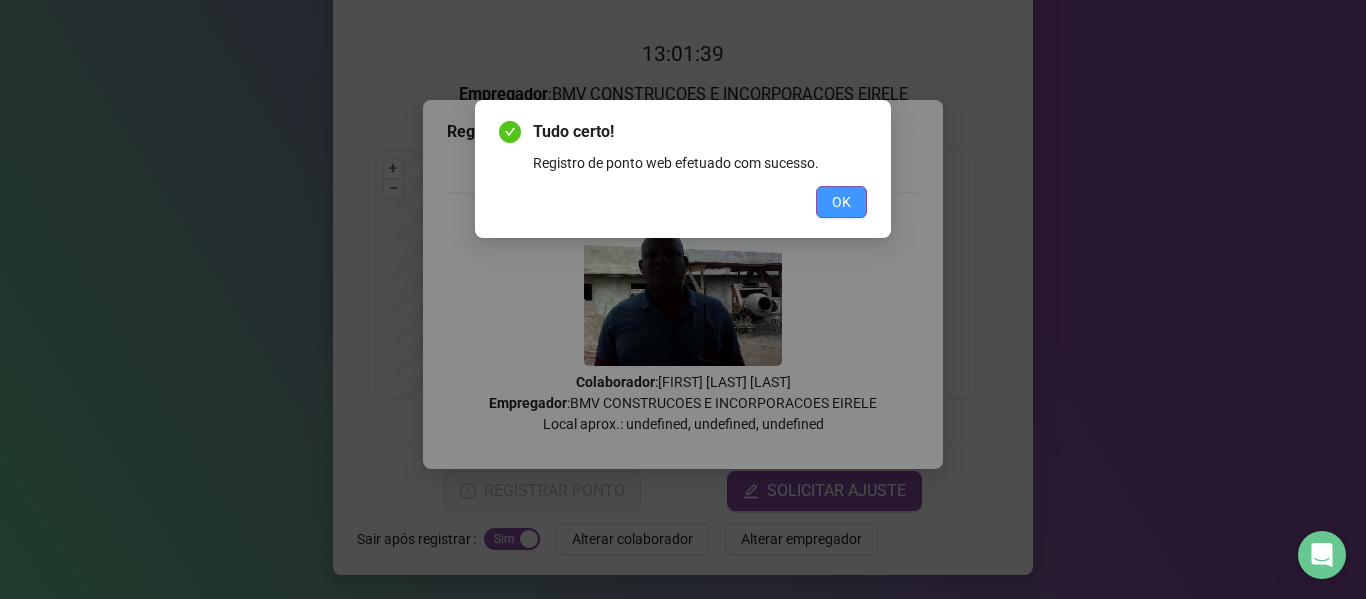 click on "OK" at bounding box center (841, 202) 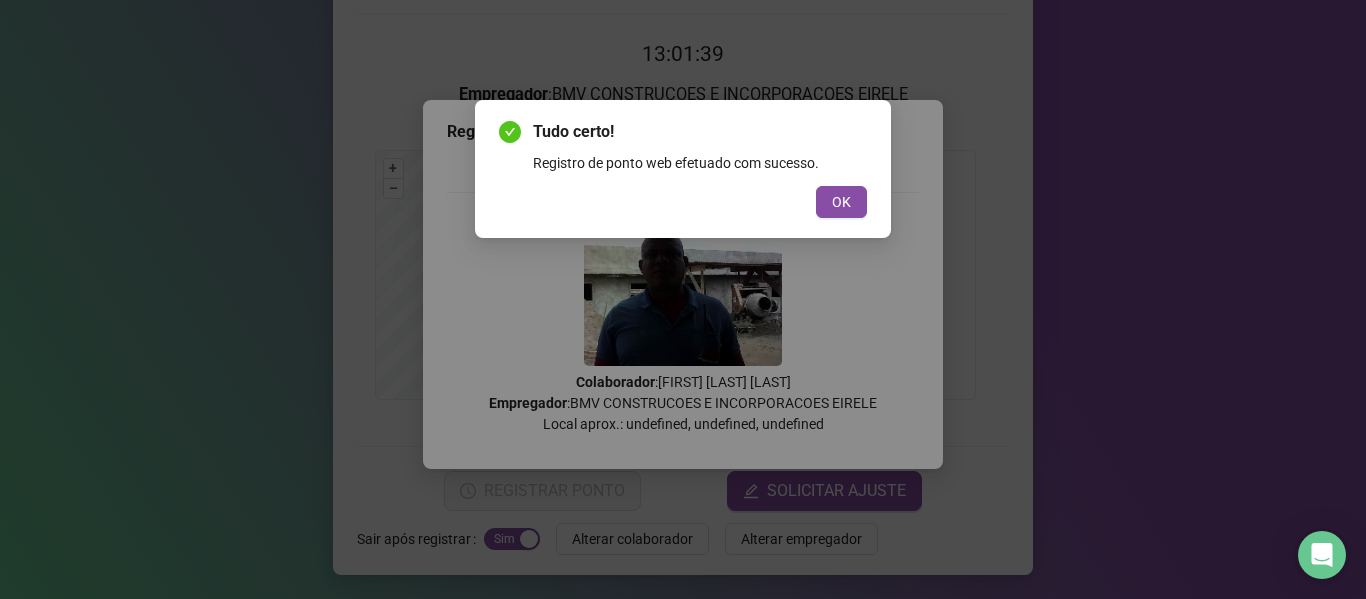 scroll, scrollTop: 0, scrollLeft: 0, axis: both 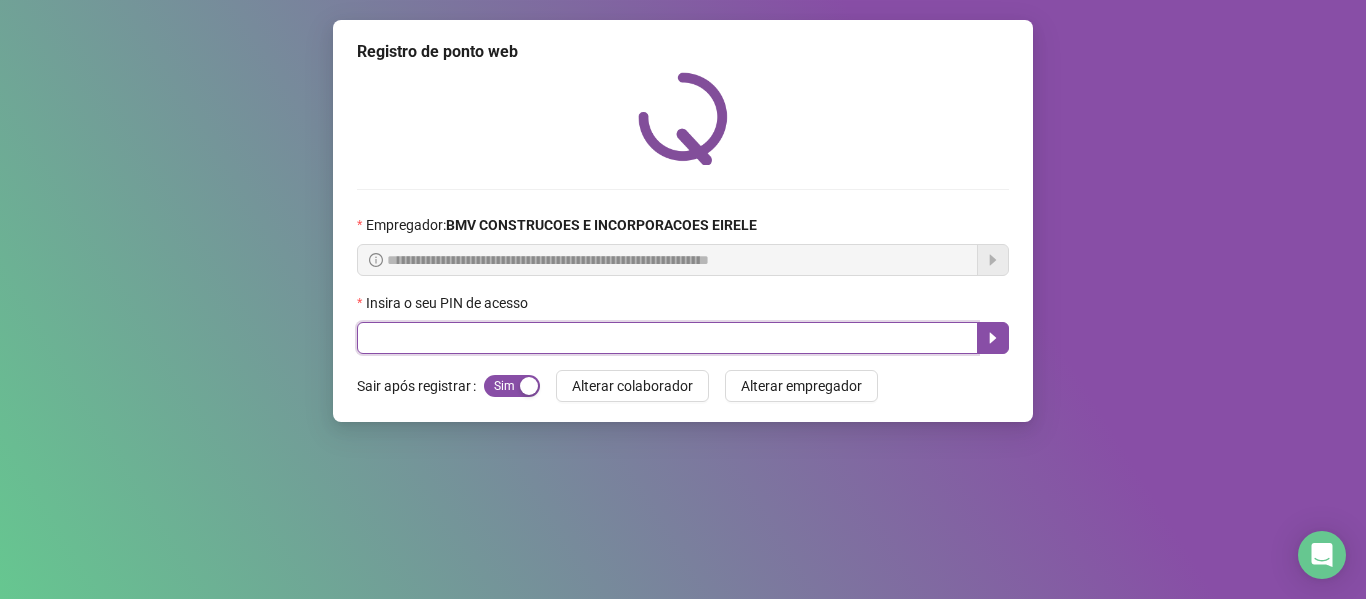 click at bounding box center [667, 338] 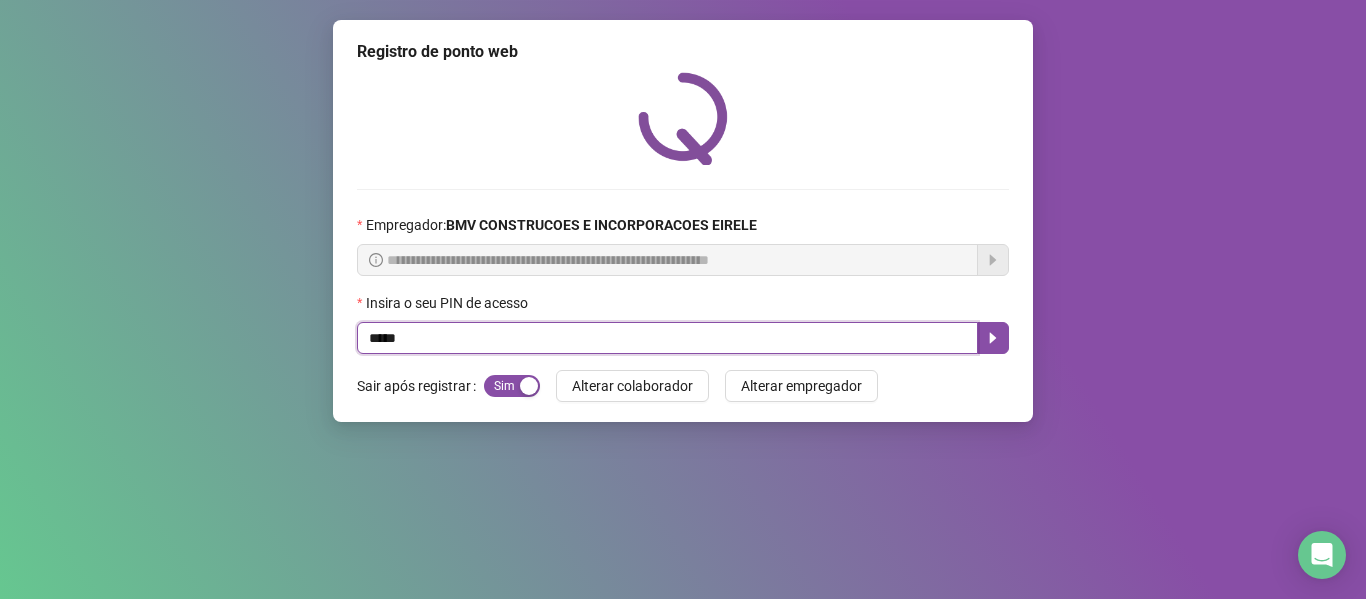 type on "*****" 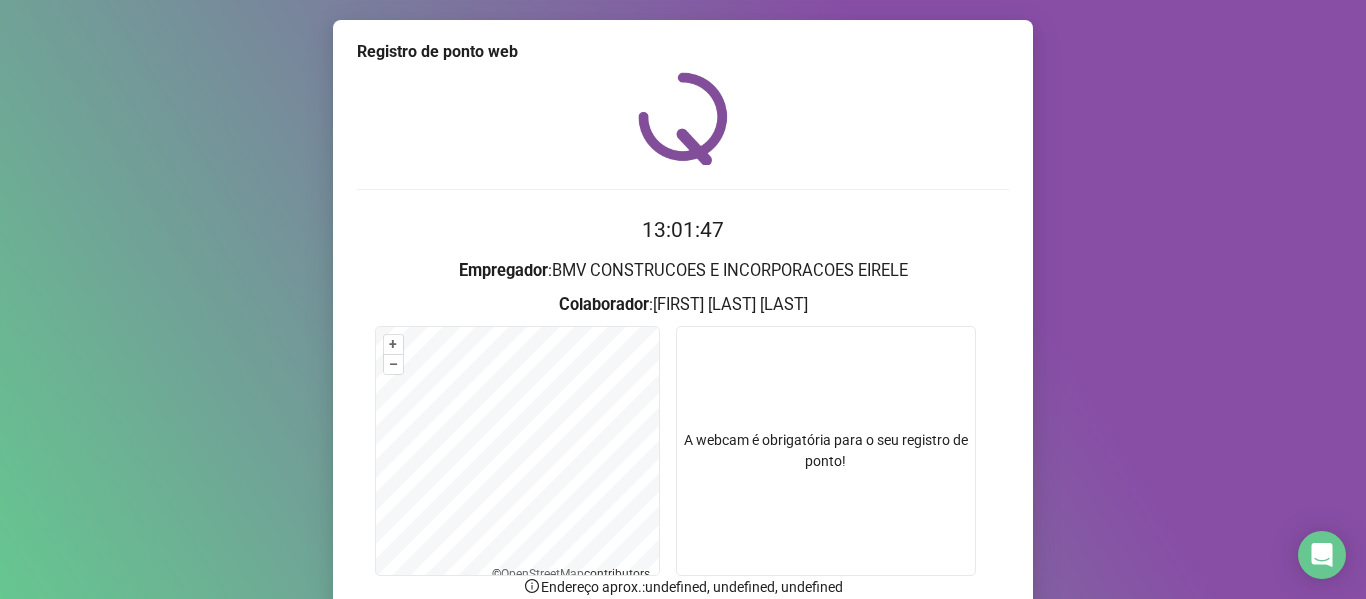 scroll, scrollTop: 176, scrollLeft: 0, axis: vertical 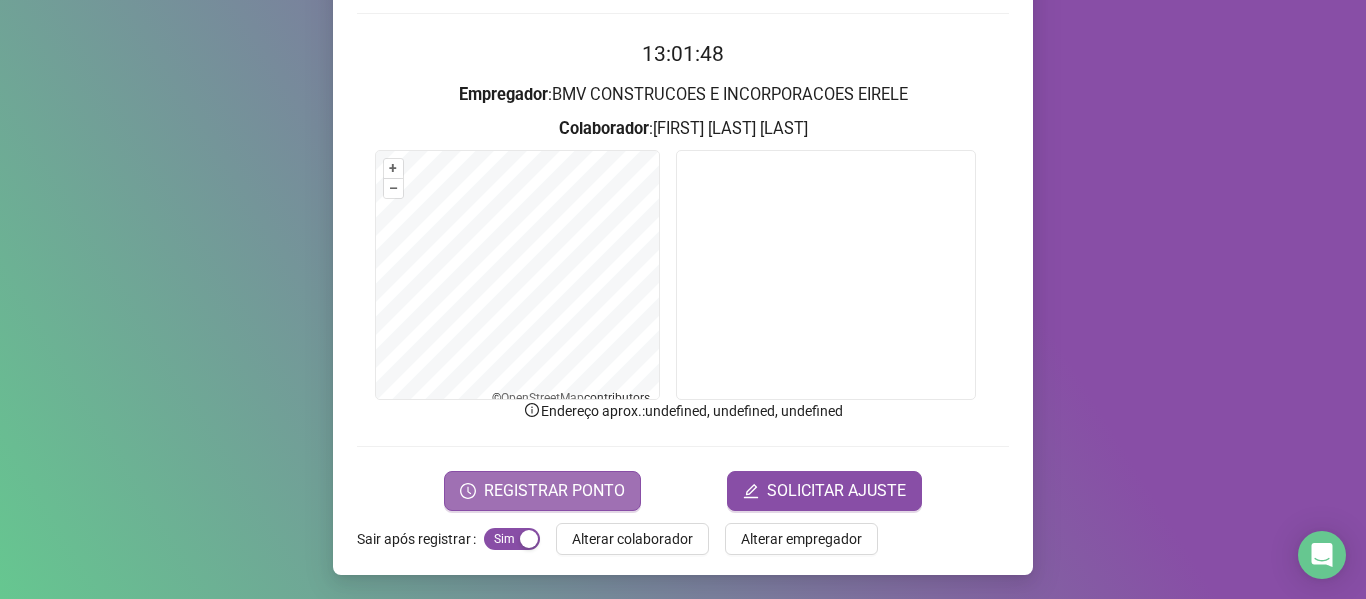 click on "REGISTRAR PONTO" at bounding box center (554, 491) 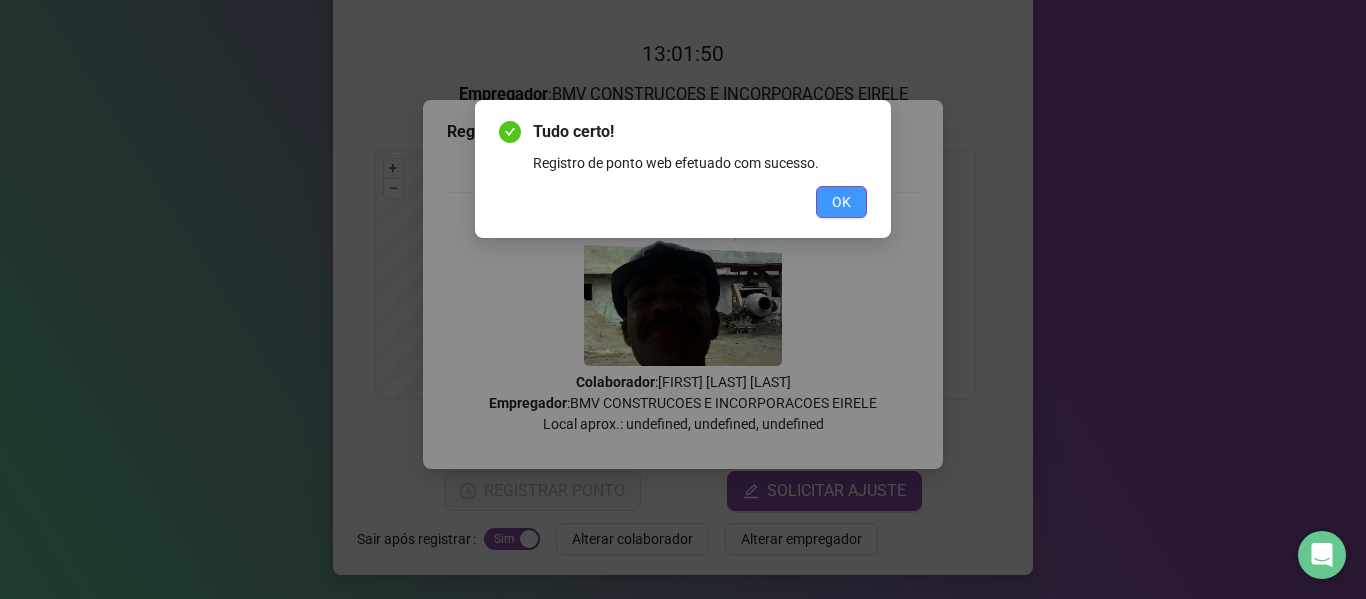 click on "OK" at bounding box center [841, 202] 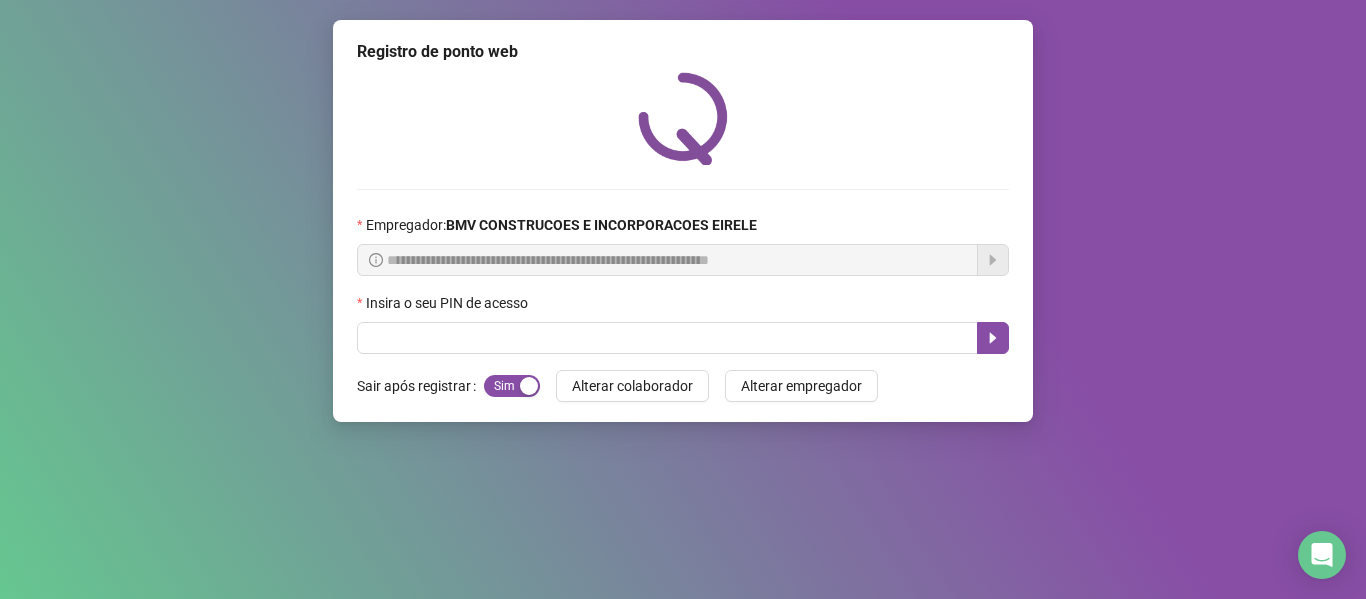 scroll, scrollTop: 0, scrollLeft: 0, axis: both 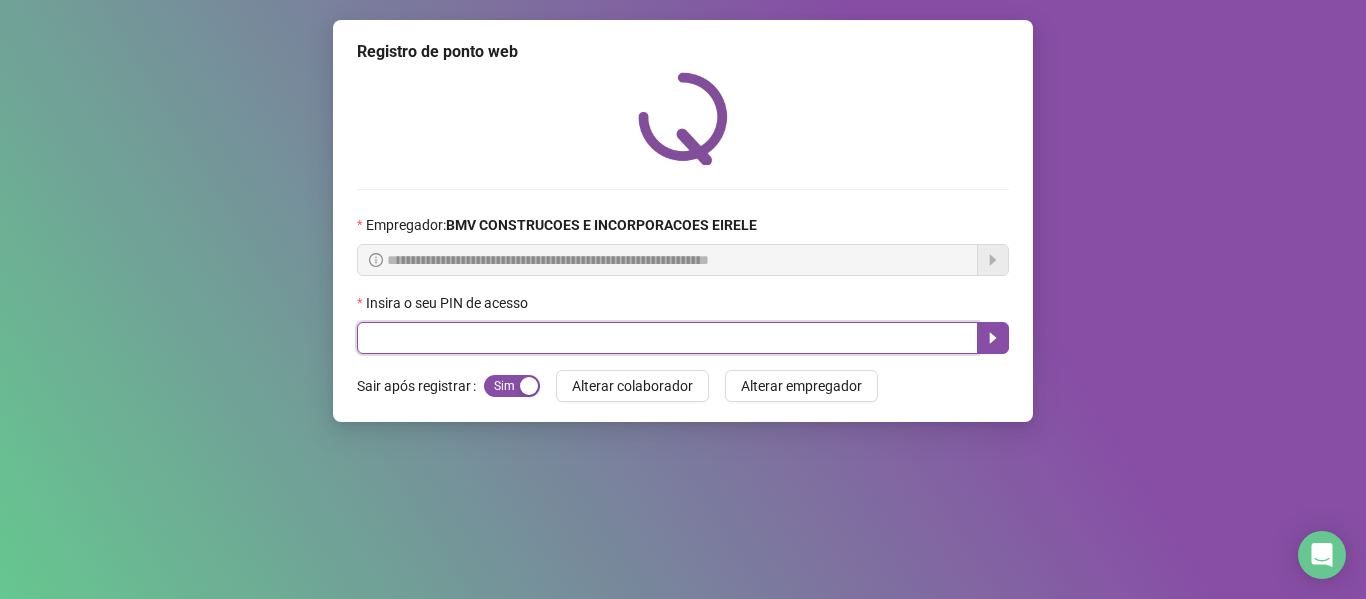 click at bounding box center (667, 338) 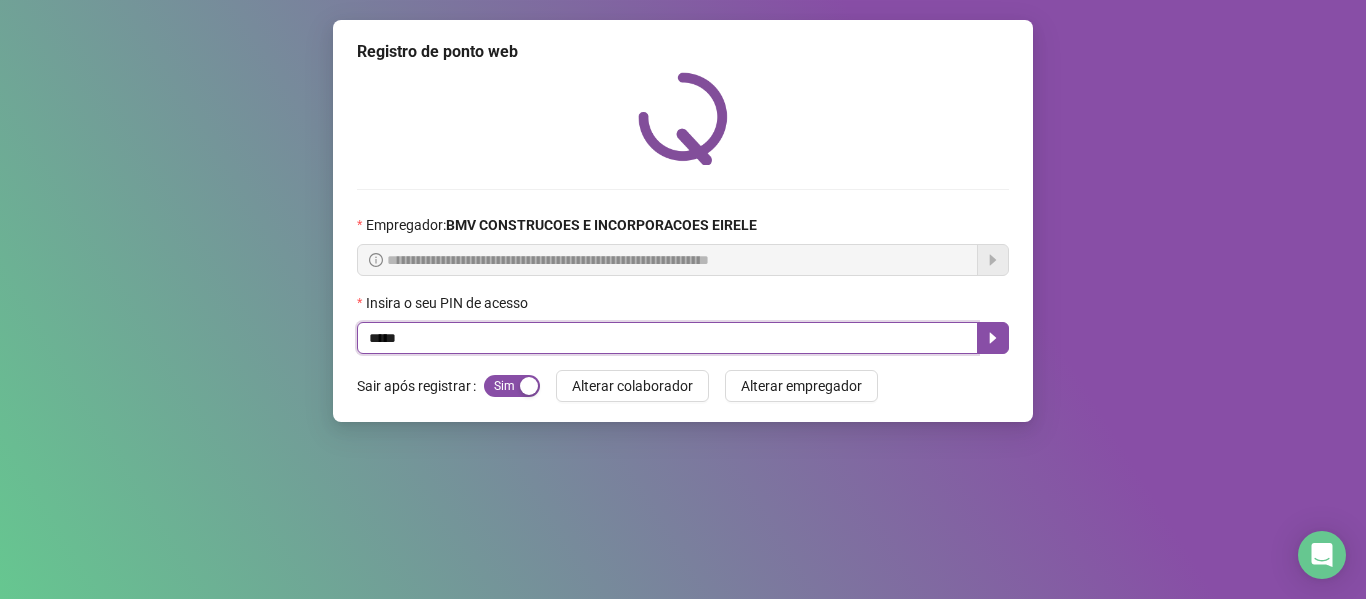 type on "*****" 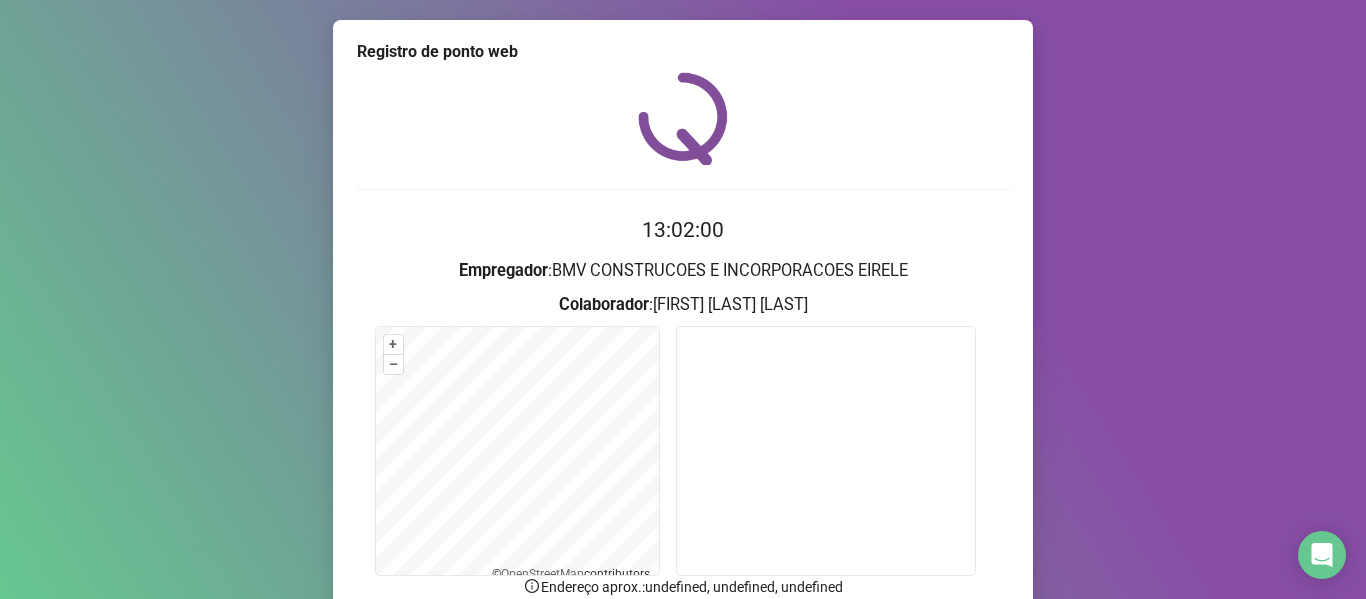 scroll, scrollTop: 176, scrollLeft: 0, axis: vertical 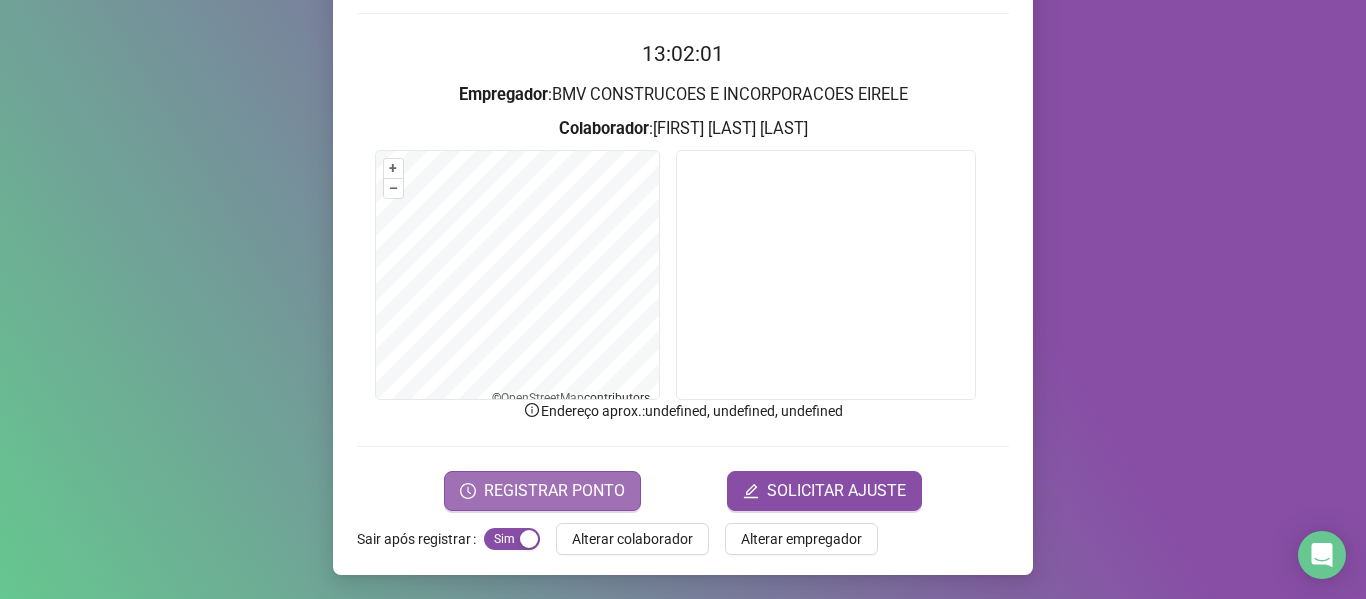 click on "REGISTRAR PONTO" at bounding box center [542, 491] 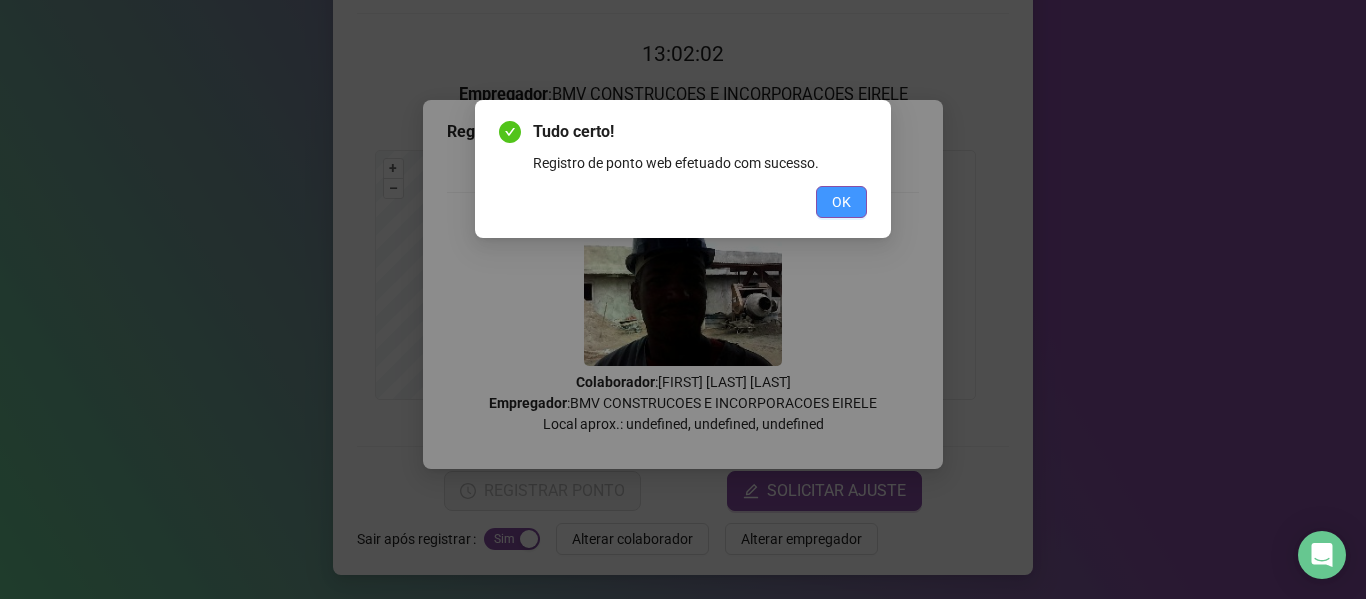 click on "OK" at bounding box center (841, 202) 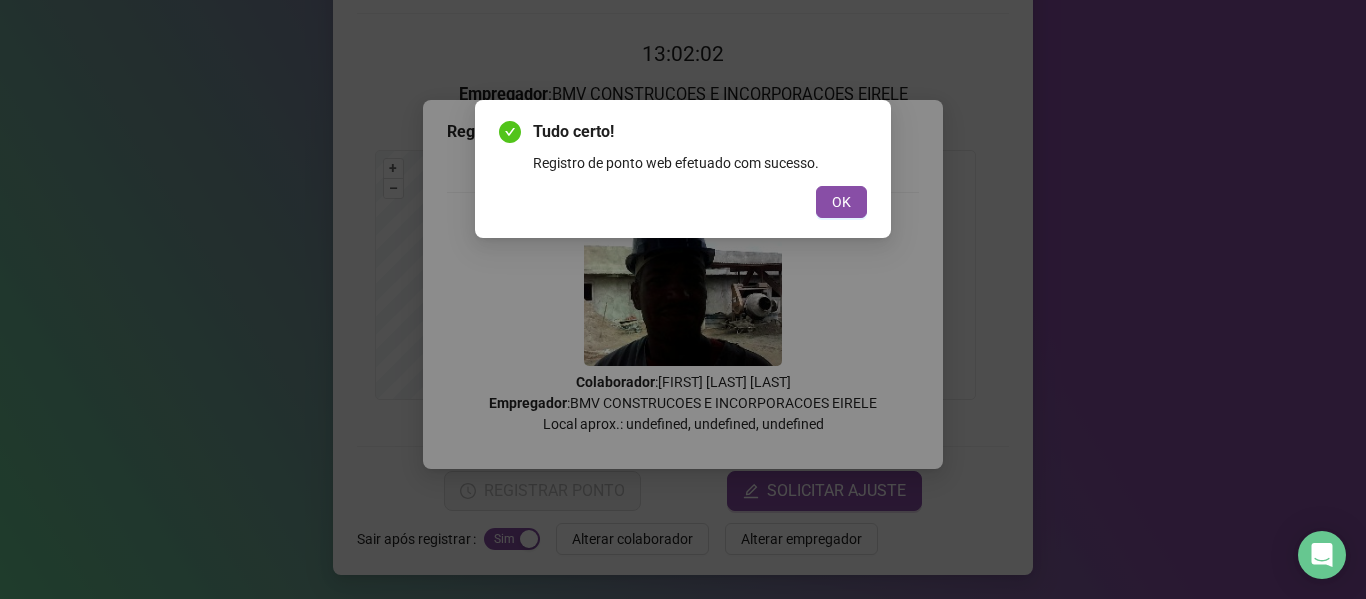 scroll, scrollTop: 0, scrollLeft: 0, axis: both 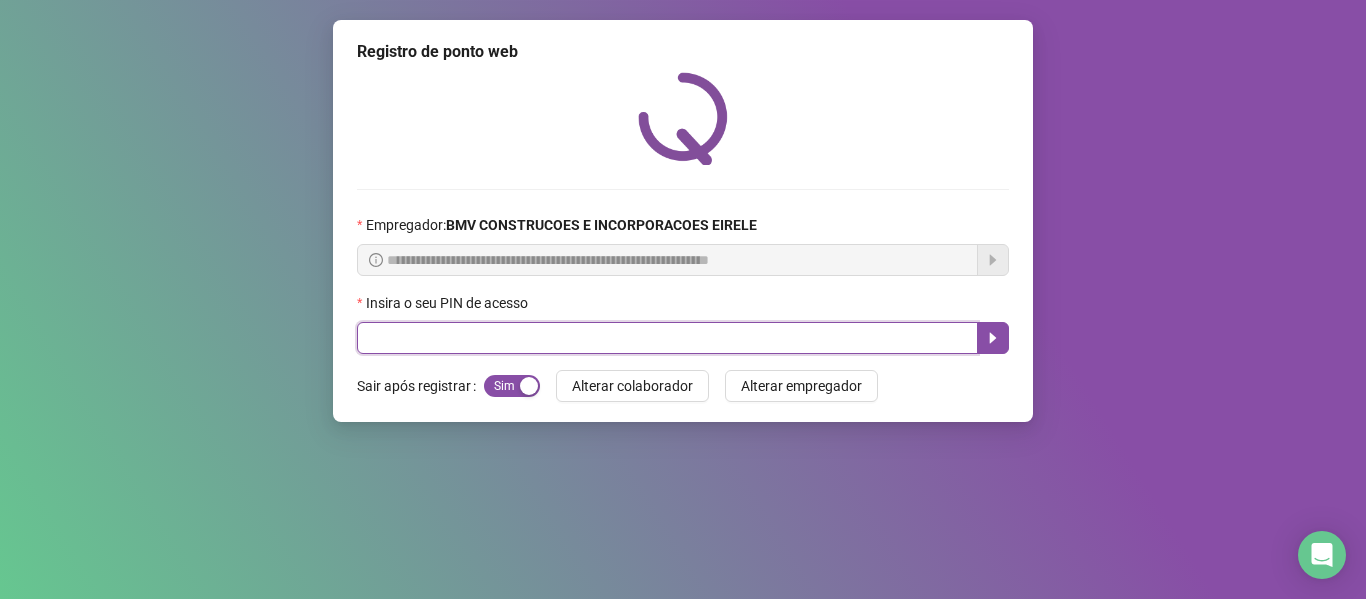 click at bounding box center [667, 338] 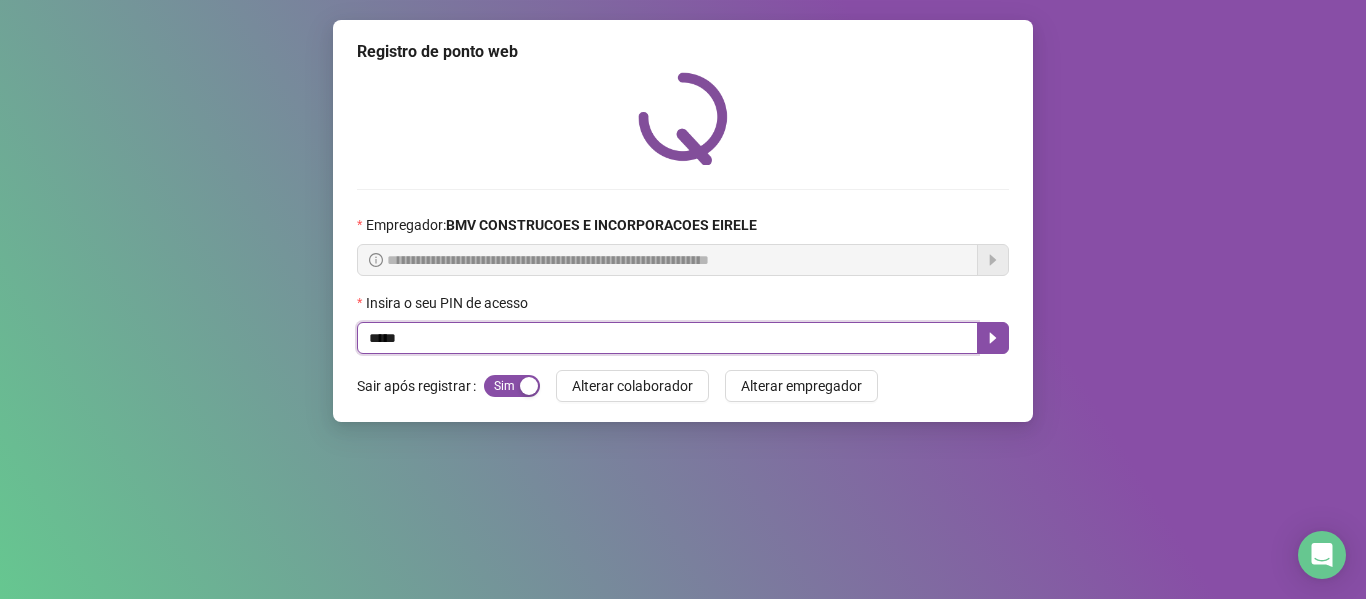type on "*****" 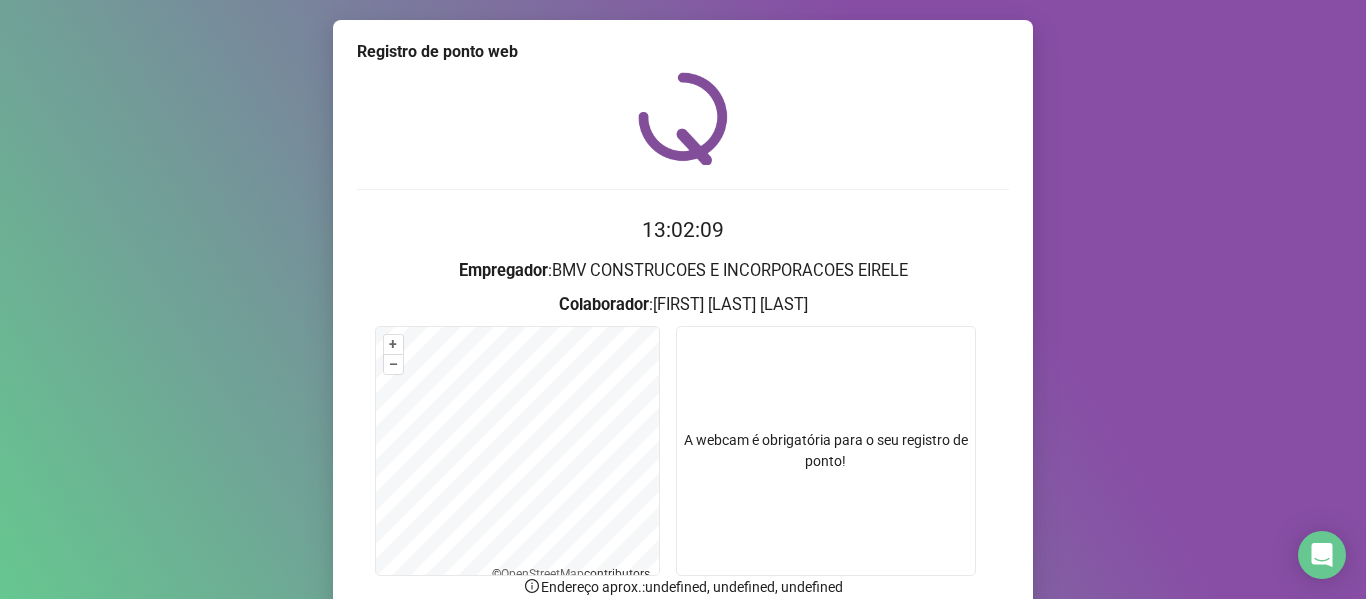 scroll, scrollTop: 176, scrollLeft: 0, axis: vertical 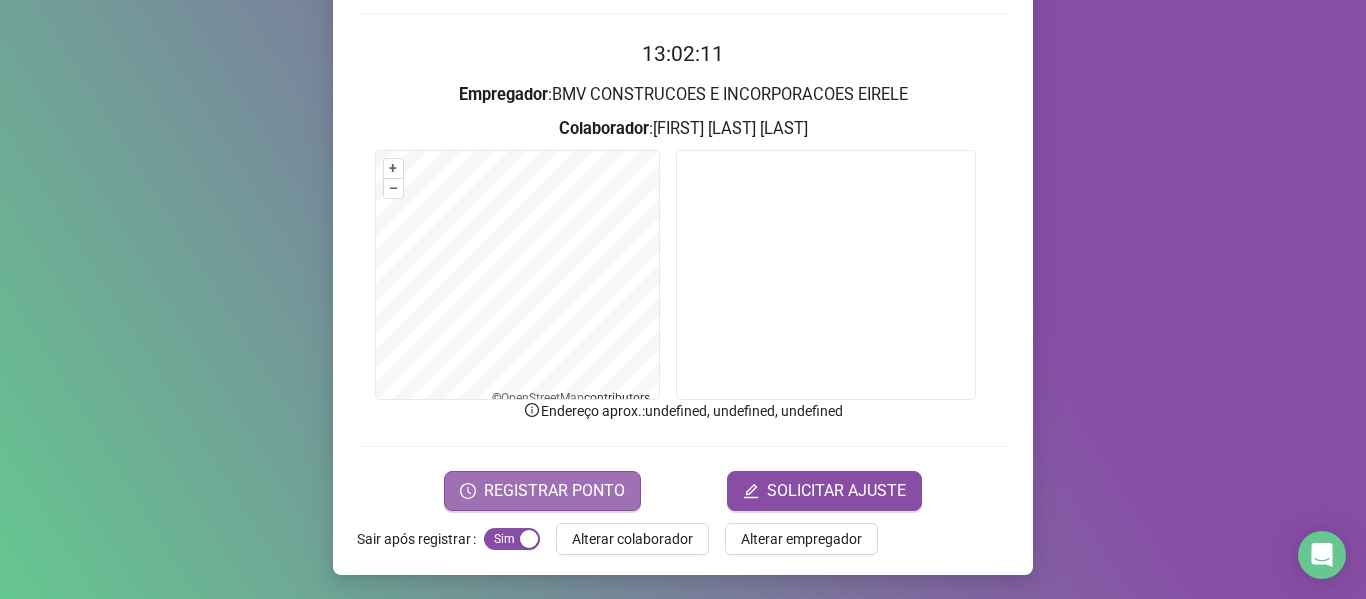 click on "REGISTRAR PONTO" at bounding box center (554, 491) 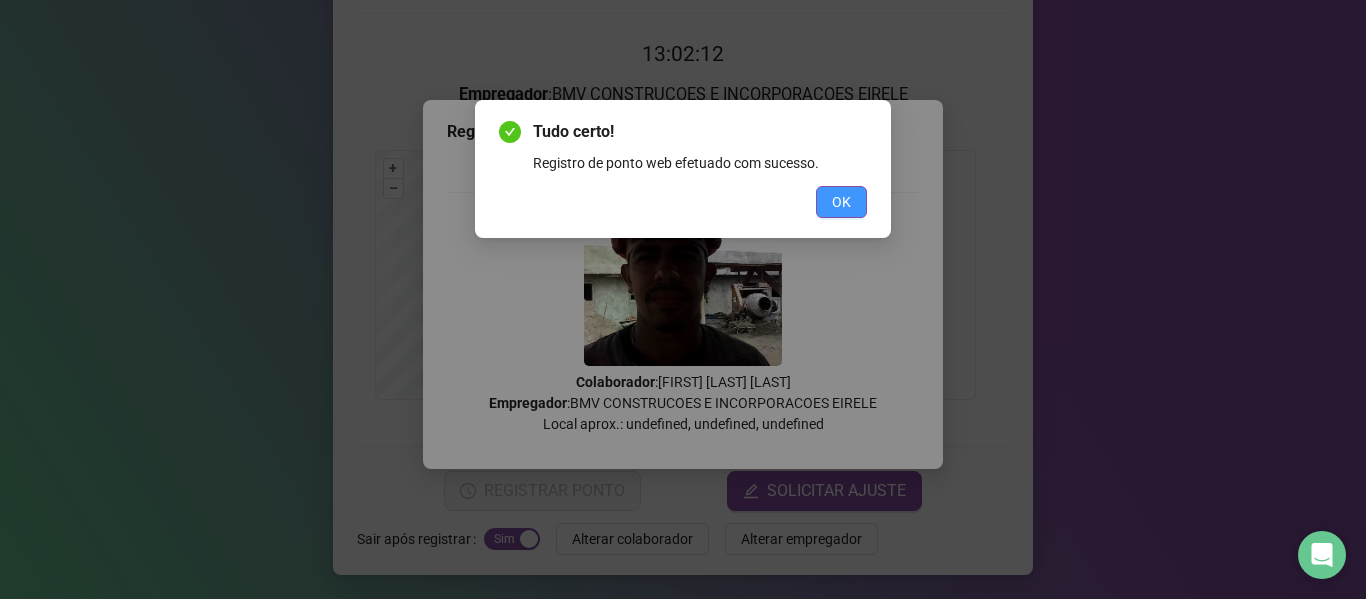 click on "OK" at bounding box center (841, 202) 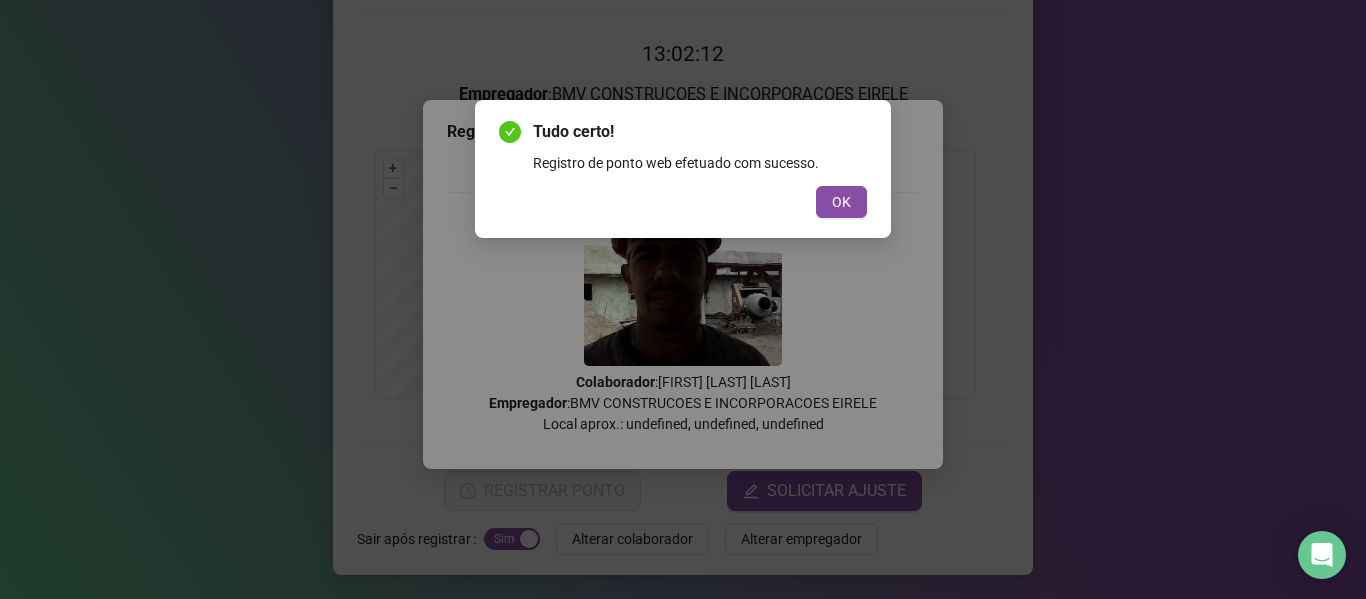 scroll, scrollTop: 0, scrollLeft: 0, axis: both 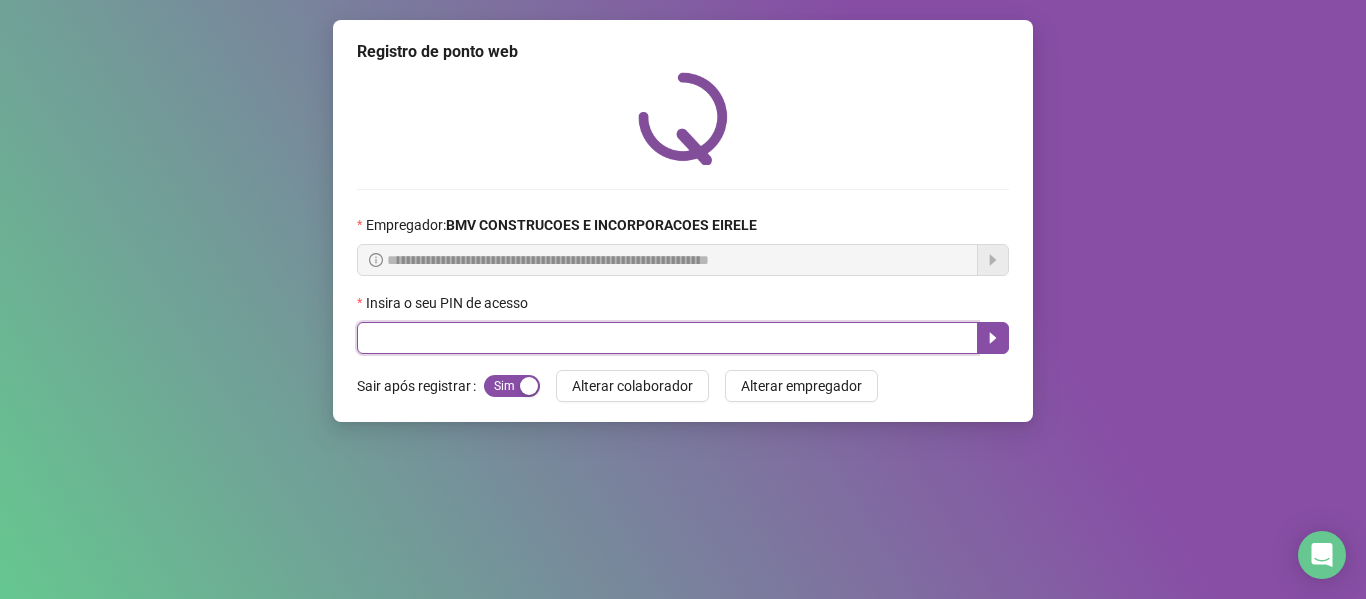 click at bounding box center [667, 338] 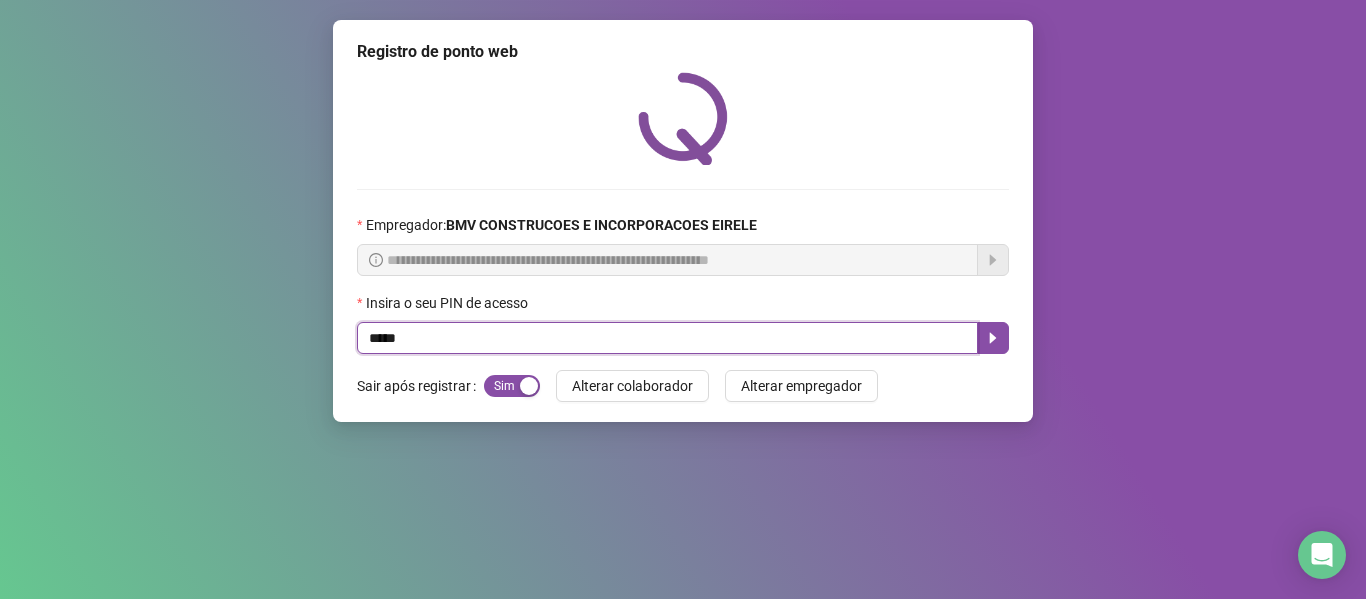 type on "*****" 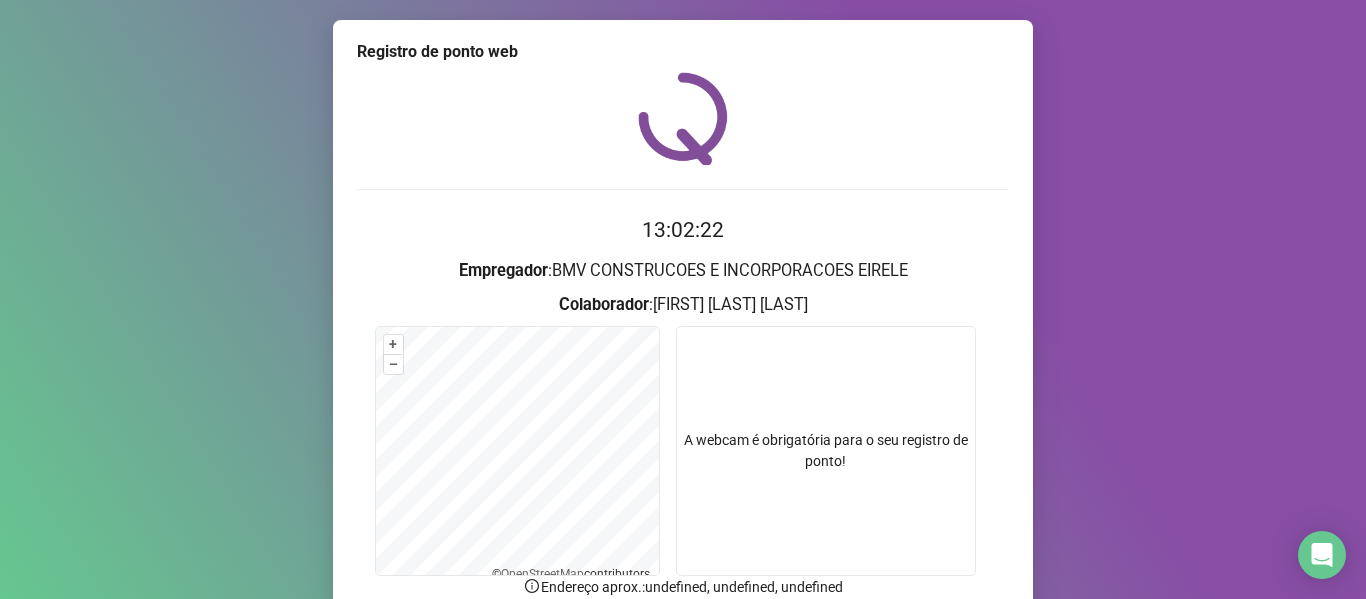 scroll, scrollTop: 176, scrollLeft: 0, axis: vertical 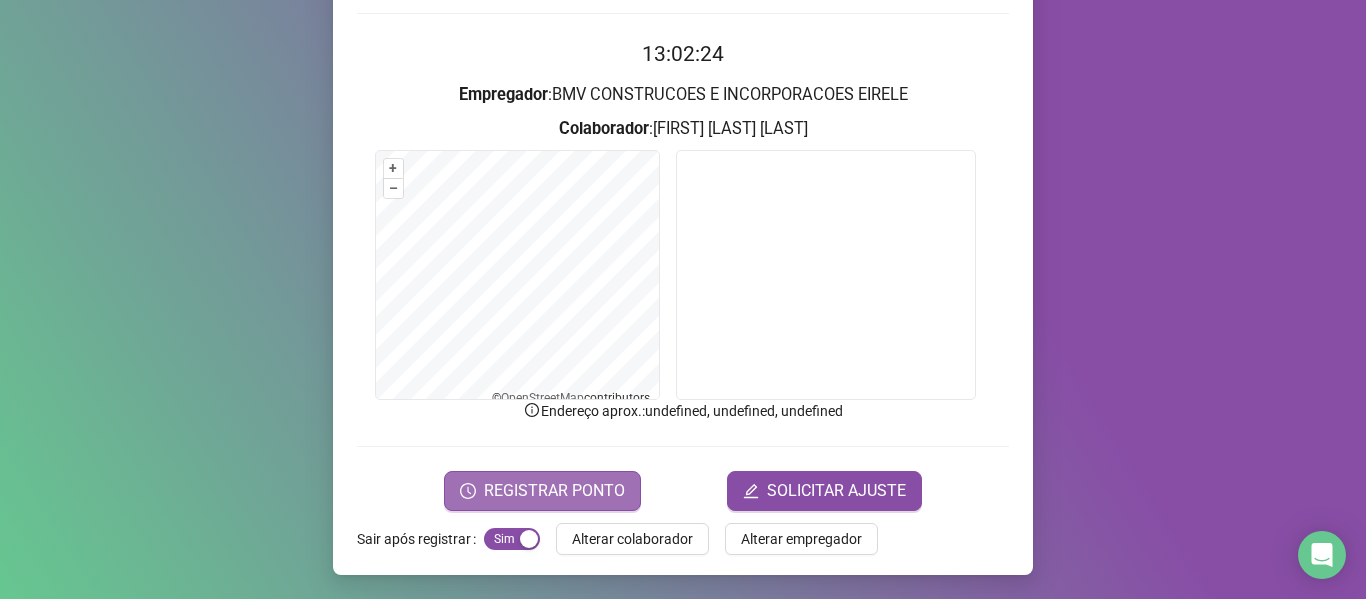 click on "REGISTRAR PONTO" at bounding box center (554, 491) 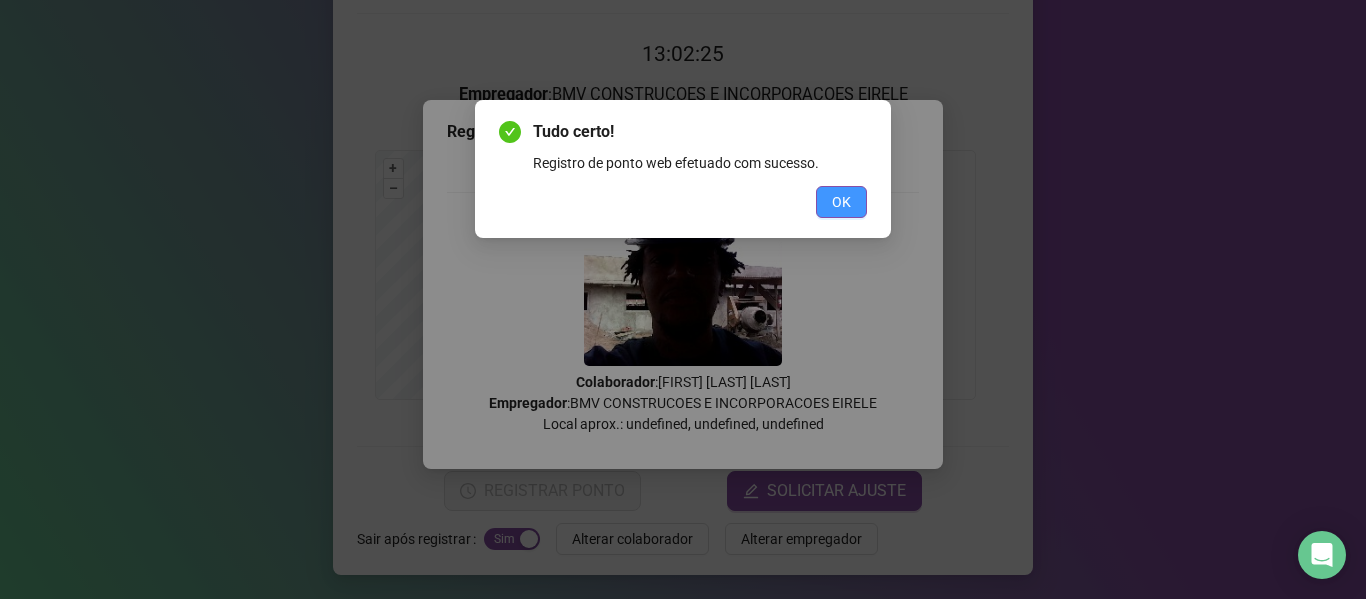 click on "OK" at bounding box center (841, 202) 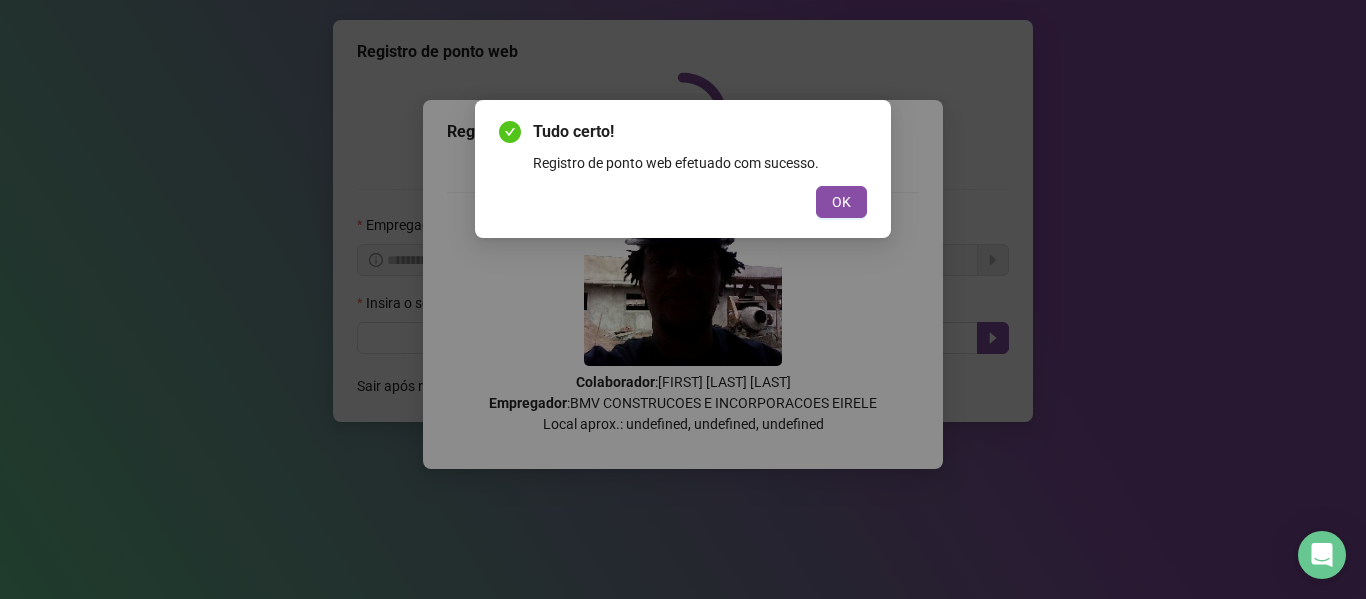 scroll, scrollTop: 0, scrollLeft: 0, axis: both 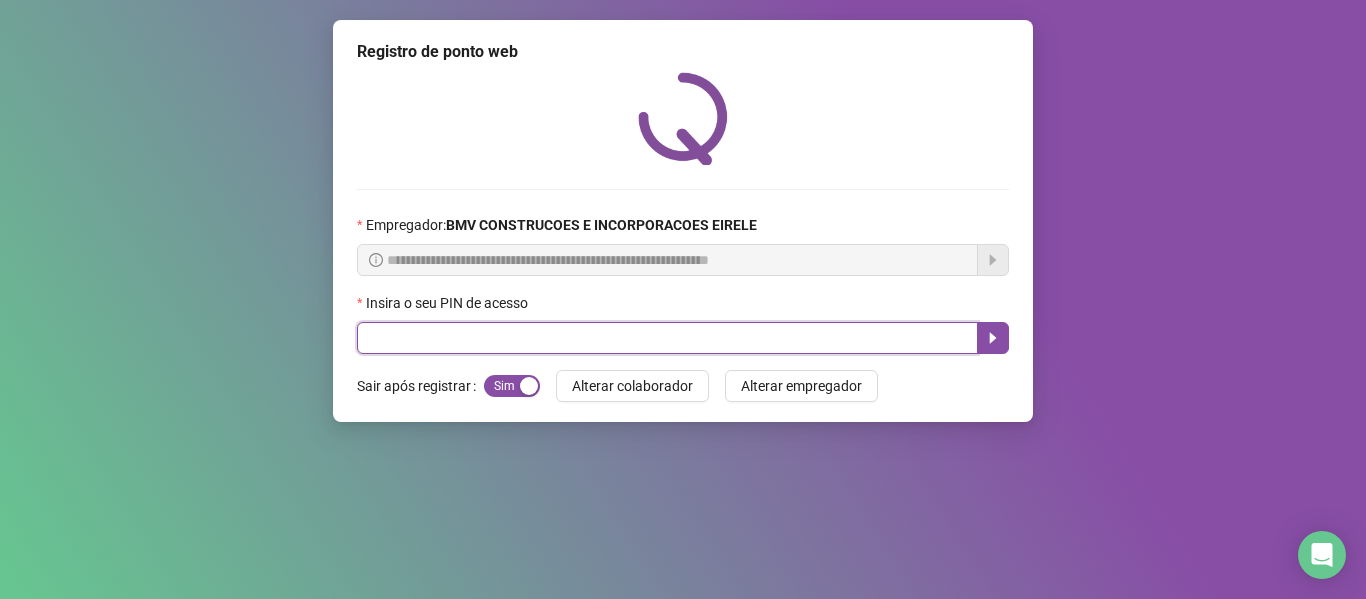 click at bounding box center (667, 338) 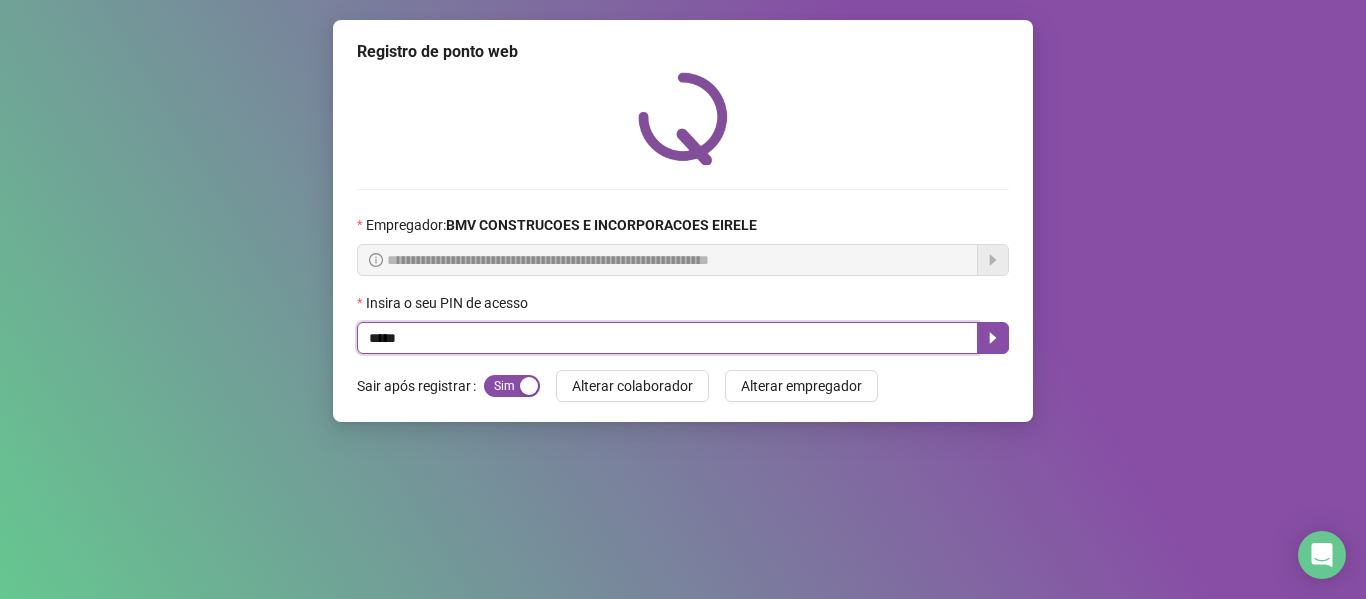 type on "*****" 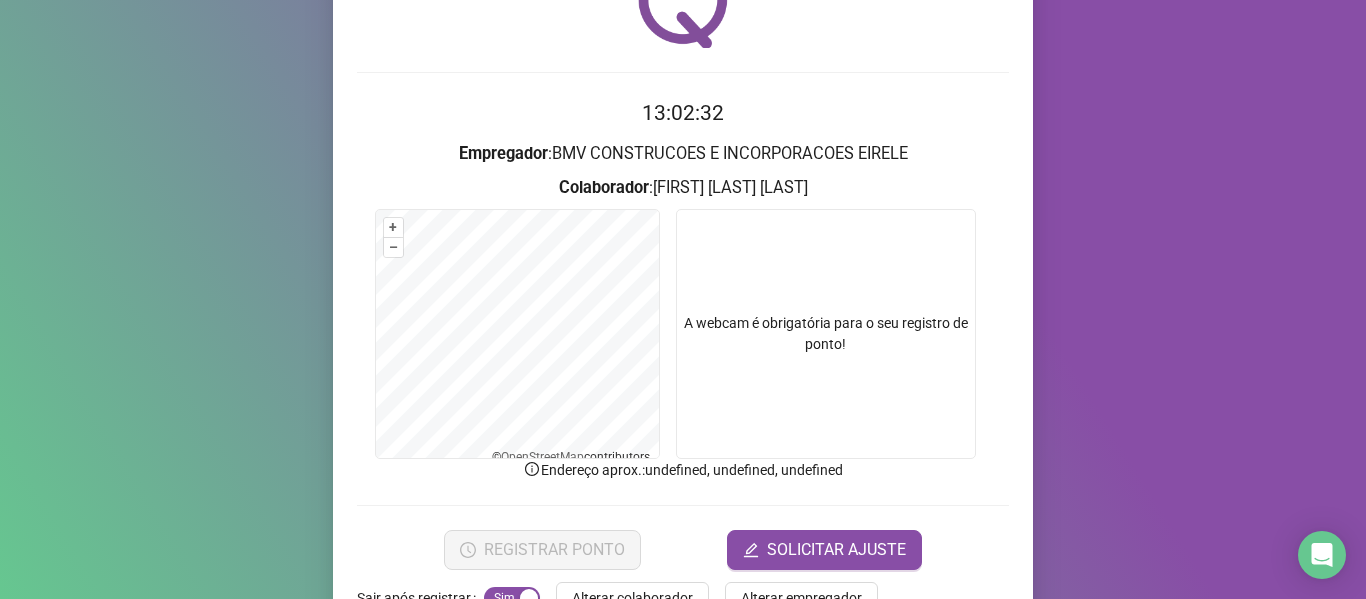 scroll, scrollTop: 143, scrollLeft: 0, axis: vertical 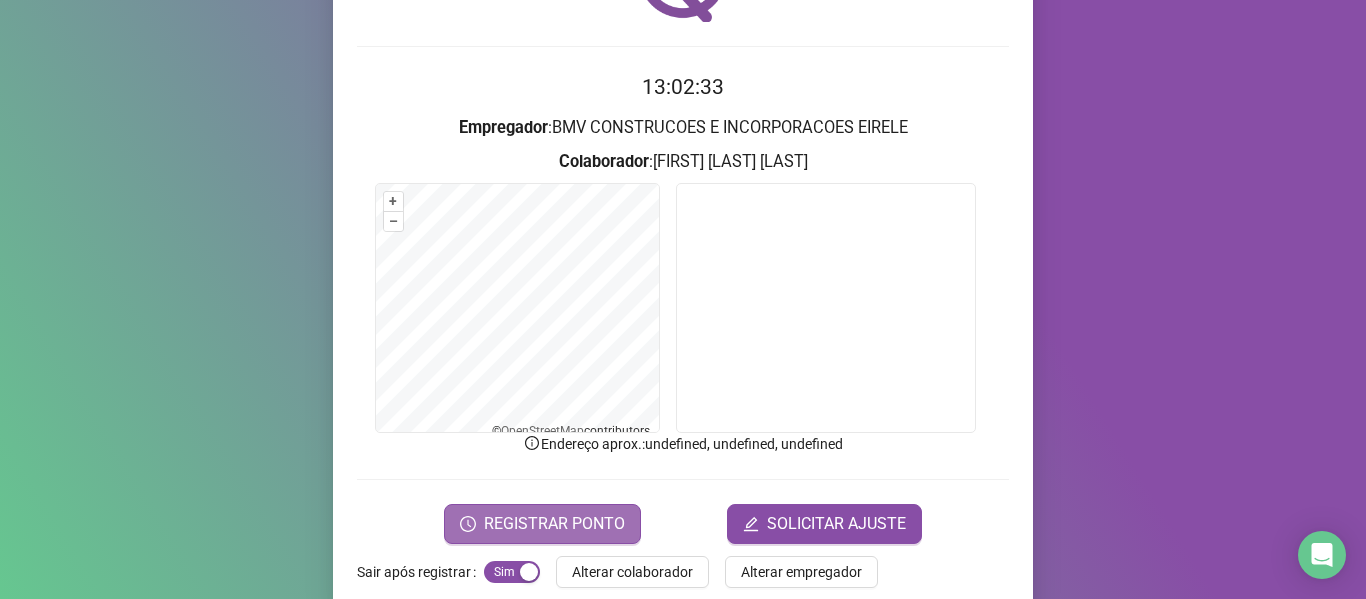 click on "REGISTRAR PONTO" at bounding box center (554, 524) 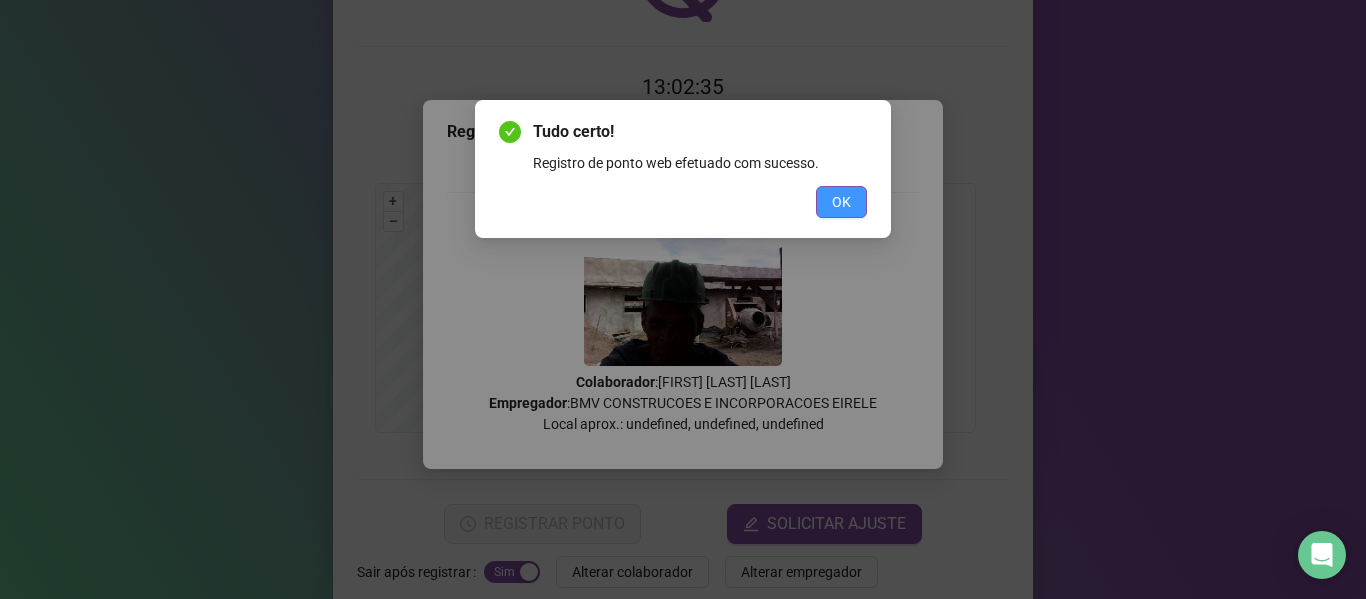 click on "OK" at bounding box center [841, 202] 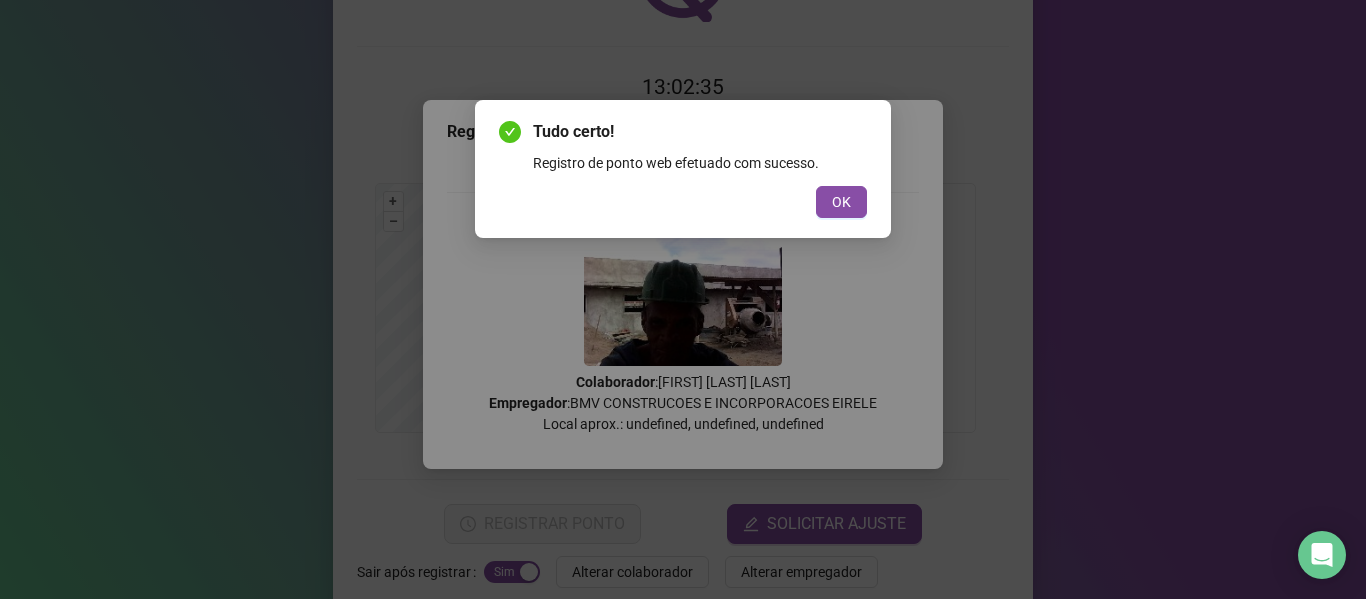 scroll, scrollTop: 0, scrollLeft: 0, axis: both 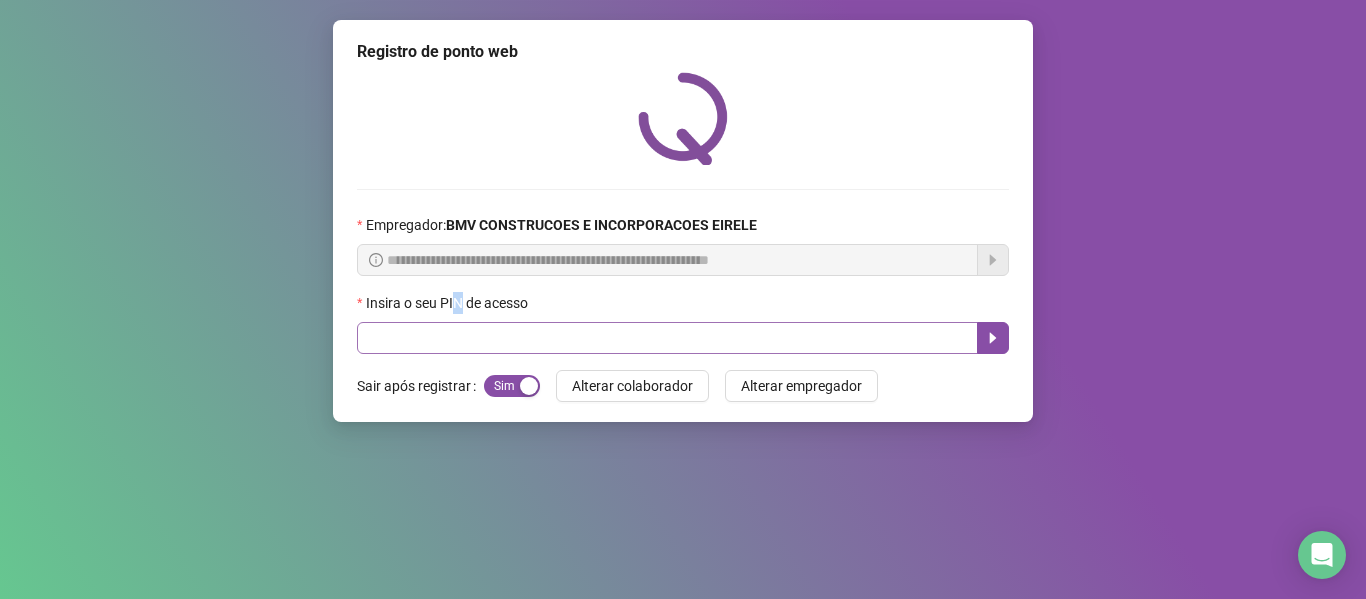 drag, startPoint x: 459, startPoint y: 307, endPoint x: 455, endPoint y: 334, distance: 27.294687 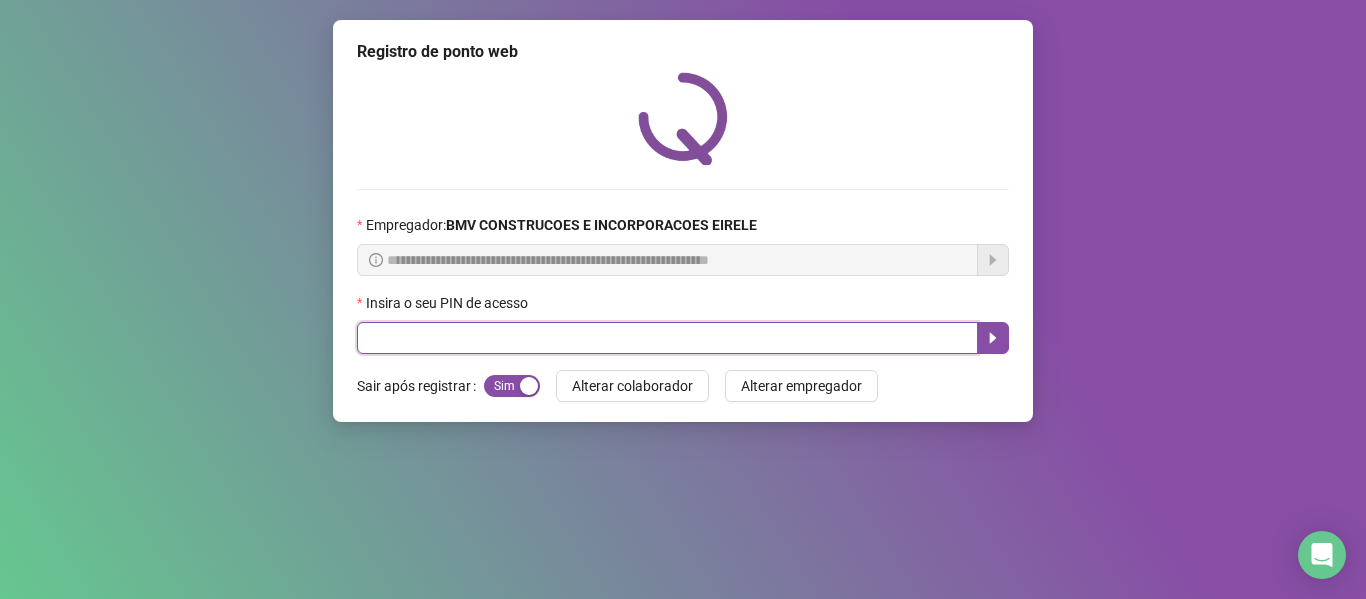 click at bounding box center [667, 338] 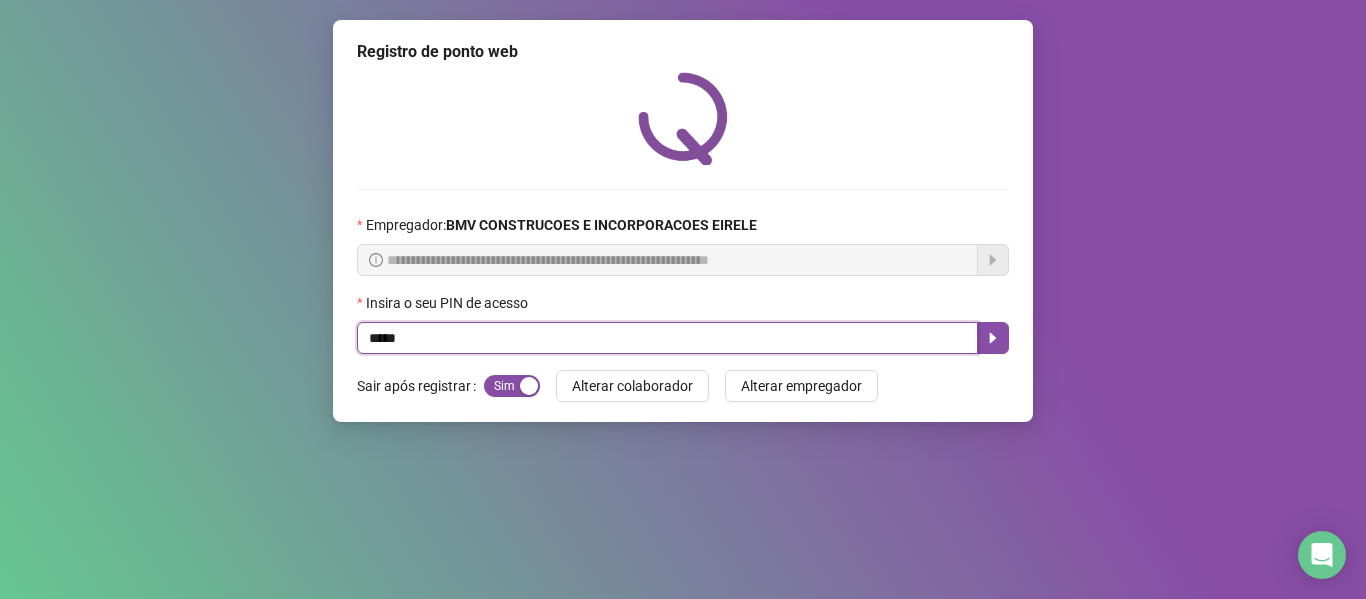 type on "*****" 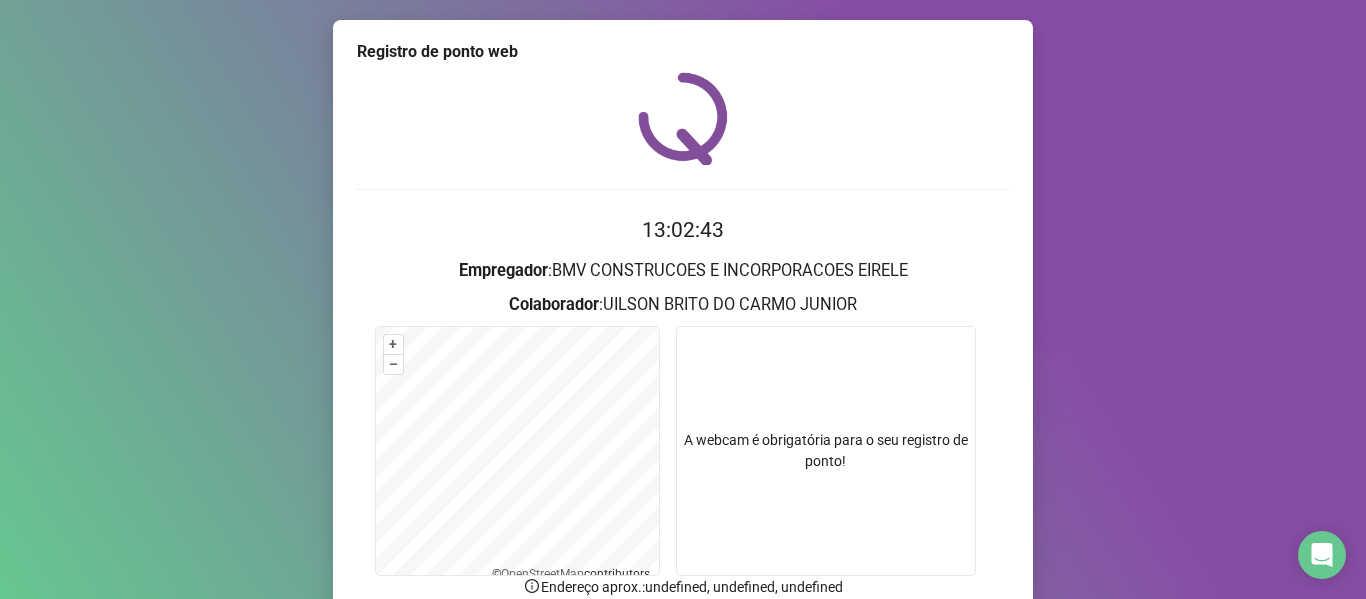 scroll, scrollTop: 176, scrollLeft: 0, axis: vertical 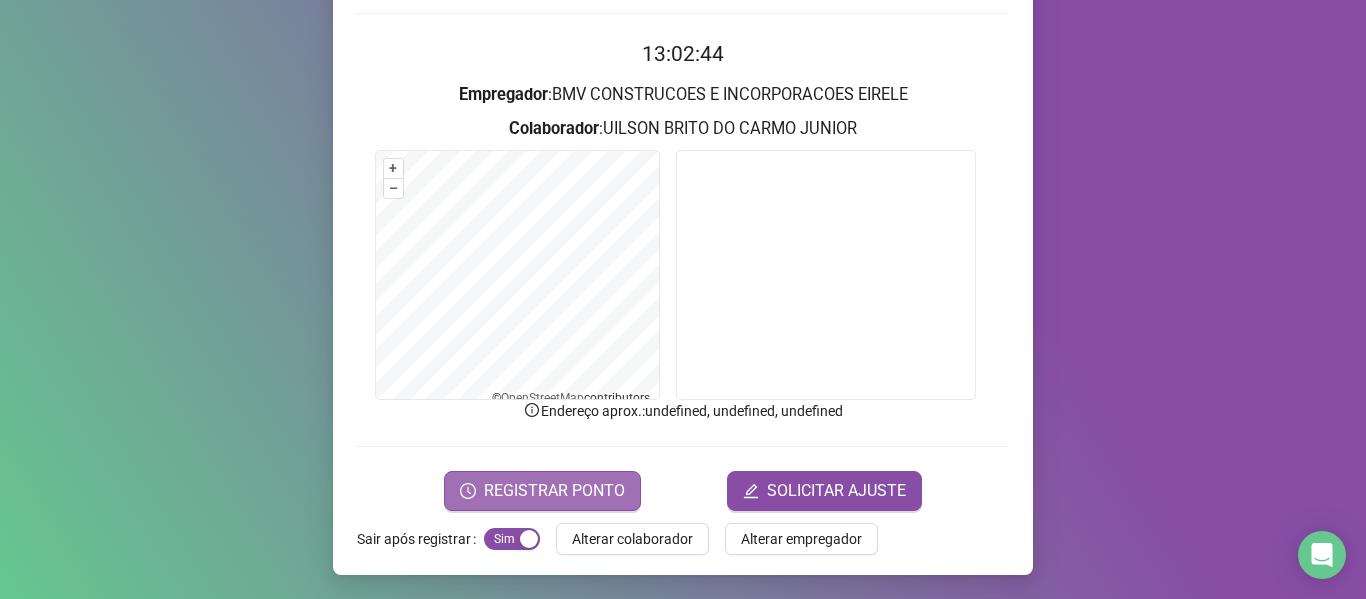 click on "REGISTRAR PONTO" at bounding box center (554, 491) 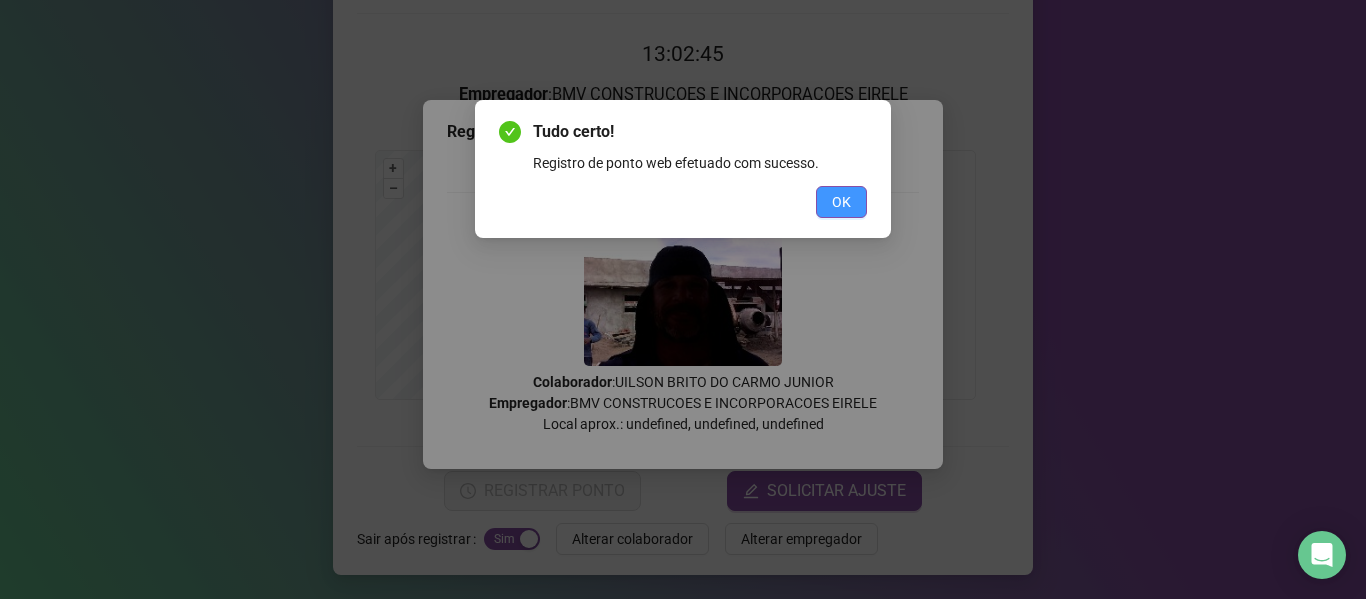 click on "OK" at bounding box center (841, 202) 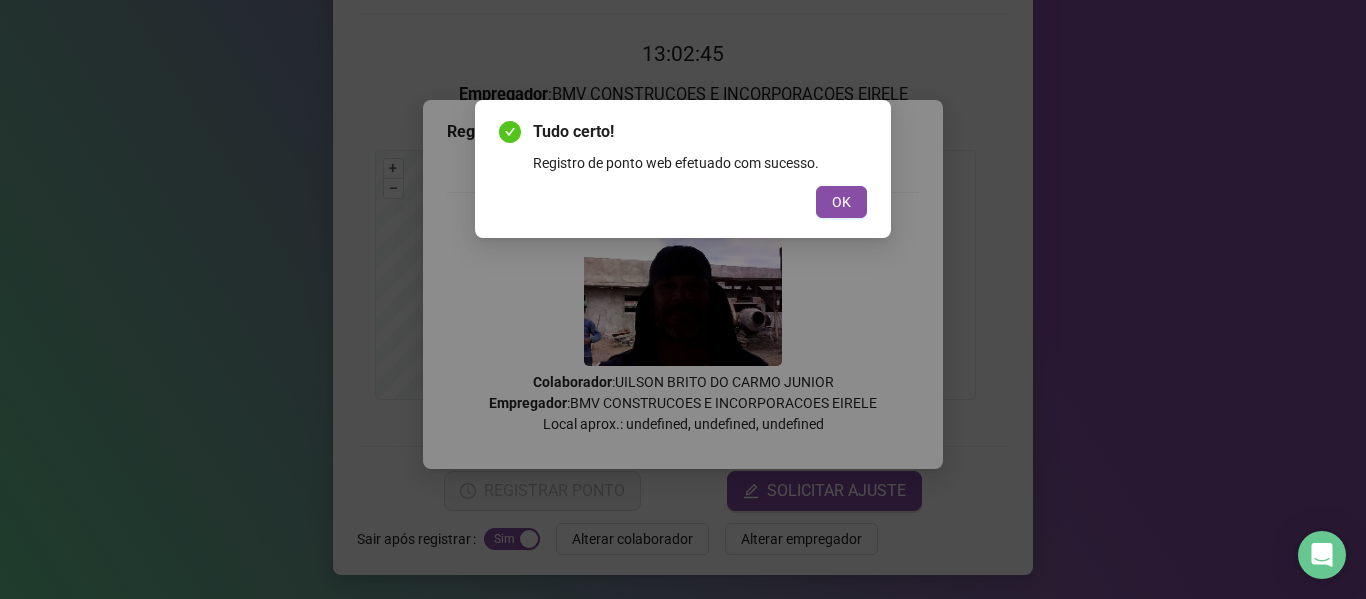 scroll, scrollTop: 0, scrollLeft: 0, axis: both 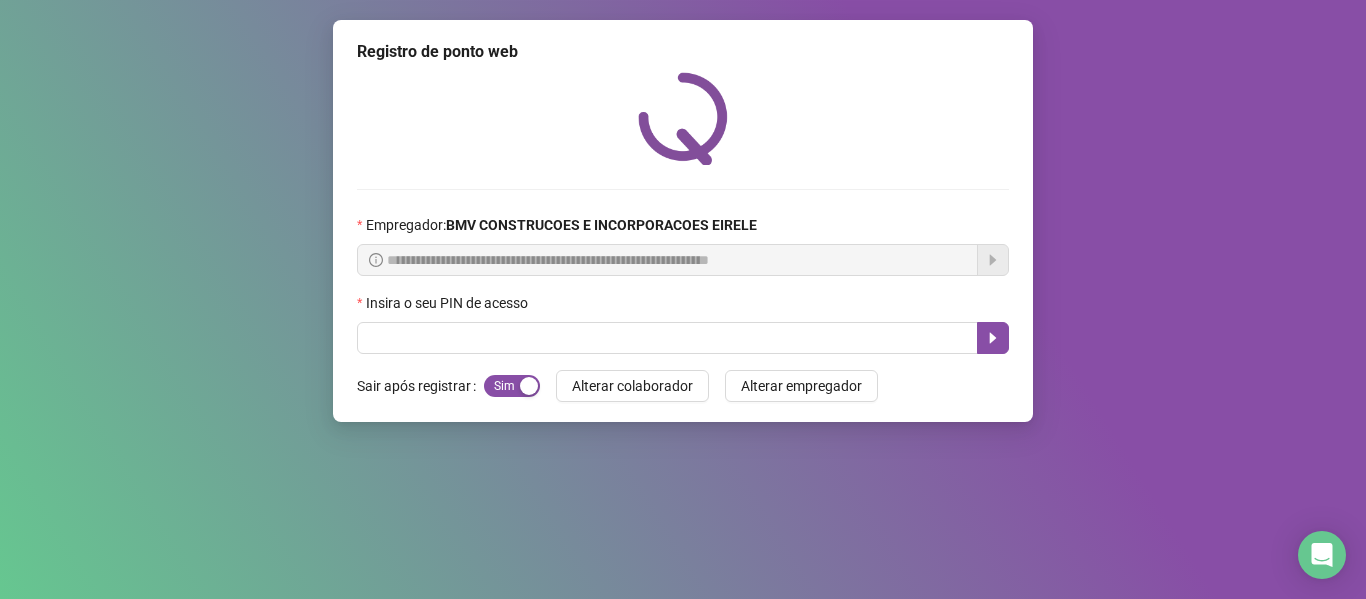 click on "Insira o seu PIN de acesso" at bounding box center (683, 307) 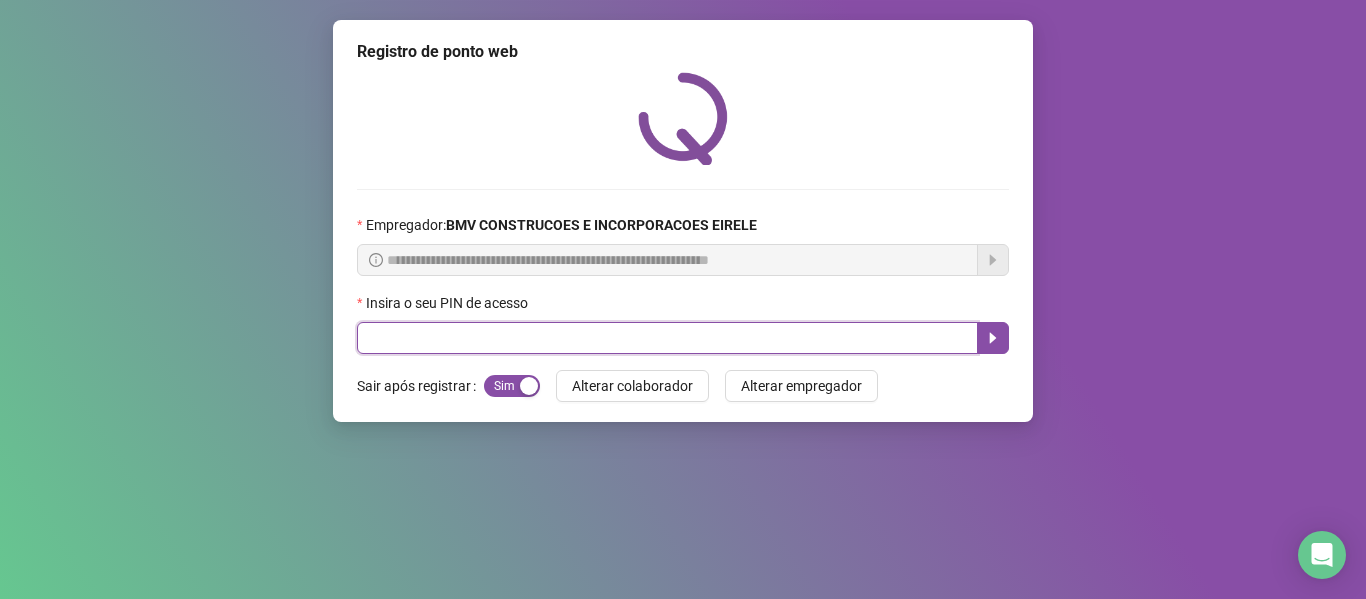 click at bounding box center [667, 338] 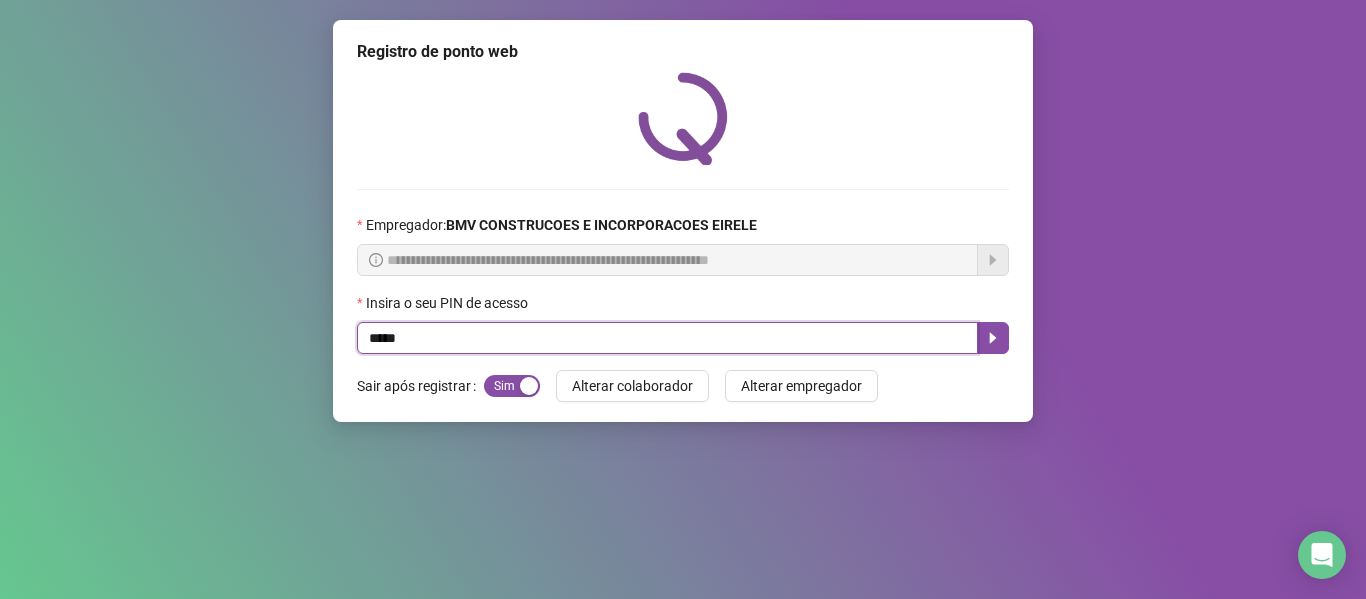 type on "*****" 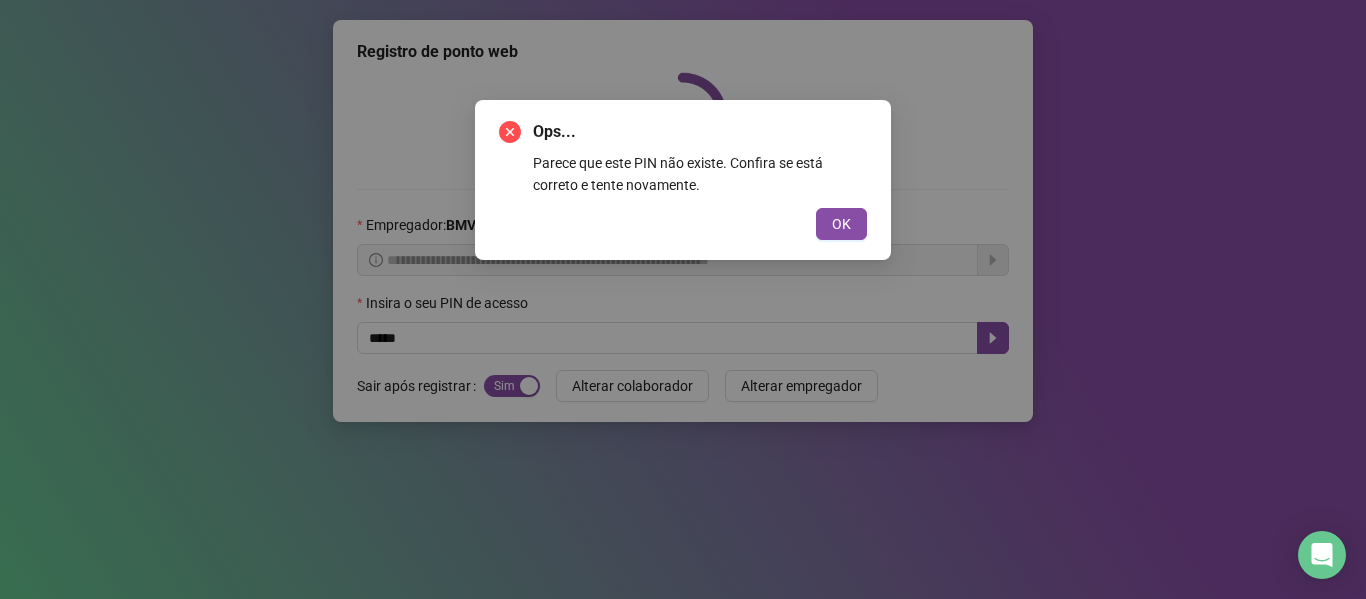 type 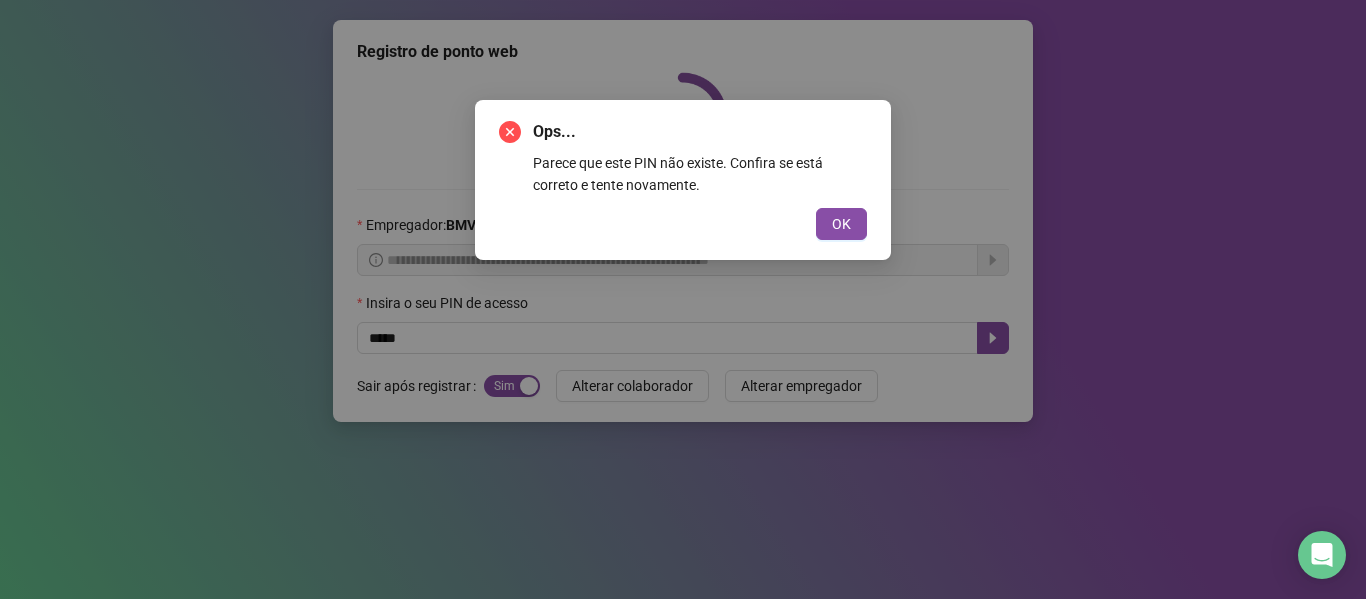 drag, startPoint x: 838, startPoint y: 220, endPoint x: 767, endPoint y: 249, distance: 76.6942 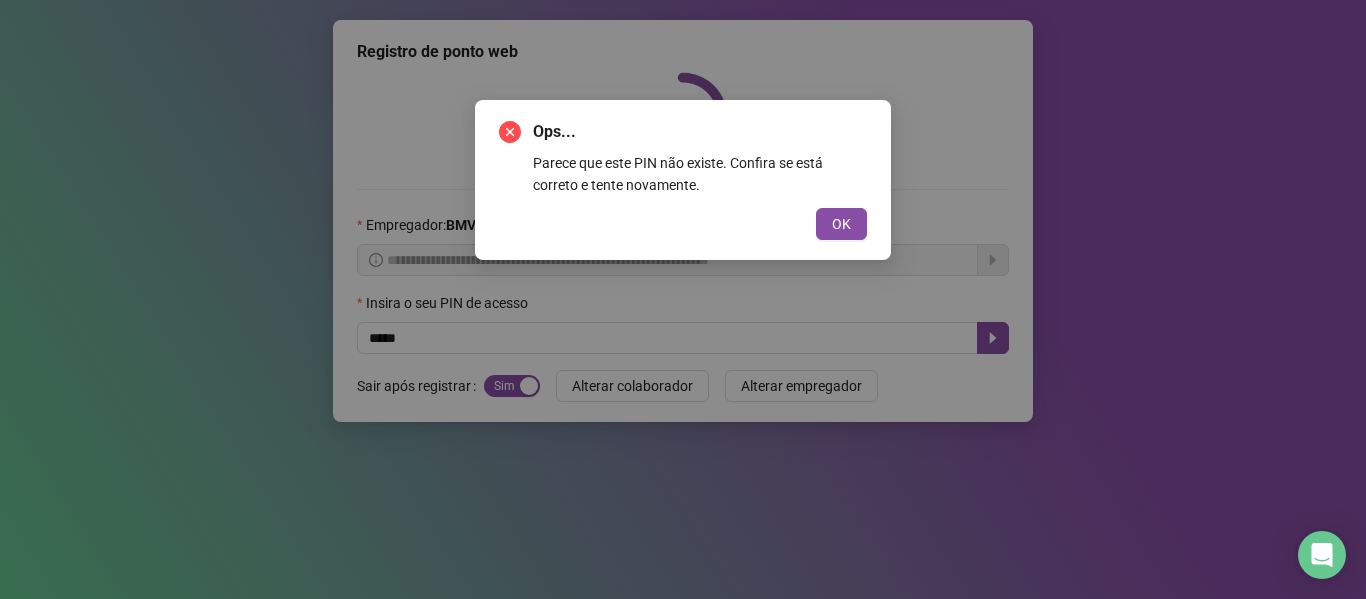 click on "OK" at bounding box center (841, 224) 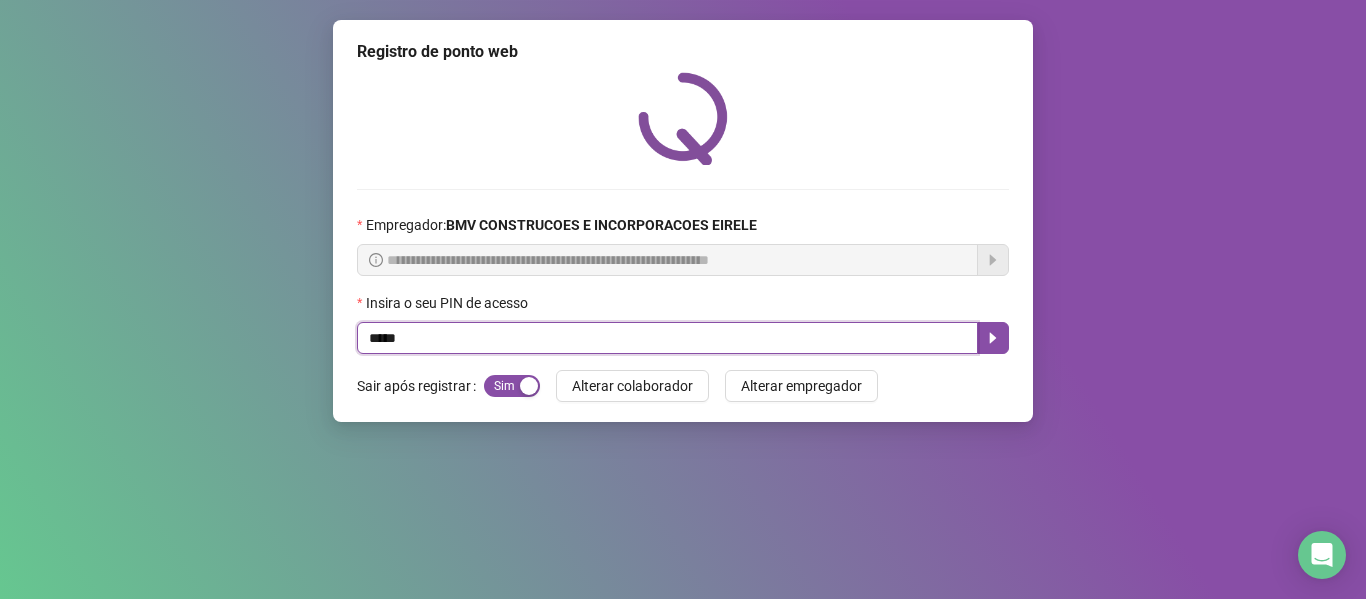 drag, startPoint x: 437, startPoint y: 346, endPoint x: 150, endPoint y: 339, distance: 287.08536 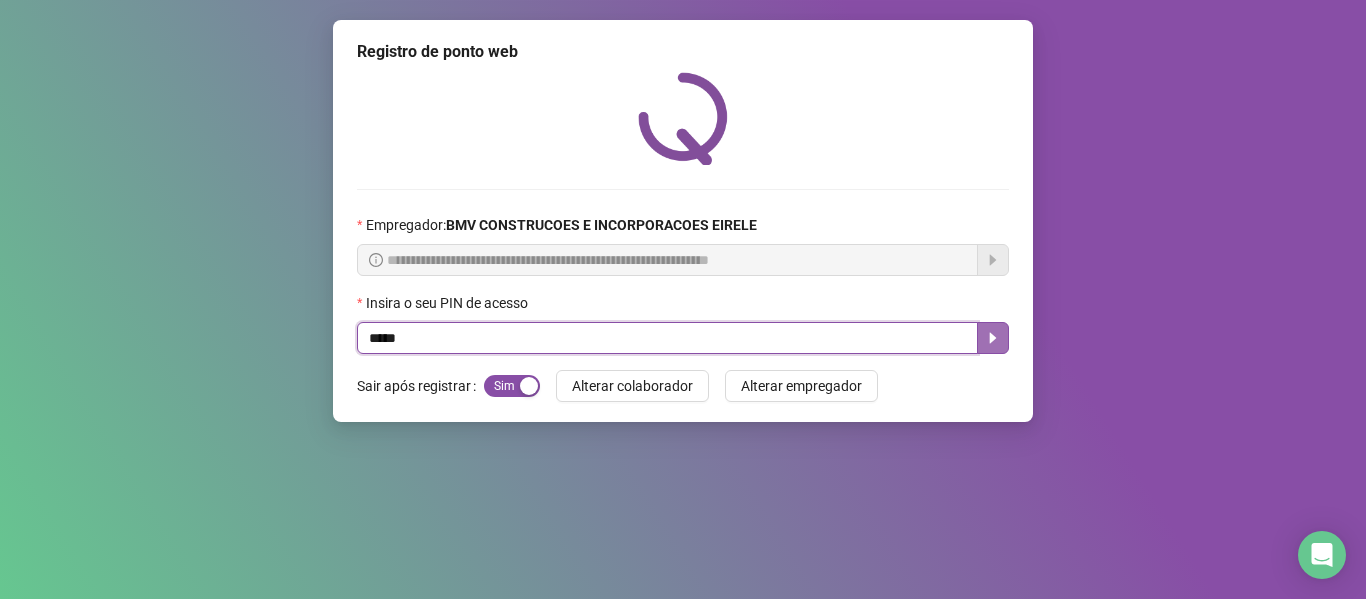 click 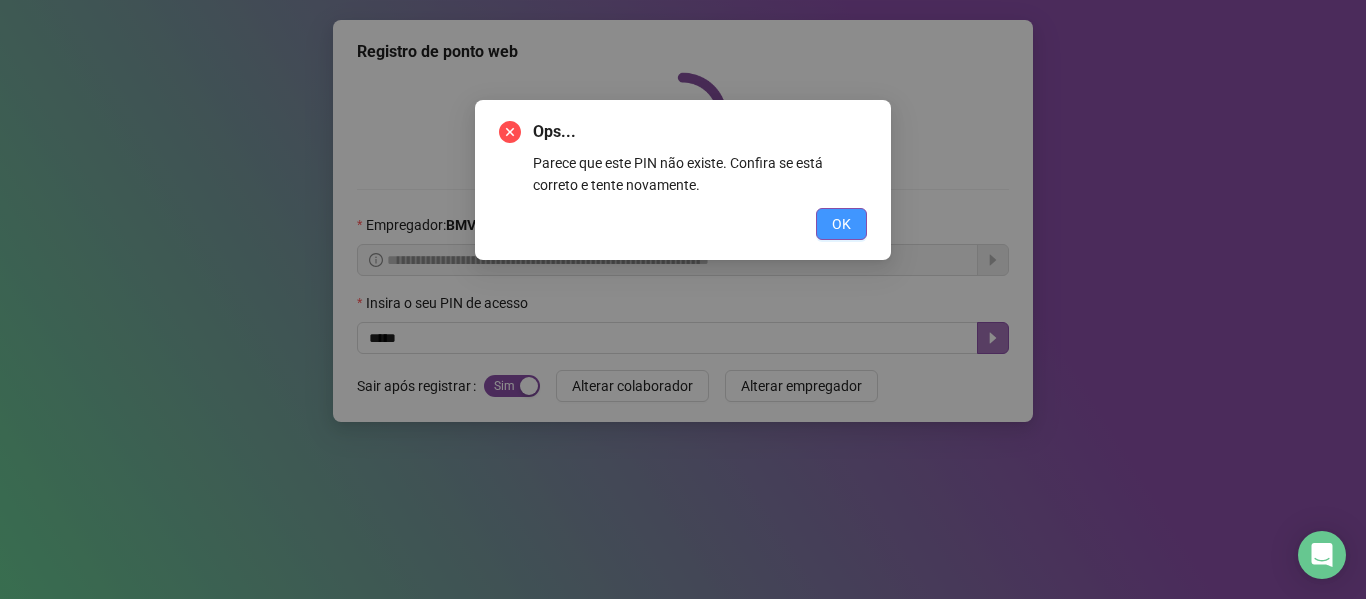 click on "OK" at bounding box center (841, 224) 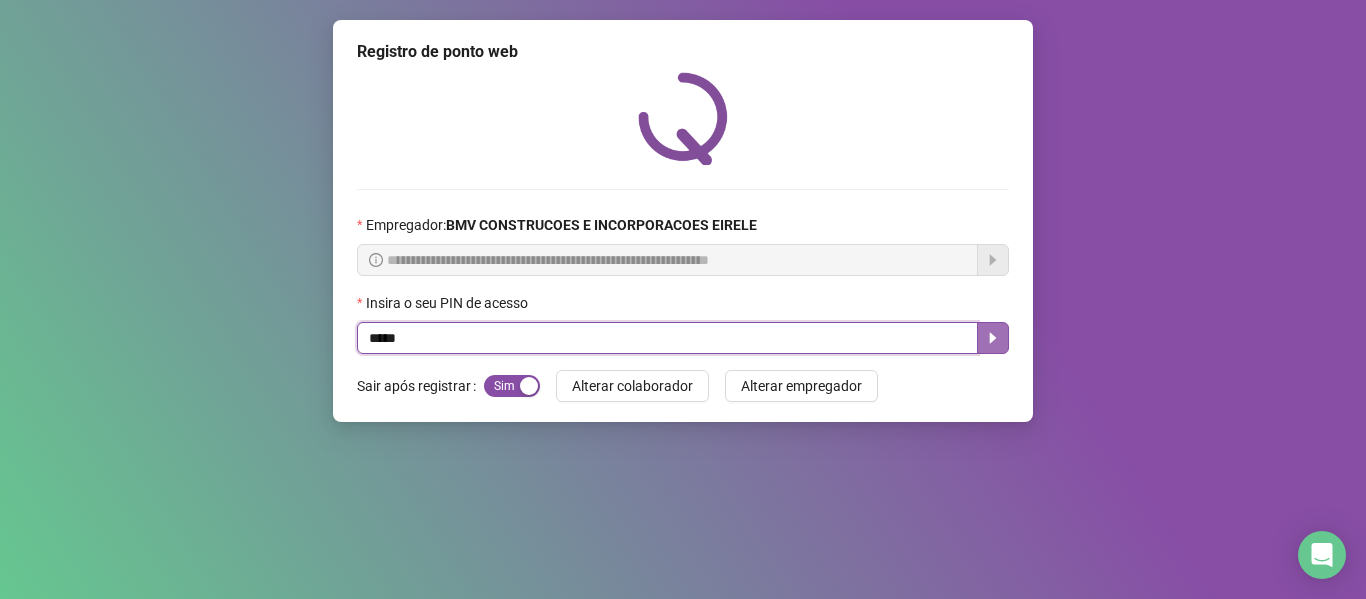 click on "*****" at bounding box center [667, 338] 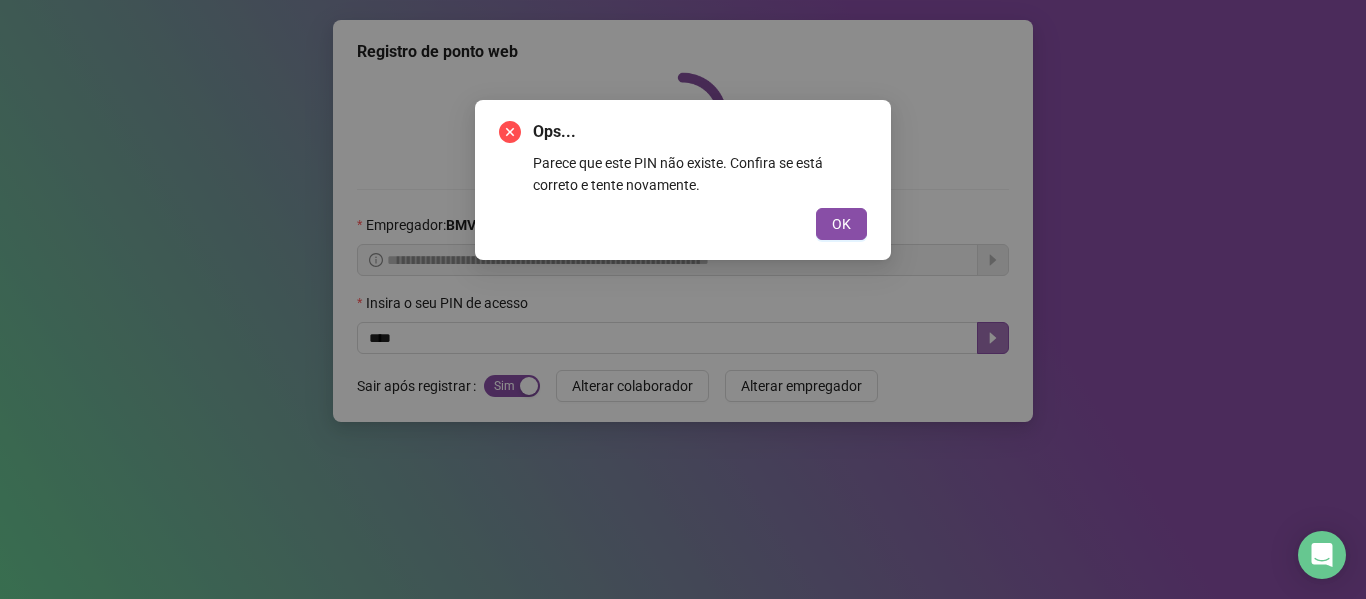 drag, startPoint x: 829, startPoint y: 210, endPoint x: 541, endPoint y: 308, distance: 304.21704 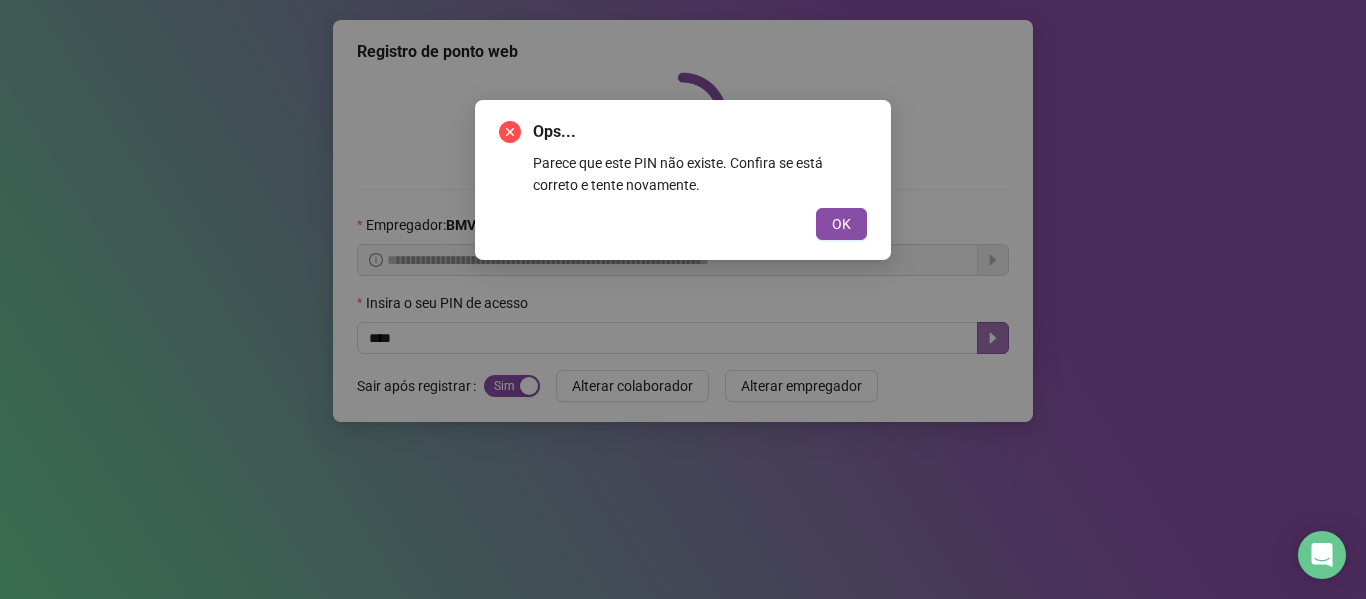 click on "OK" at bounding box center (841, 224) 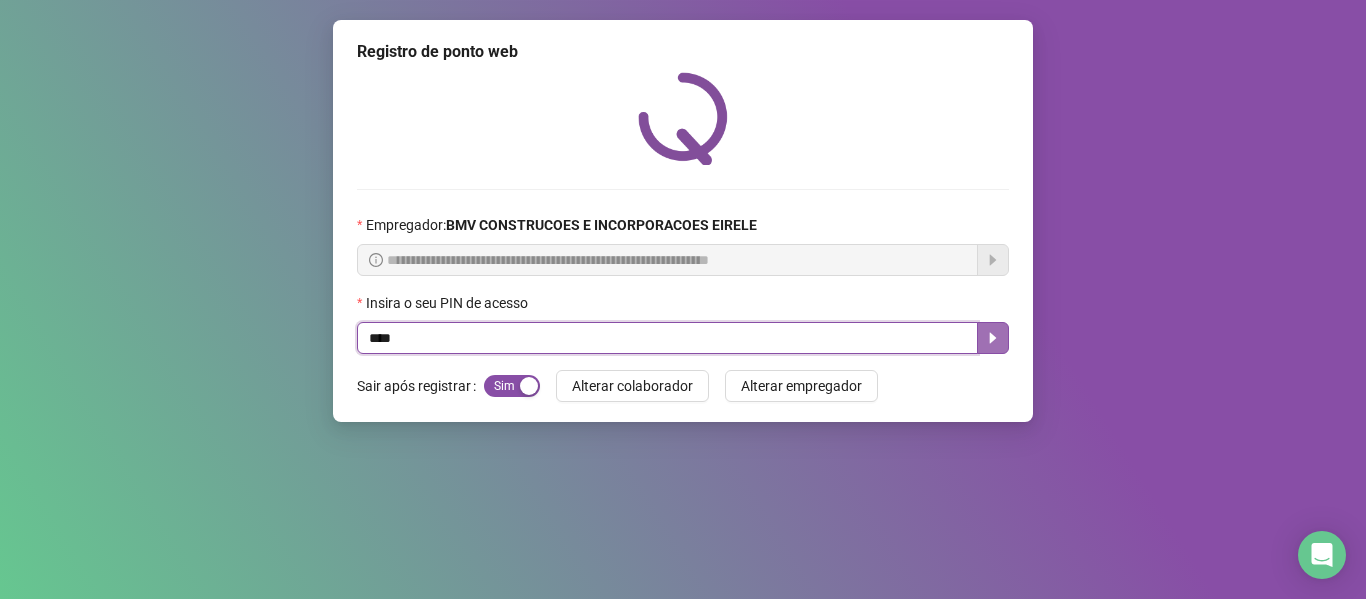 drag, startPoint x: 441, startPoint y: 332, endPoint x: 103, endPoint y: 370, distance: 340.1294 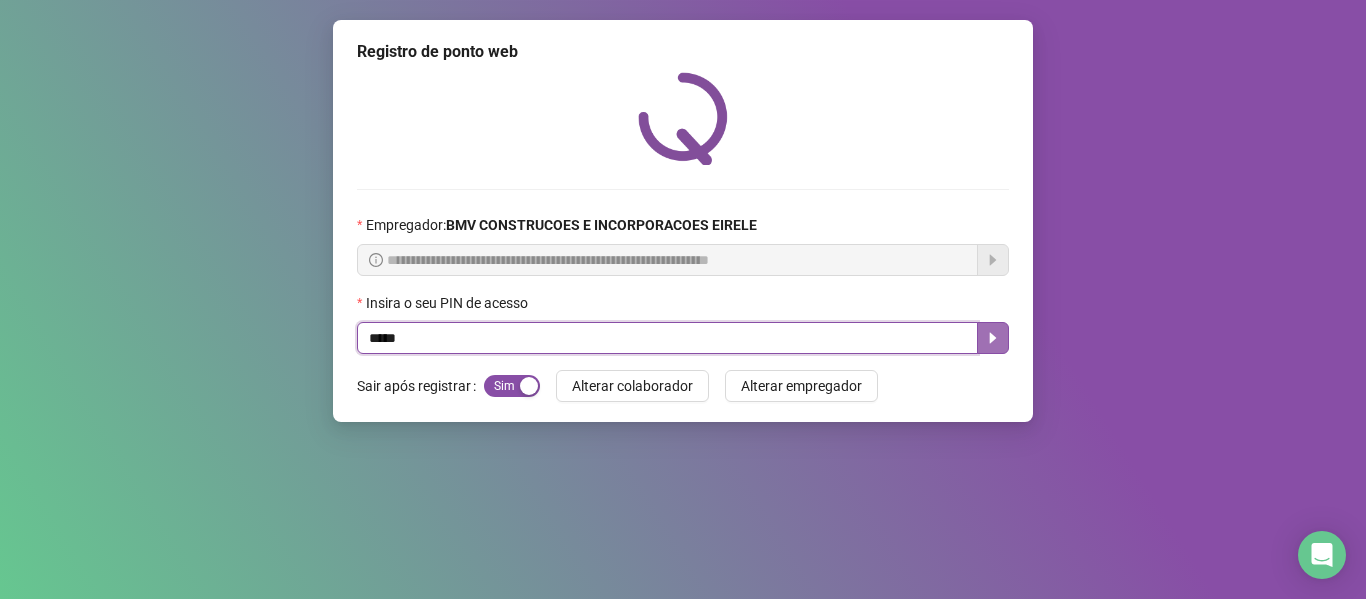 type on "*****" 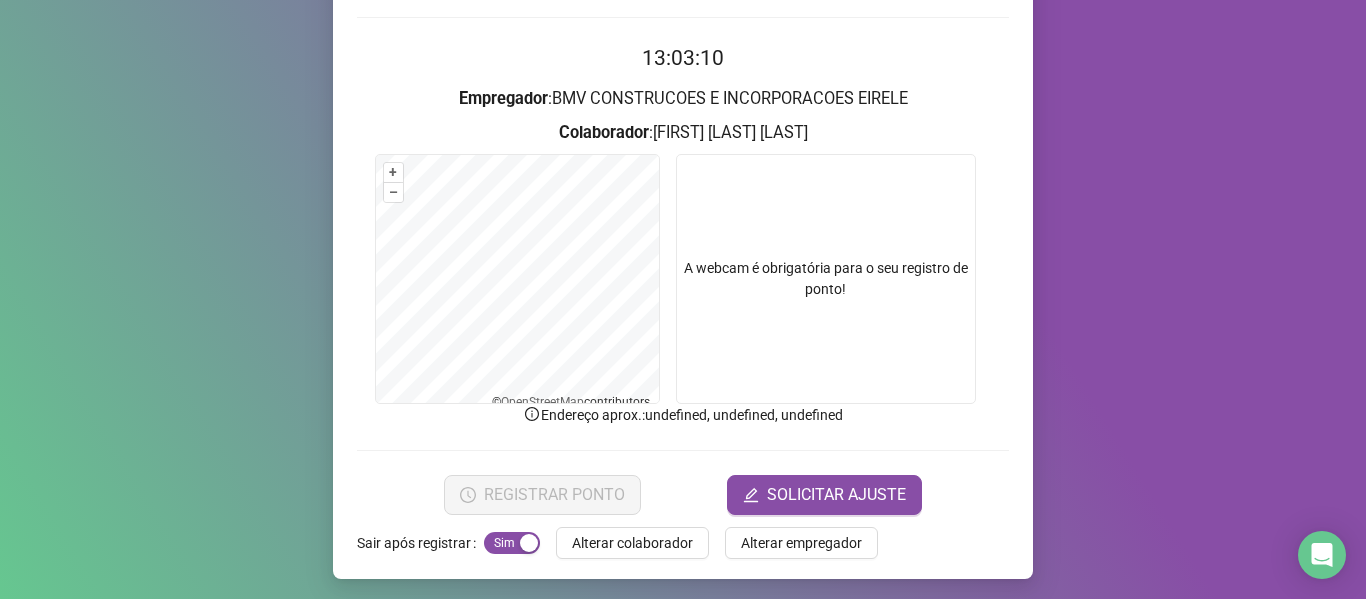 scroll, scrollTop: 176, scrollLeft: 0, axis: vertical 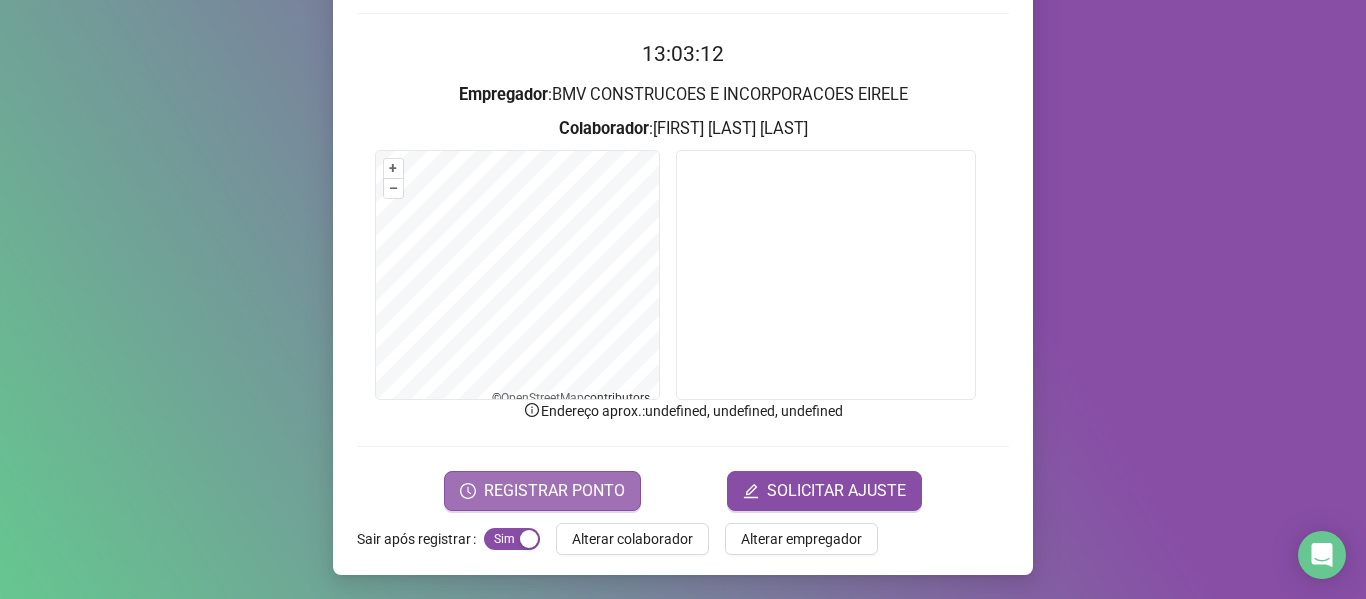 click on "REGISTRAR PONTO" at bounding box center (554, 491) 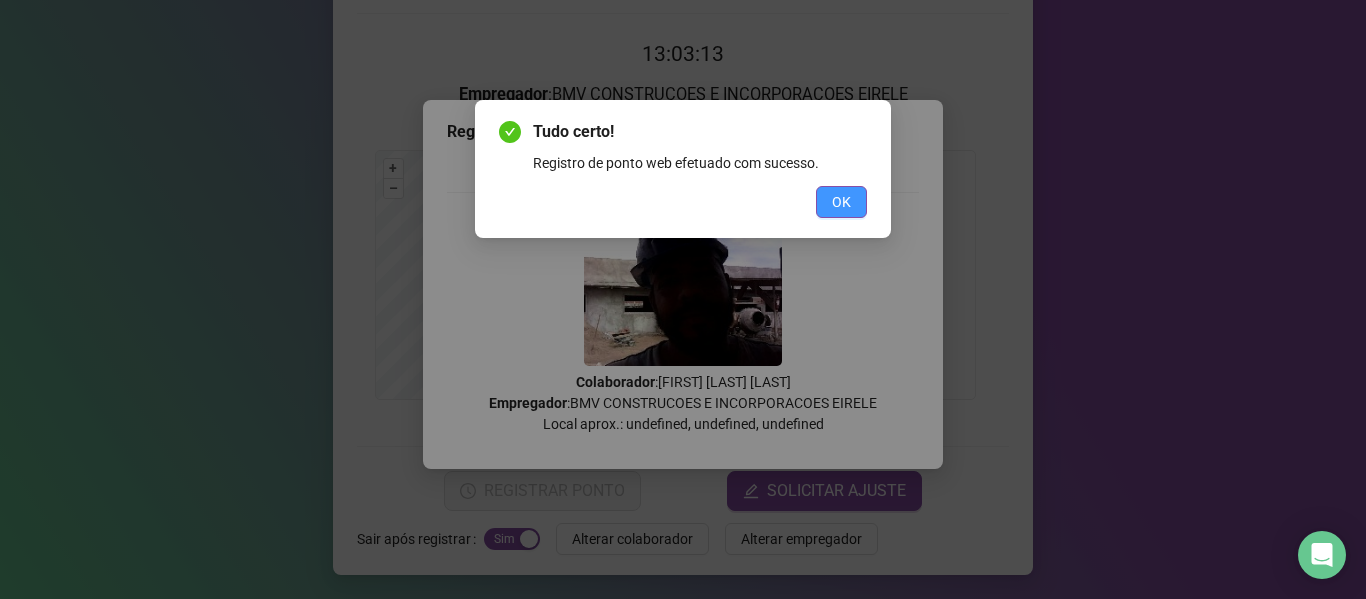 click on "OK" at bounding box center (841, 202) 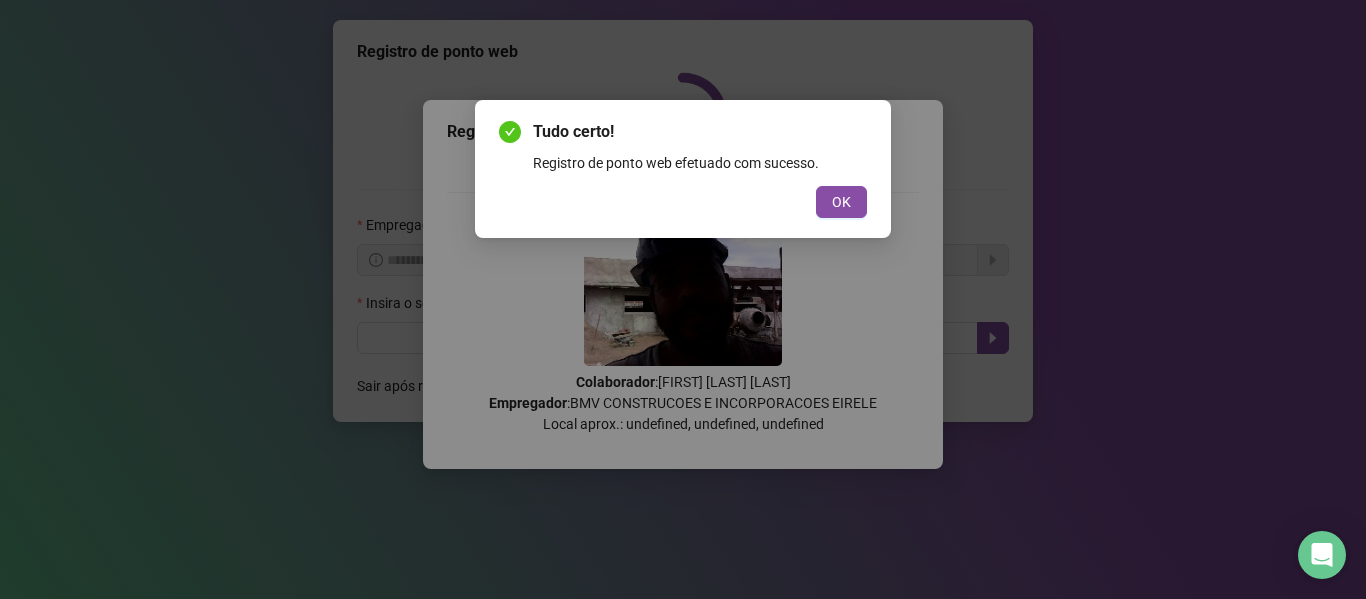 scroll, scrollTop: 0, scrollLeft: 0, axis: both 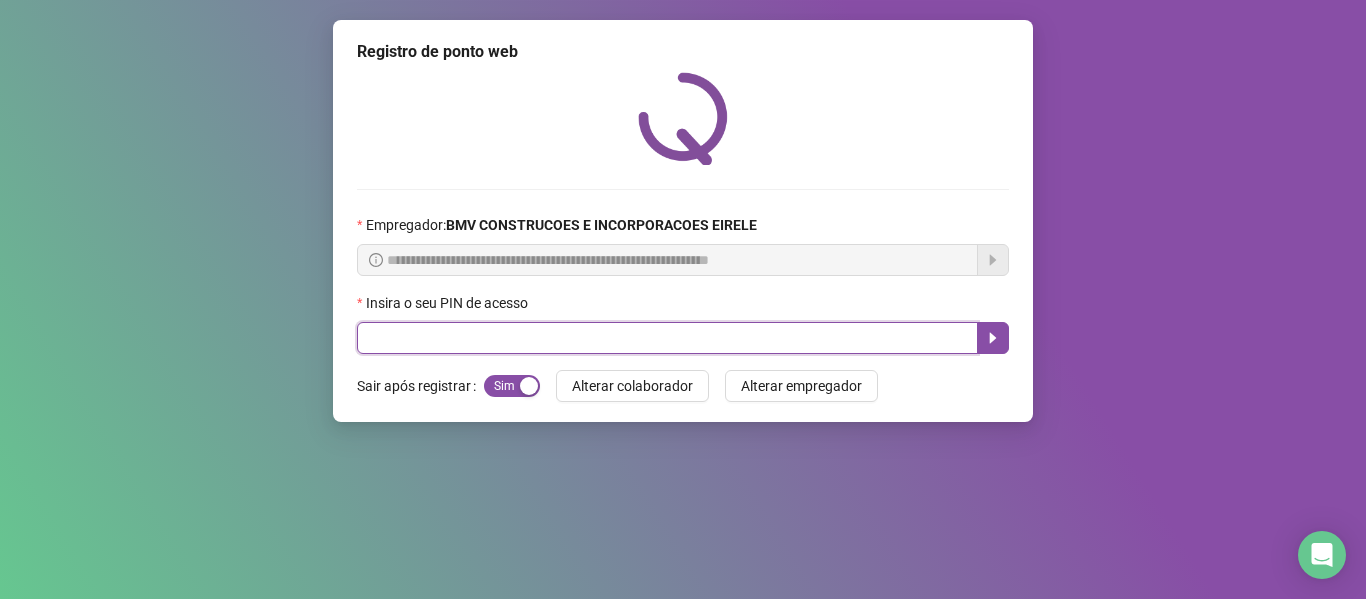 click at bounding box center (667, 338) 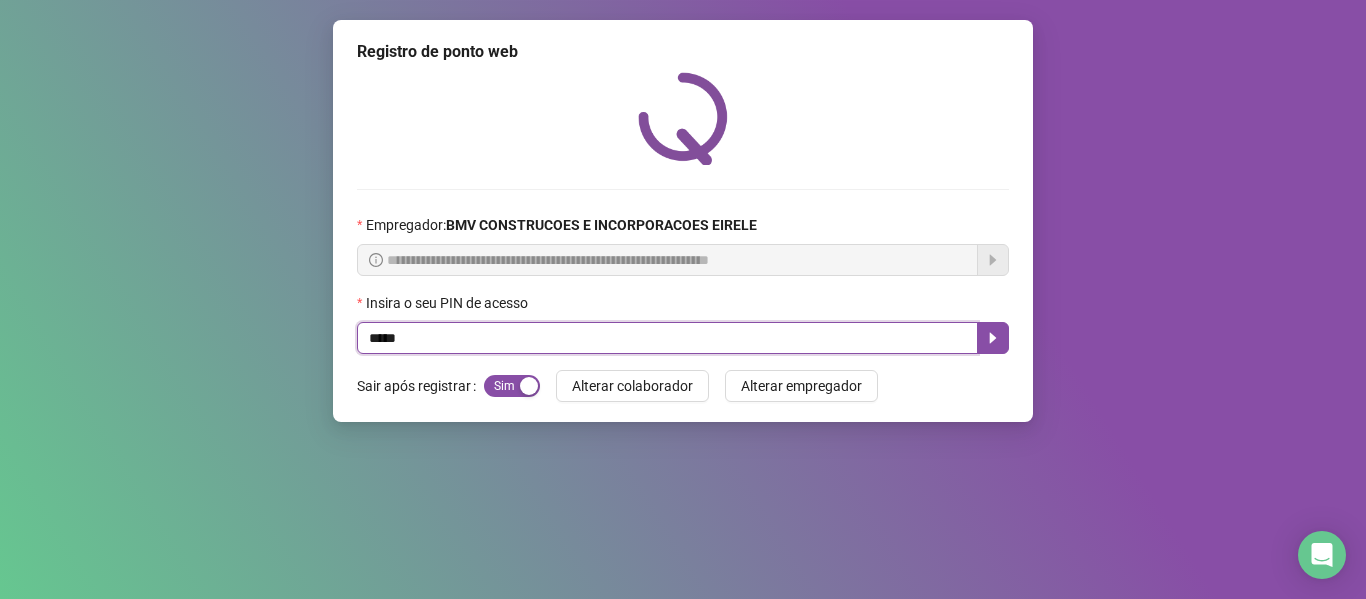 type on "*****" 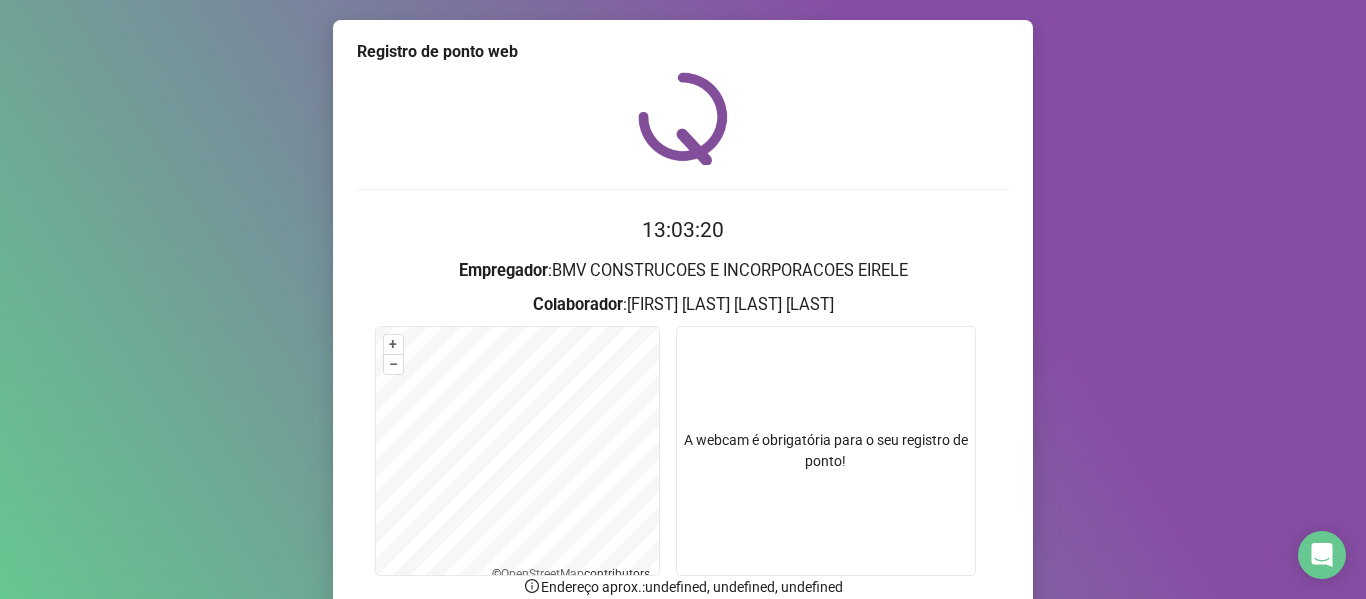 drag, startPoint x: 1333, startPoint y: 284, endPoint x: 1348, endPoint y: 338, distance: 56.044624 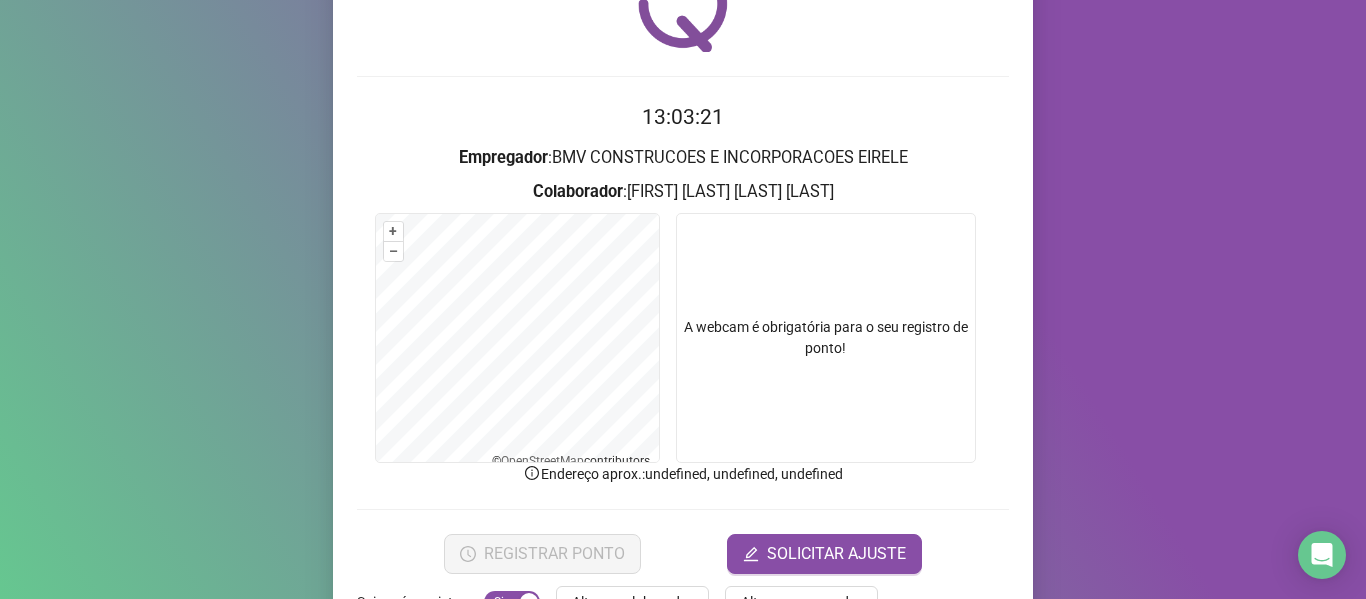 scroll, scrollTop: 176, scrollLeft: 0, axis: vertical 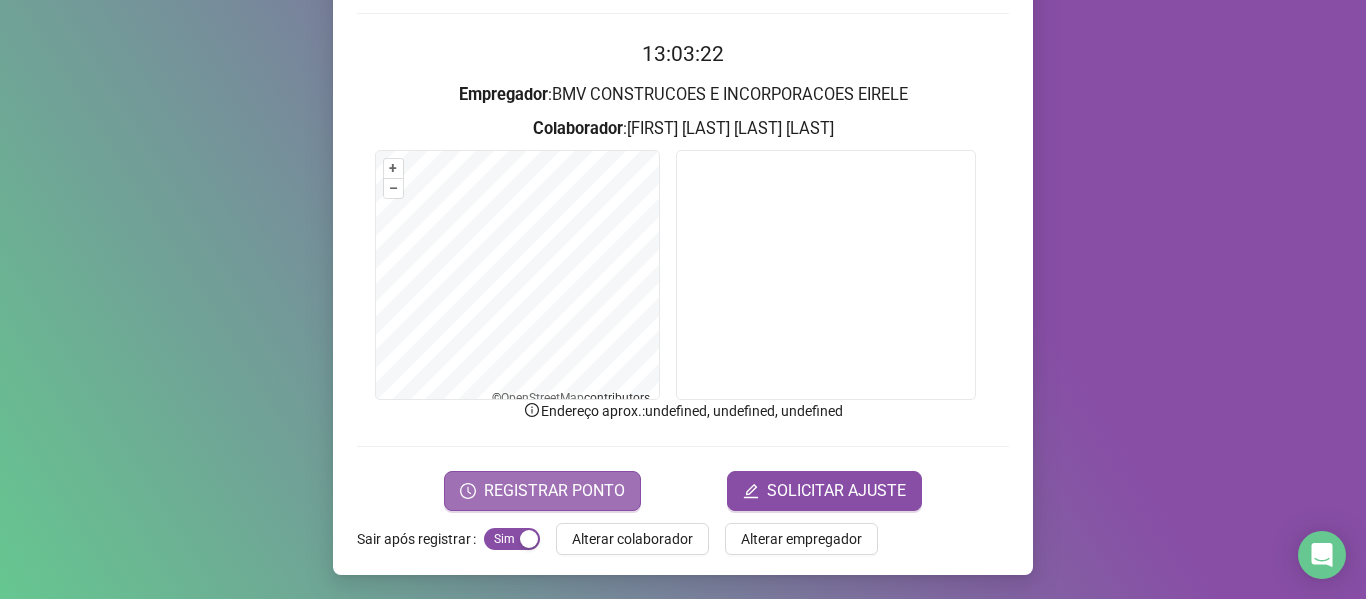 click on "REGISTRAR PONTO" at bounding box center (554, 491) 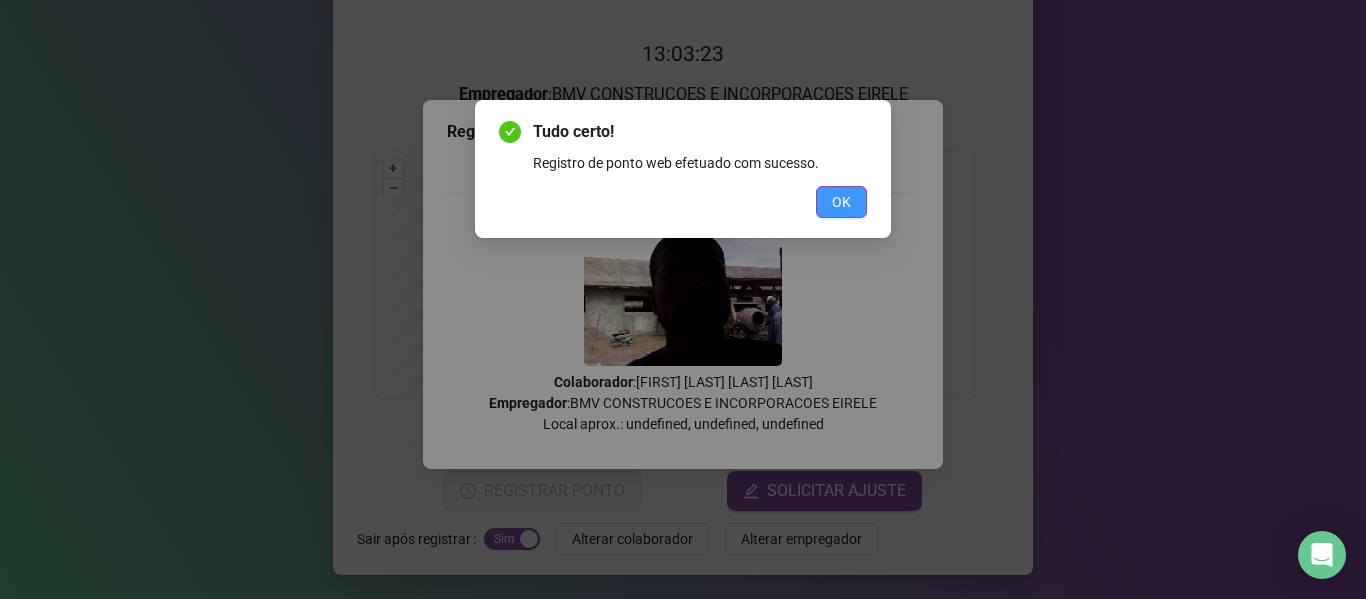 click on "OK" at bounding box center [841, 202] 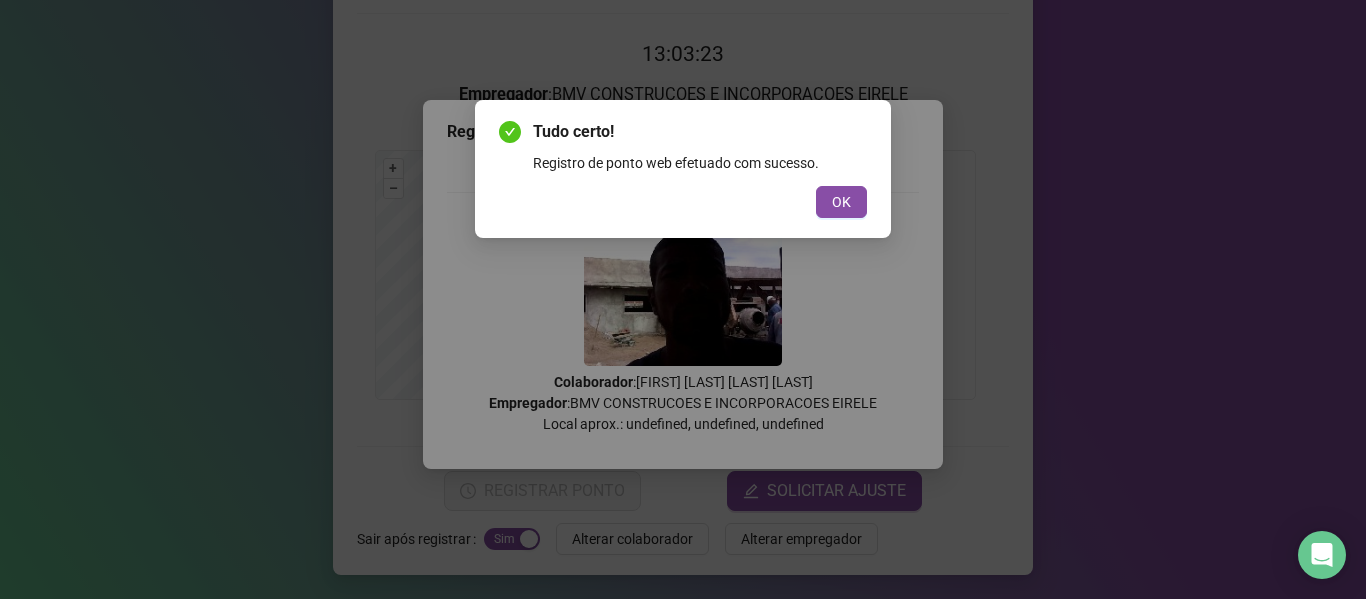 scroll, scrollTop: 0, scrollLeft: 0, axis: both 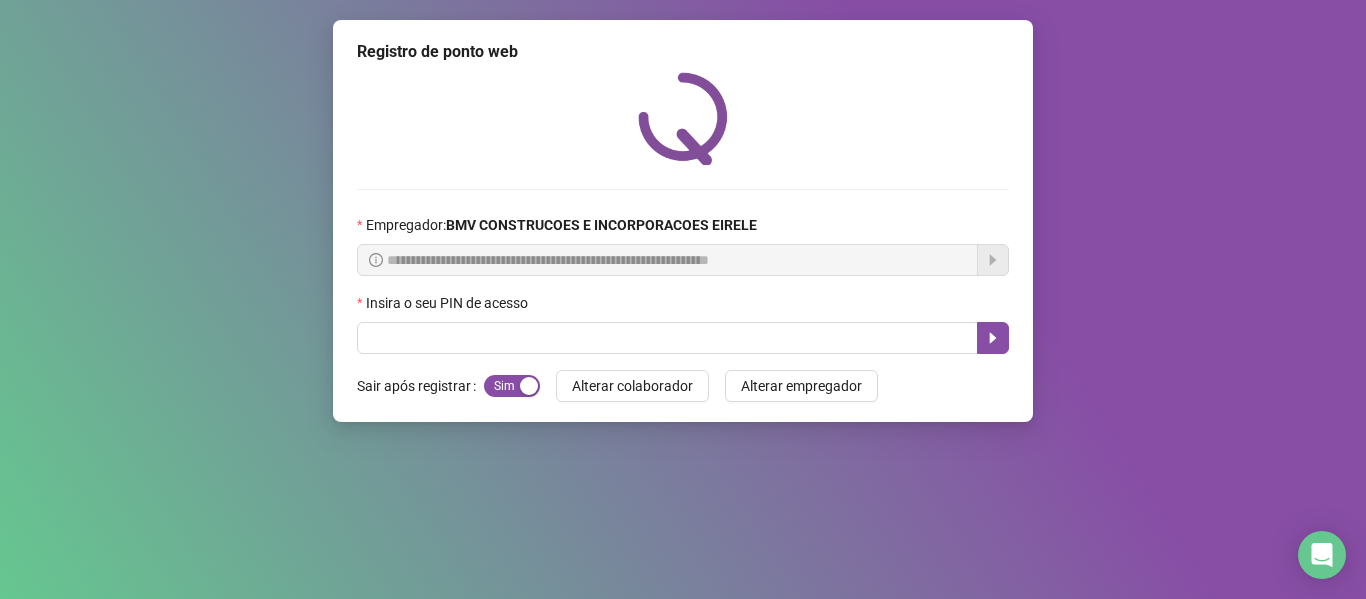 click on "Insira o seu PIN de acesso" at bounding box center (683, 307) 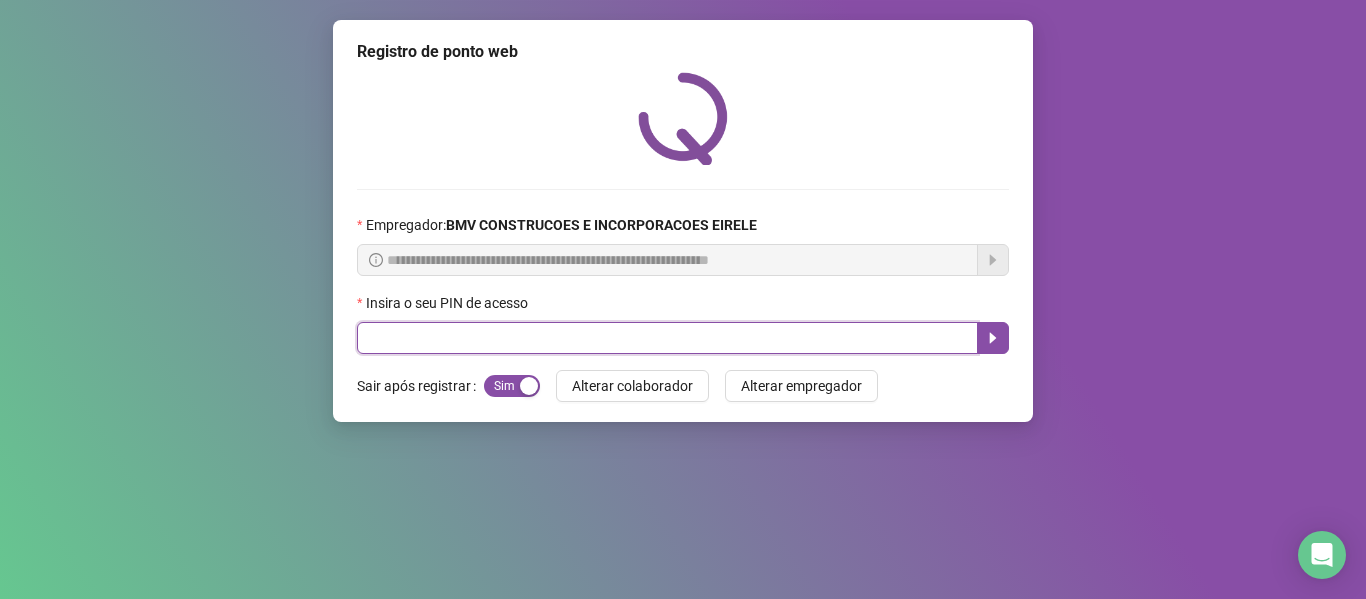 click at bounding box center [667, 338] 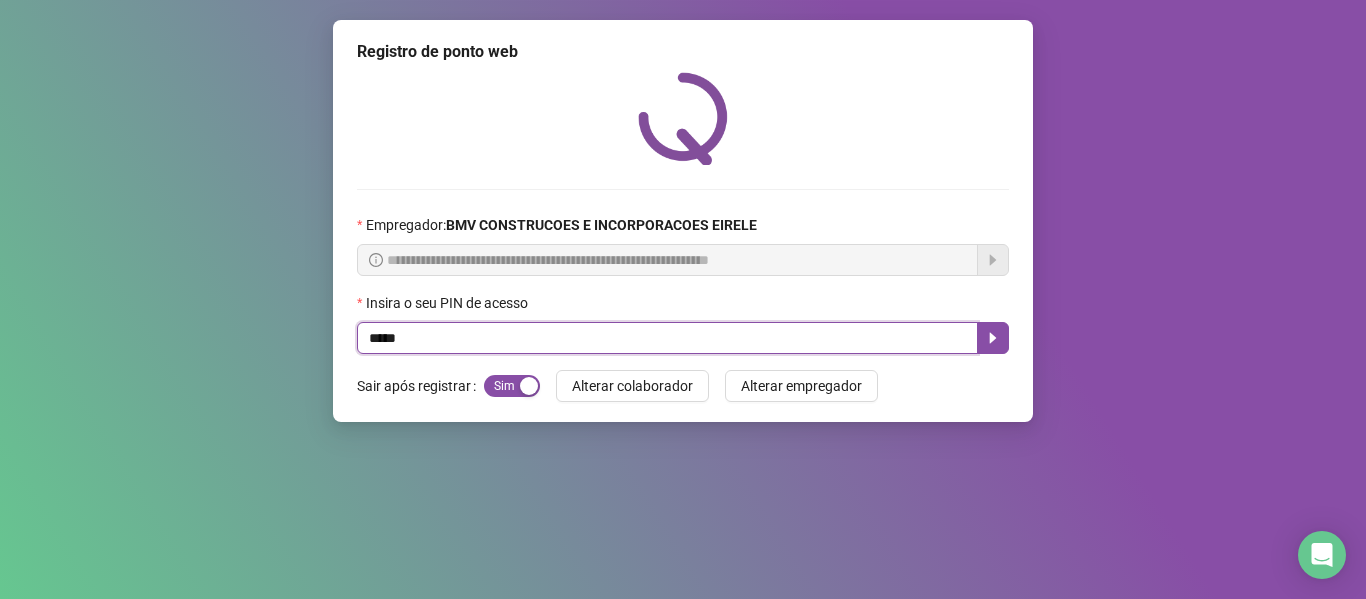 type on "*****" 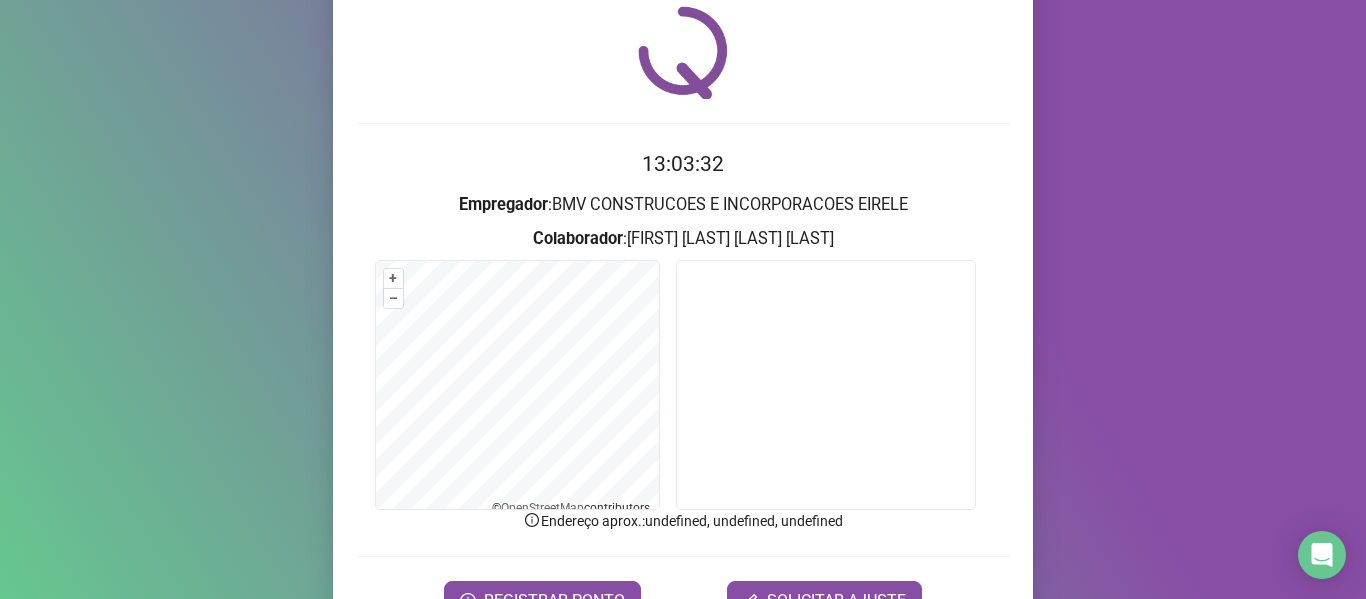 scroll, scrollTop: 176, scrollLeft: 0, axis: vertical 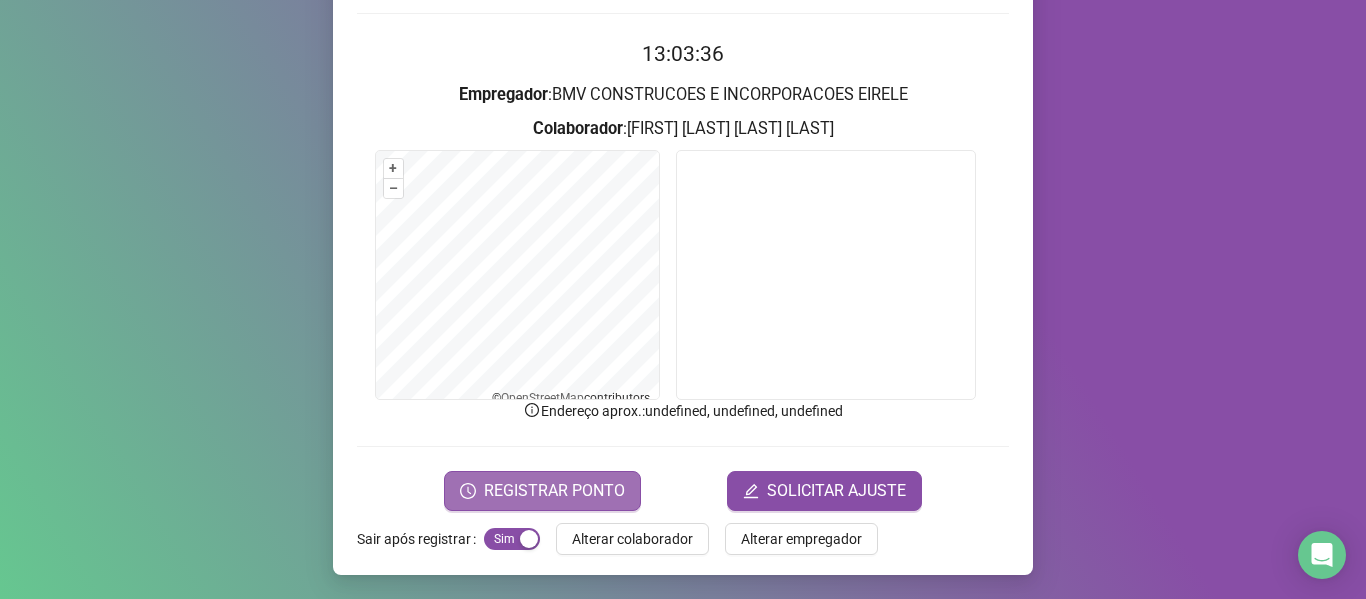 click on "REGISTRAR PONTO" at bounding box center [554, 491] 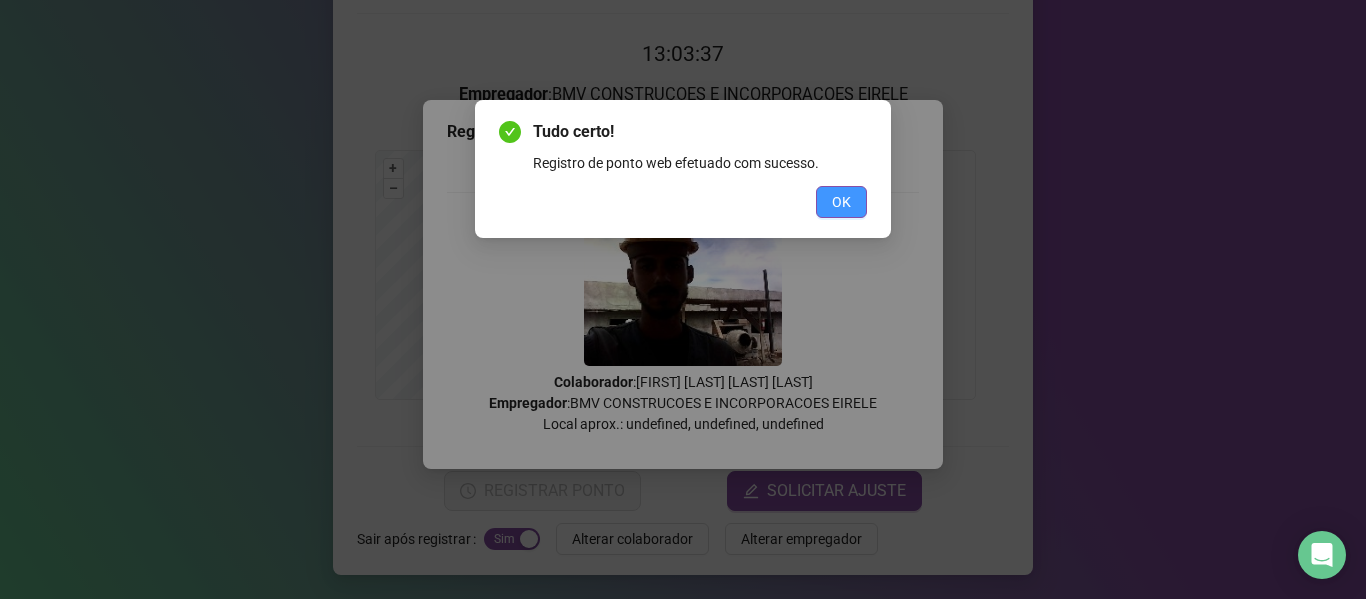 click on "OK" at bounding box center [841, 202] 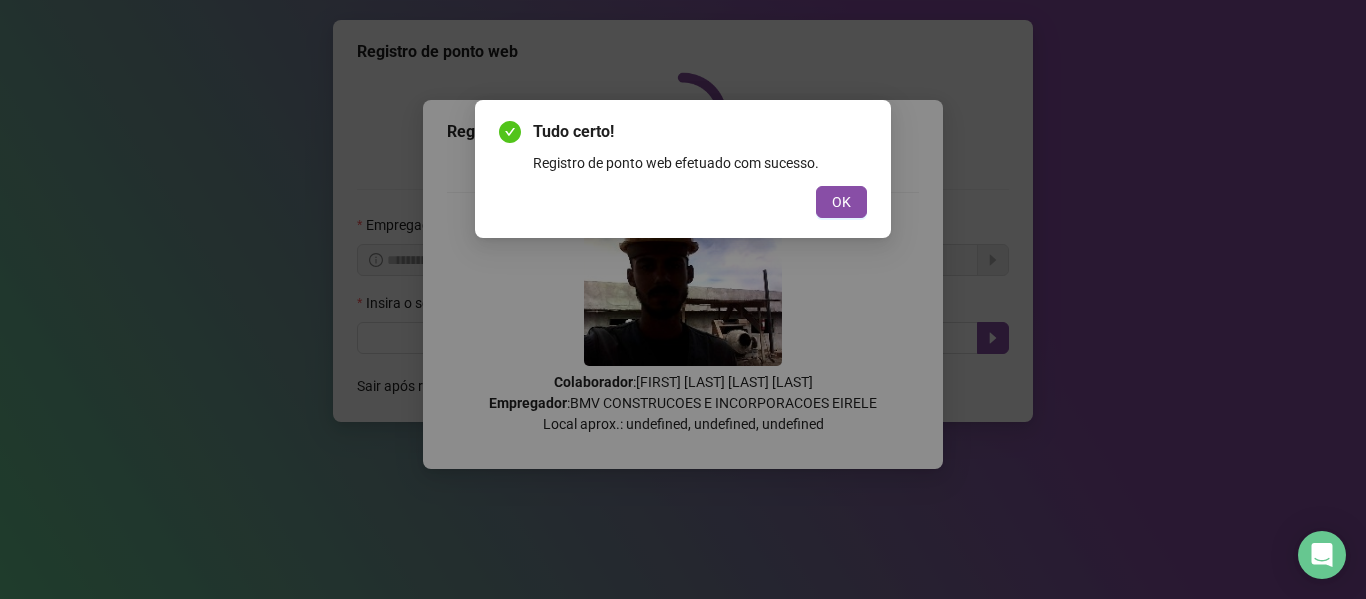 scroll, scrollTop: 0, scrollLeft: 0, axis: both 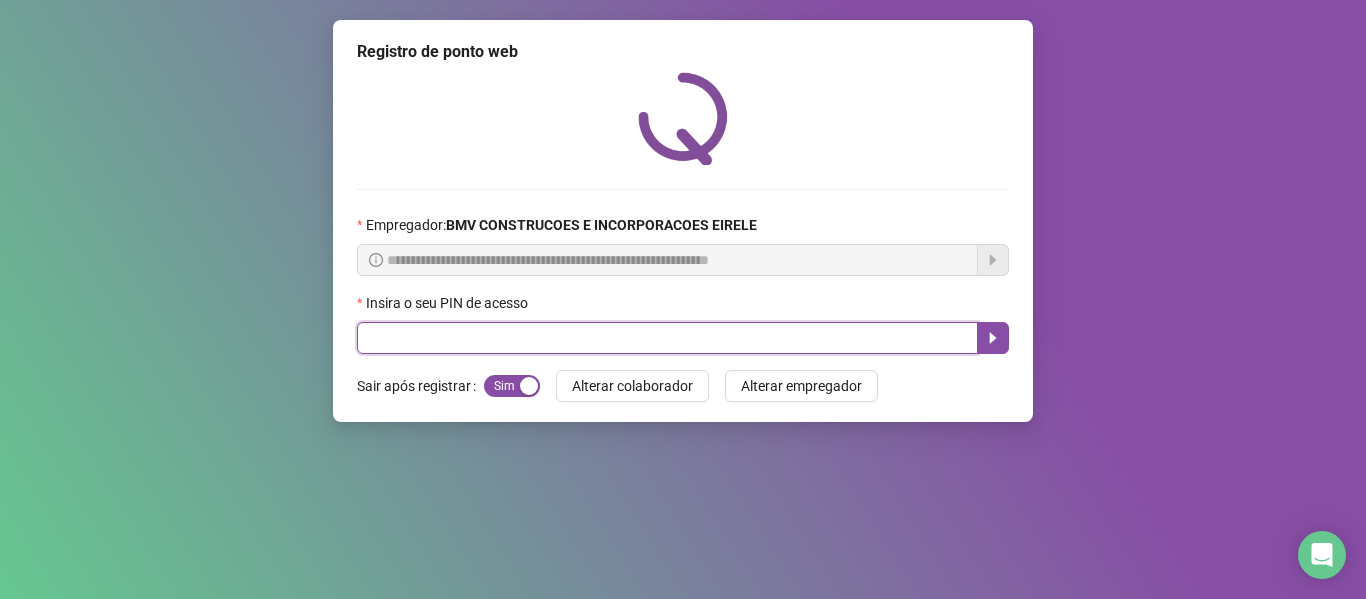click at bounding box center [667, 338] 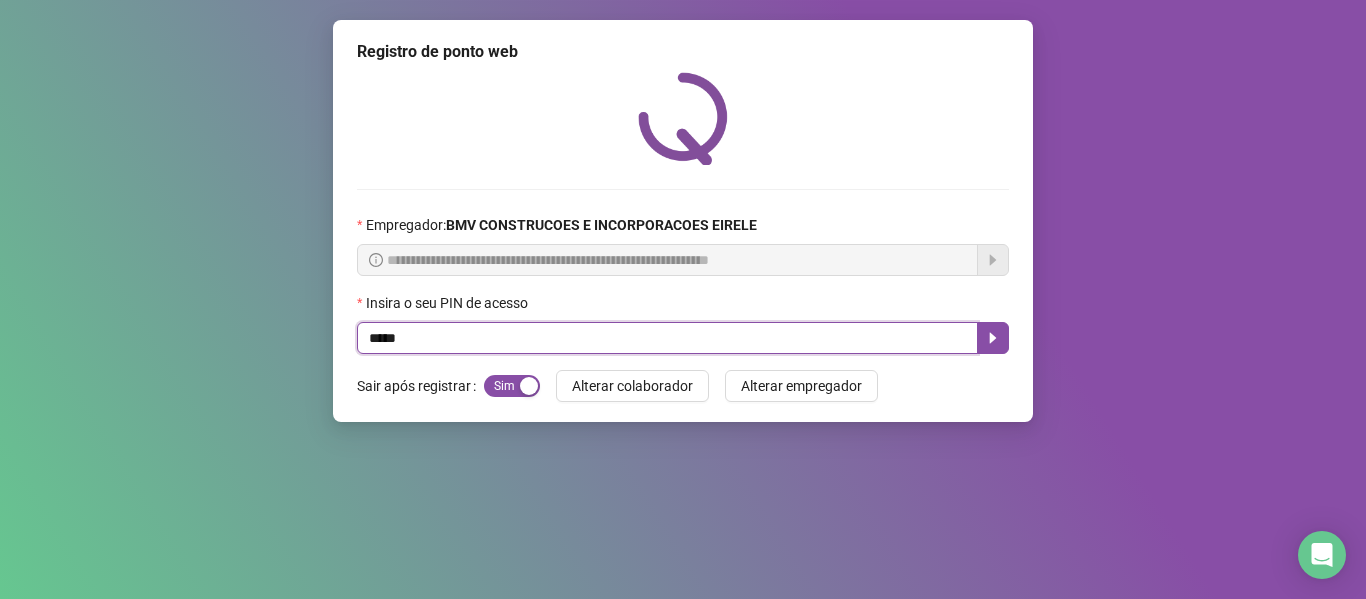 type on "*****" 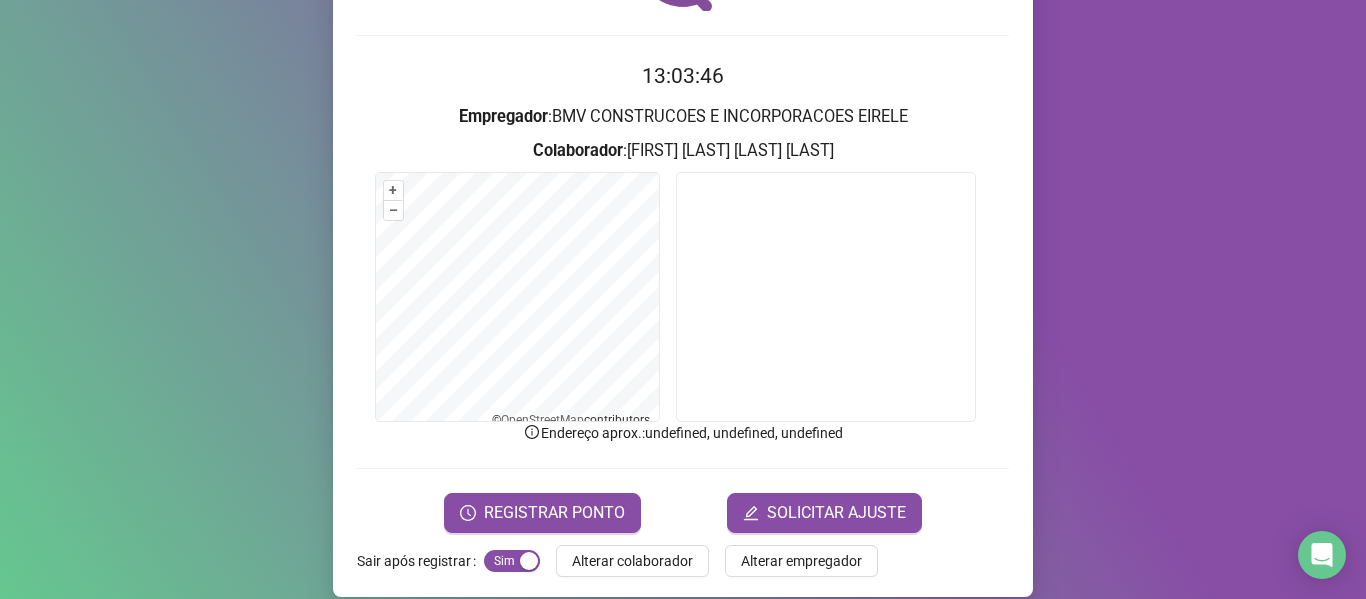 scroll, scrollTop: 176, scrollLeft: 0, axis: vertical 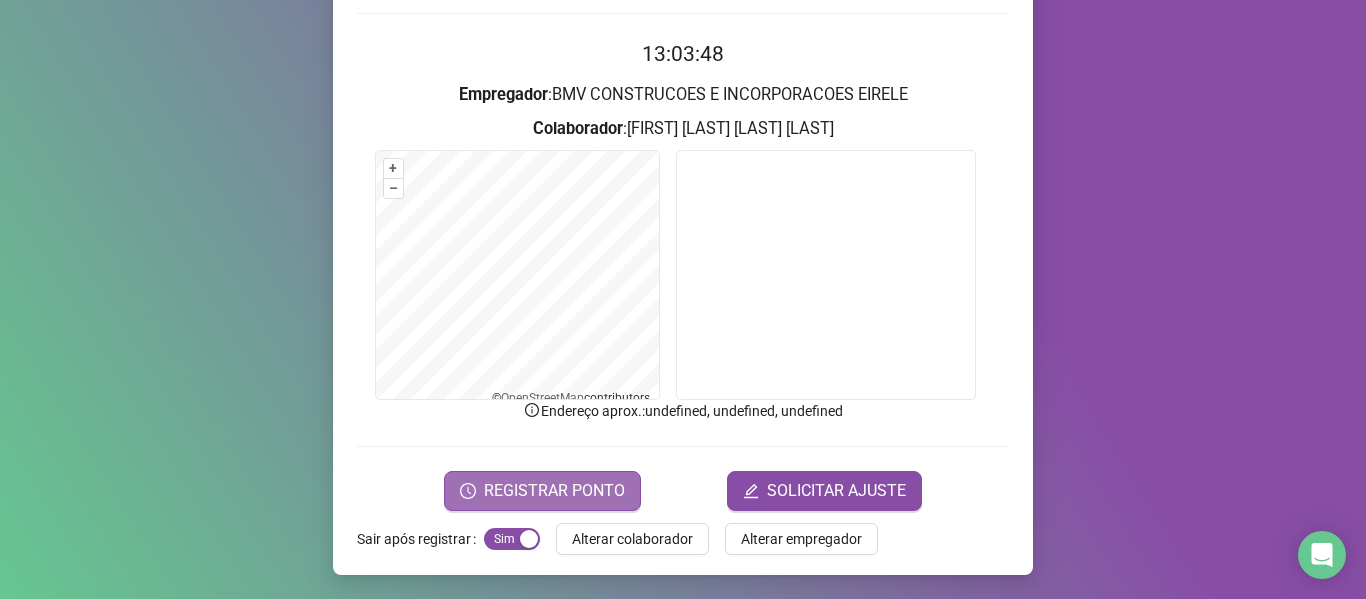 click on "REGISTRAR PONTO" at bounding box center [554, 491] 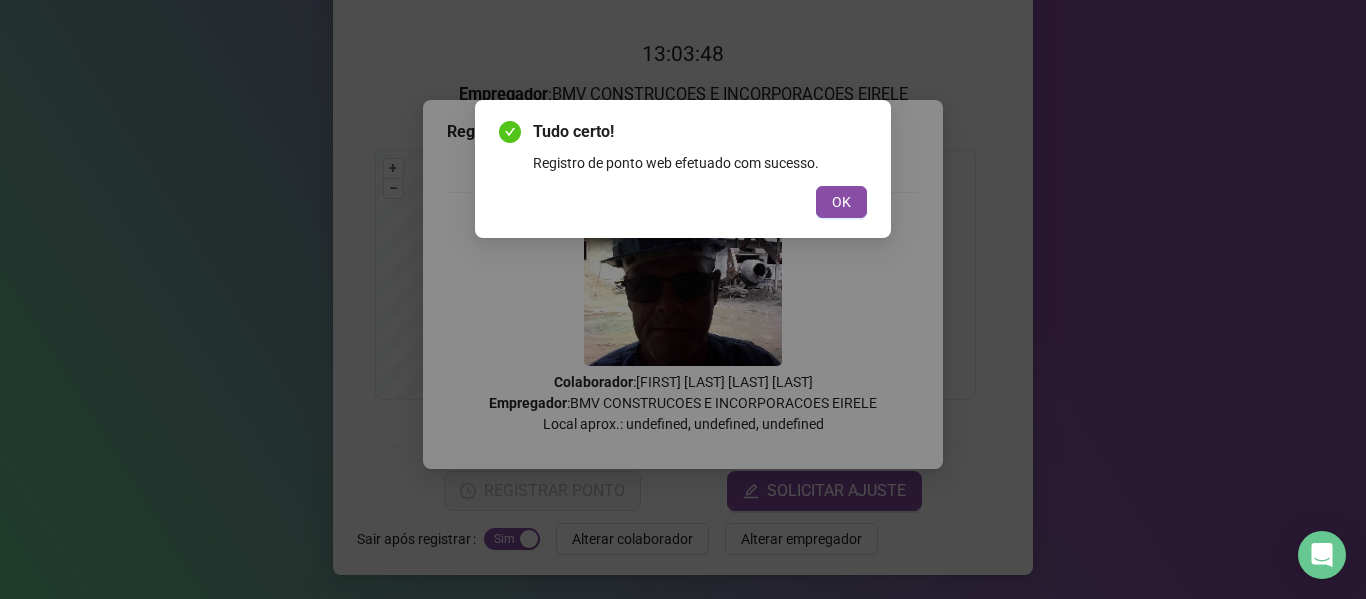drag, startPoint x: 850, startPoint y: 190, endPoint x: 811, endPoint y: 207, distance: 42.544094 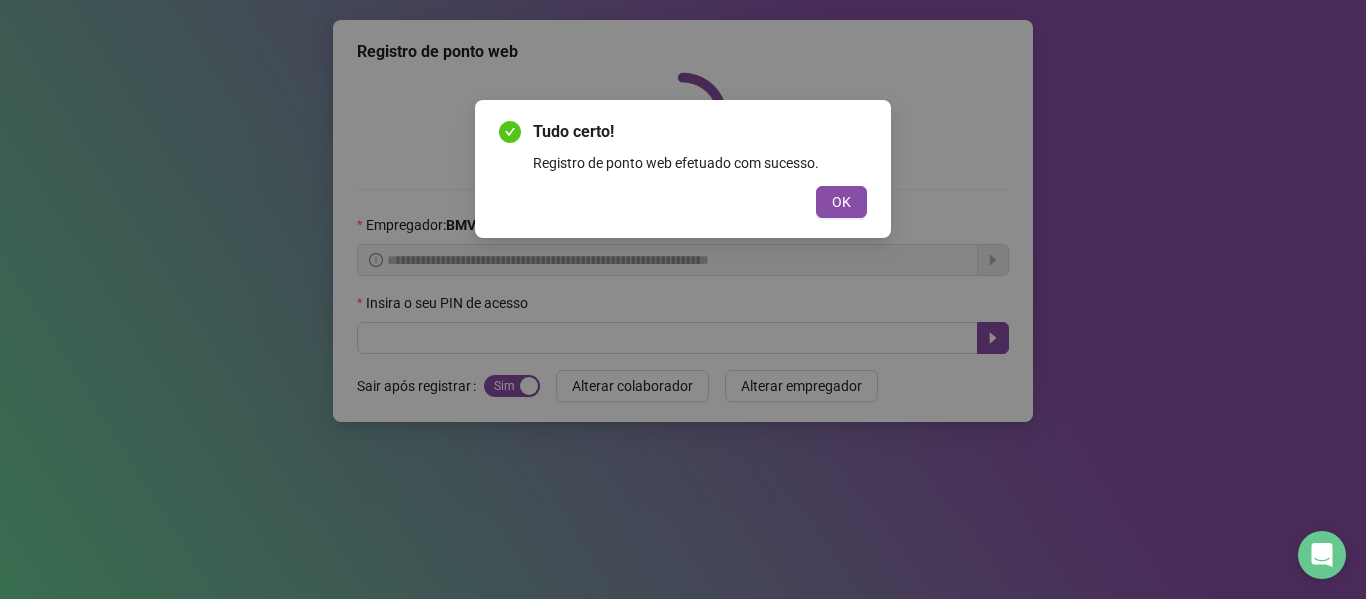 scroll, scrollTop: 0, scrollLeft: 0, axis: both 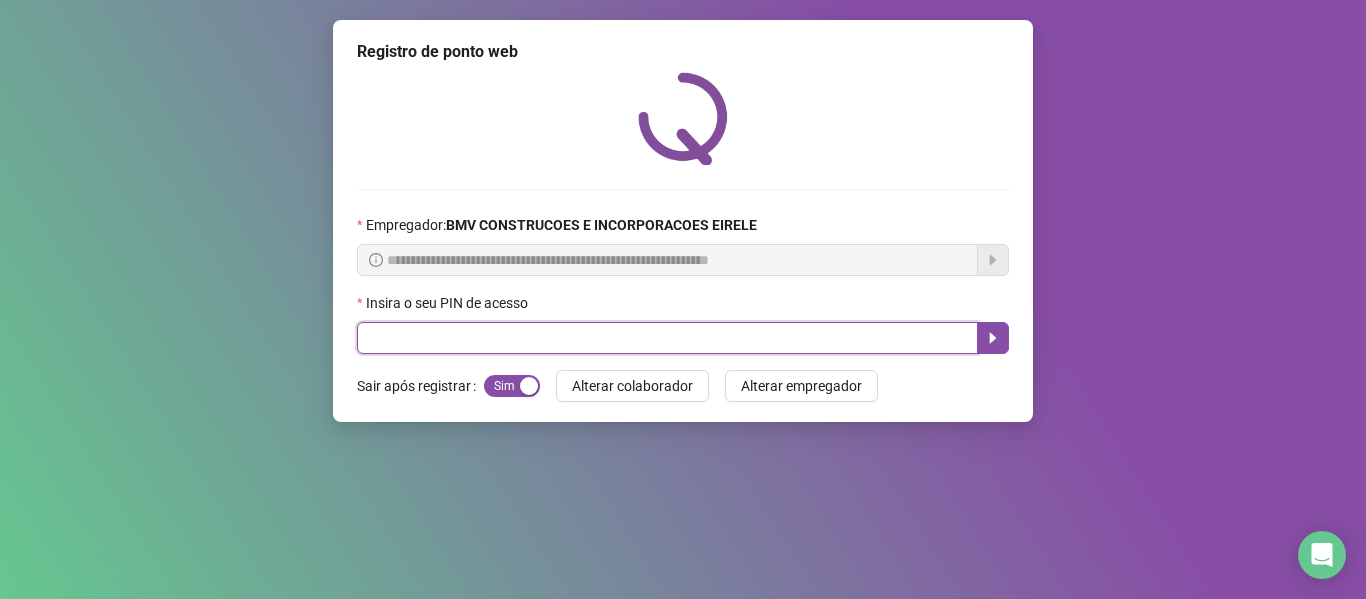 click at bounding box center [667, 338] 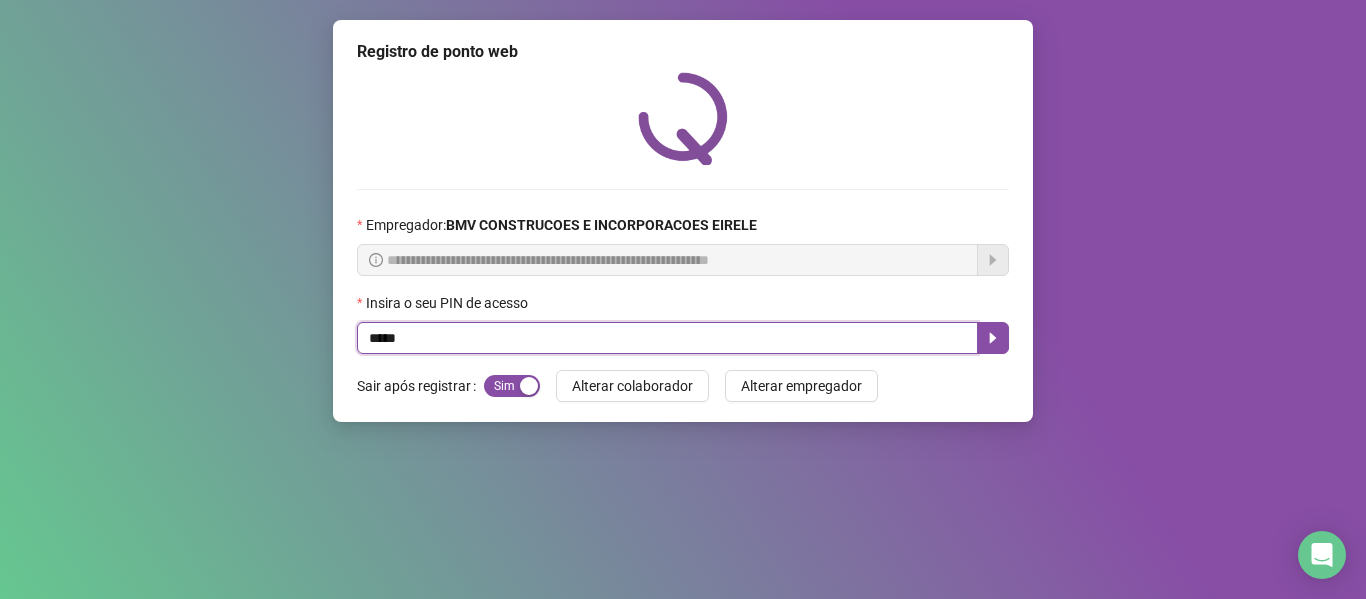 type on "*****" 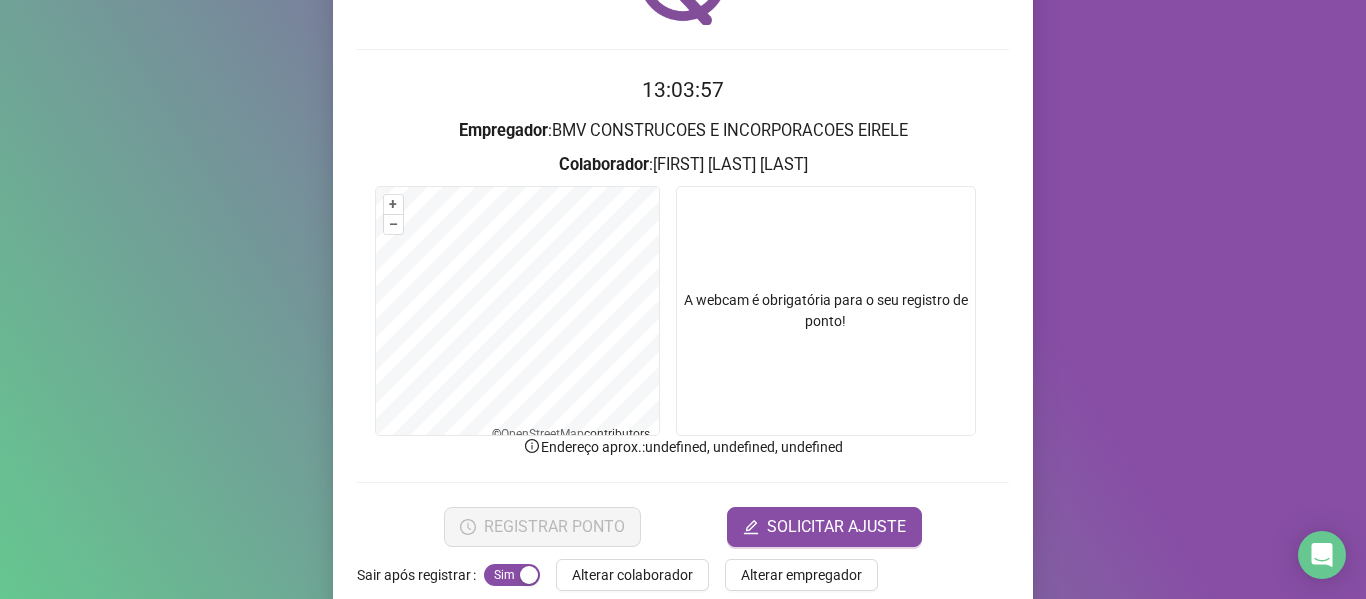 scroll, scrollTop: 176, scrollLeft: 0, axis: vertical 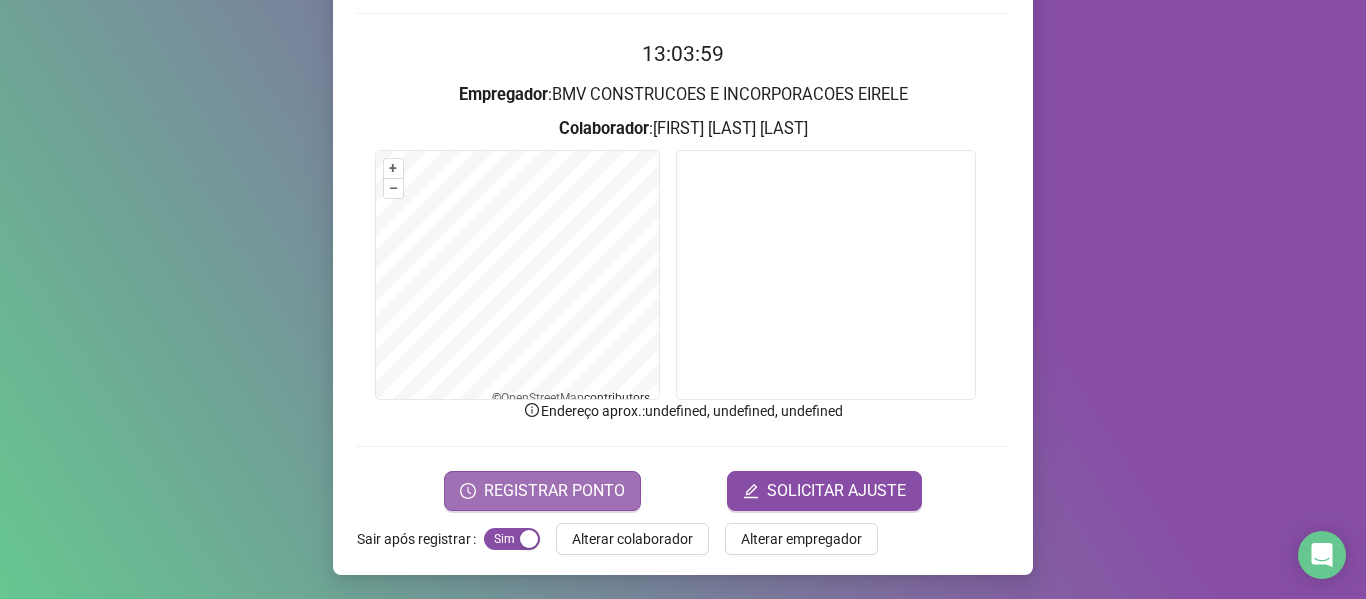 click on "REGISTRAR PONTO" at bounding box center (554, 491) 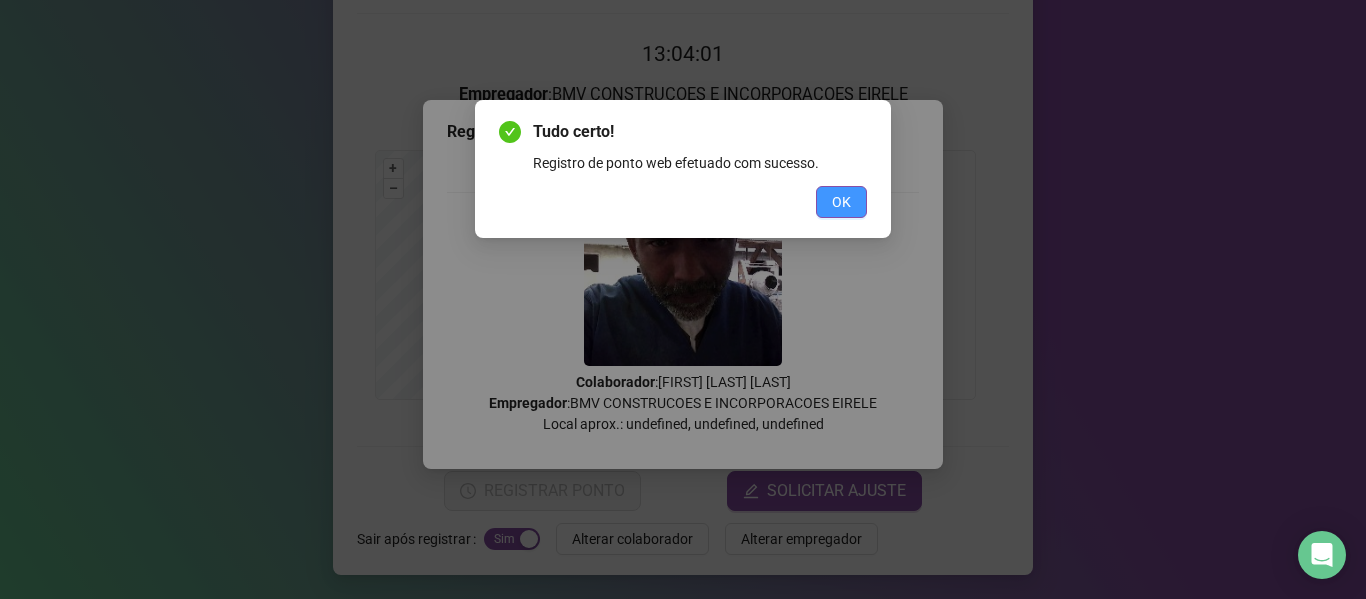 click on "OK" at bounding box center [841, 202] 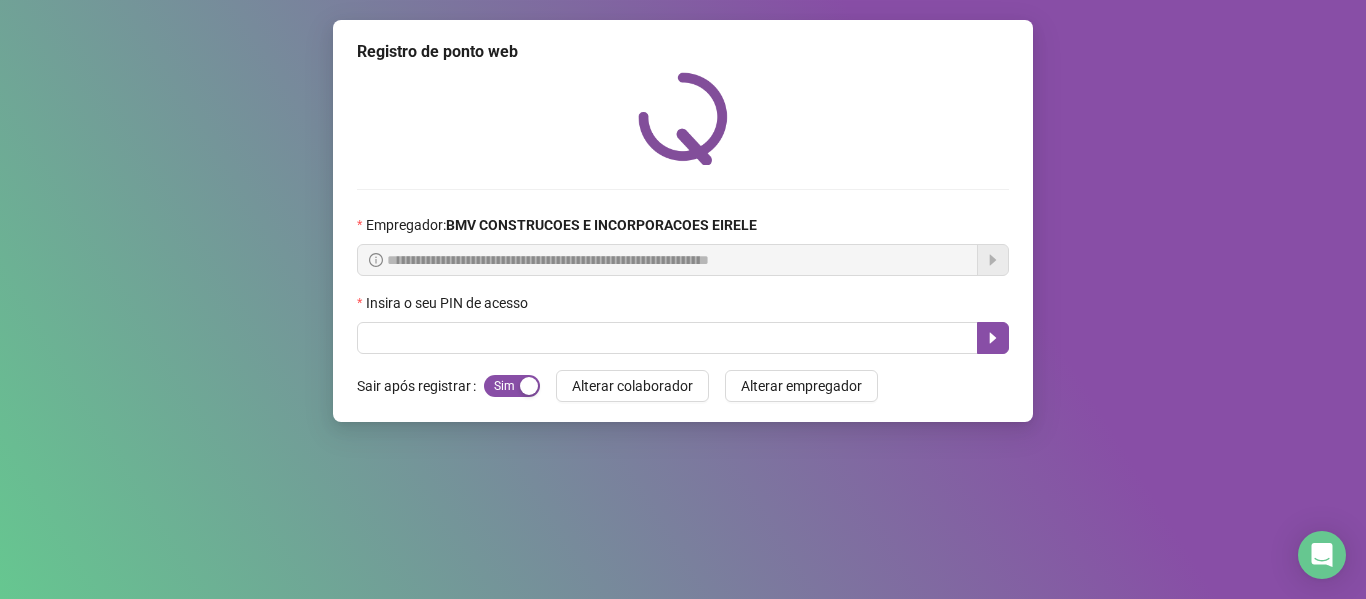 scroll, scrollTop: 0, scrollLeft: 0, axis: both 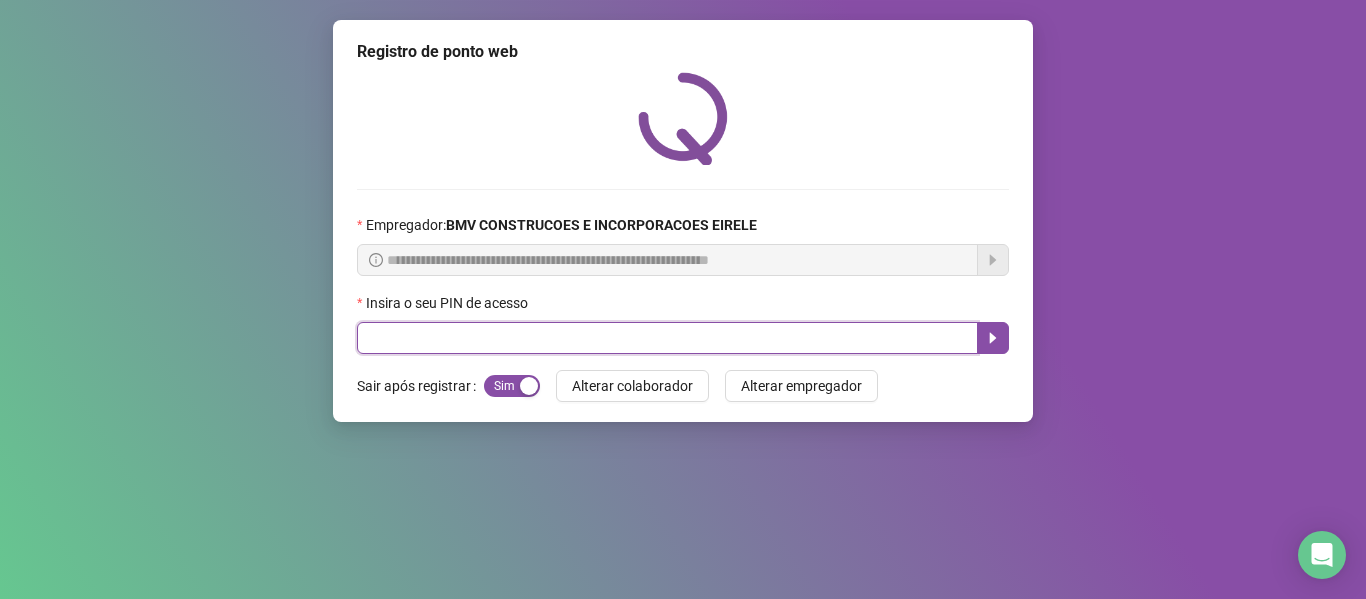click at bounding box center (667, 338) 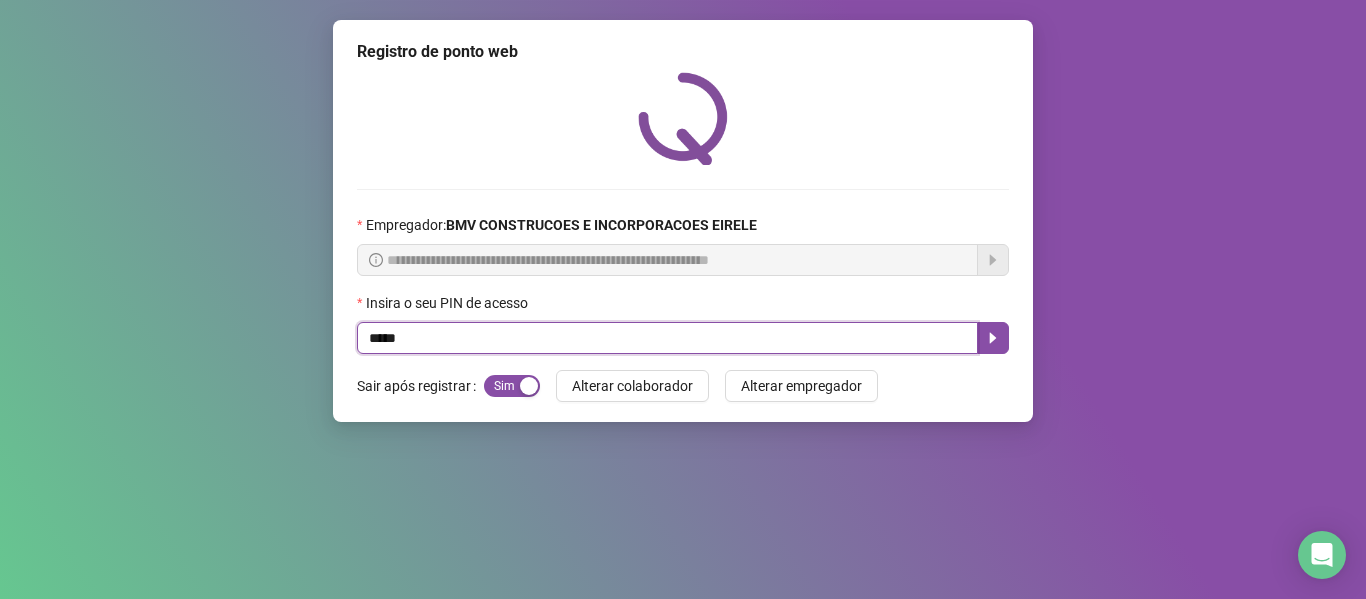 type on "*****" 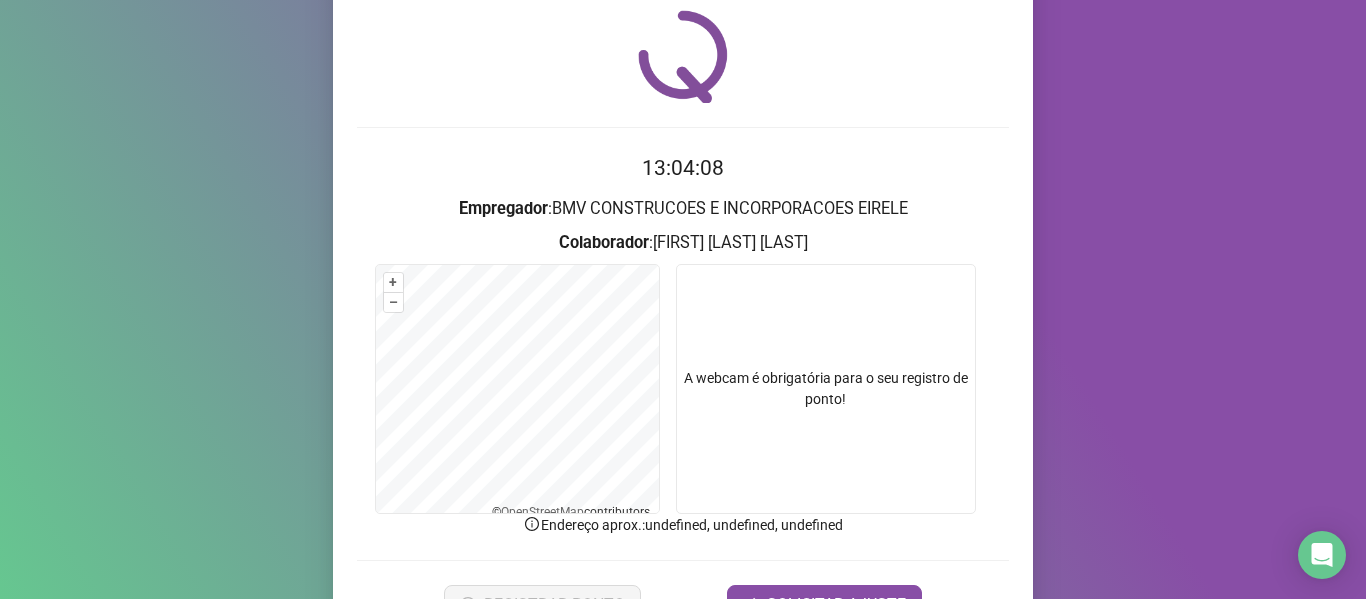 scroll, scrollTop: 176, scrollLeft: 0, axis: vertical 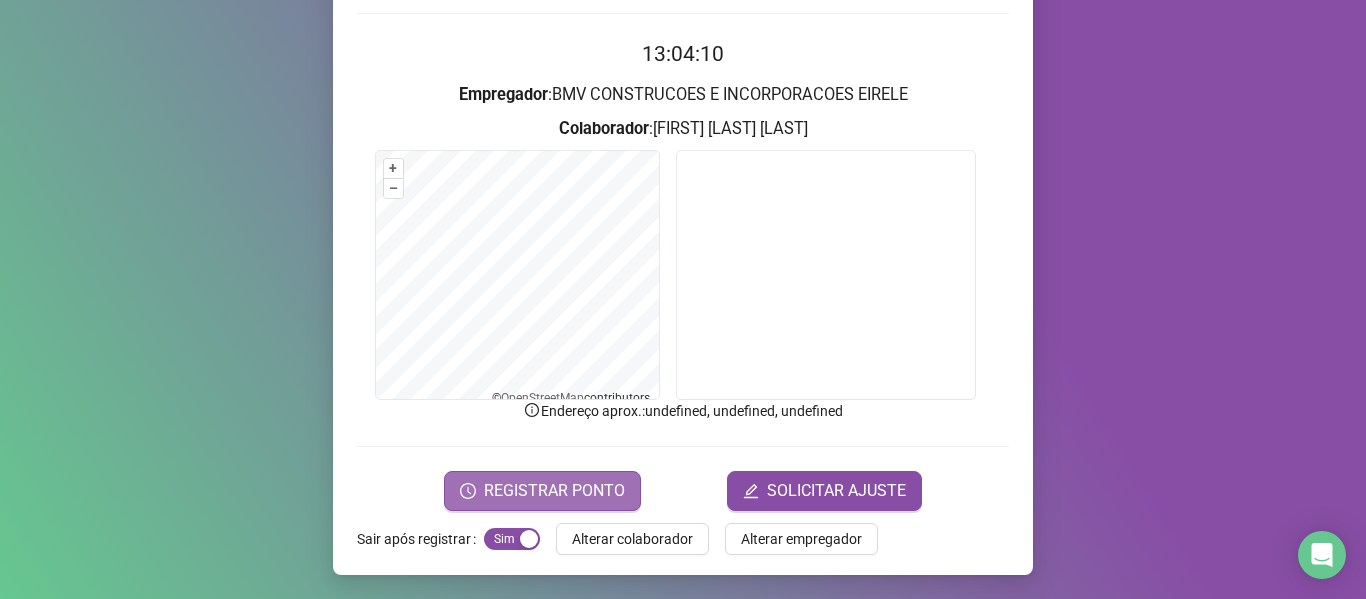 click on "REGISTRAR PONTO" at bounding box center (554, 491) 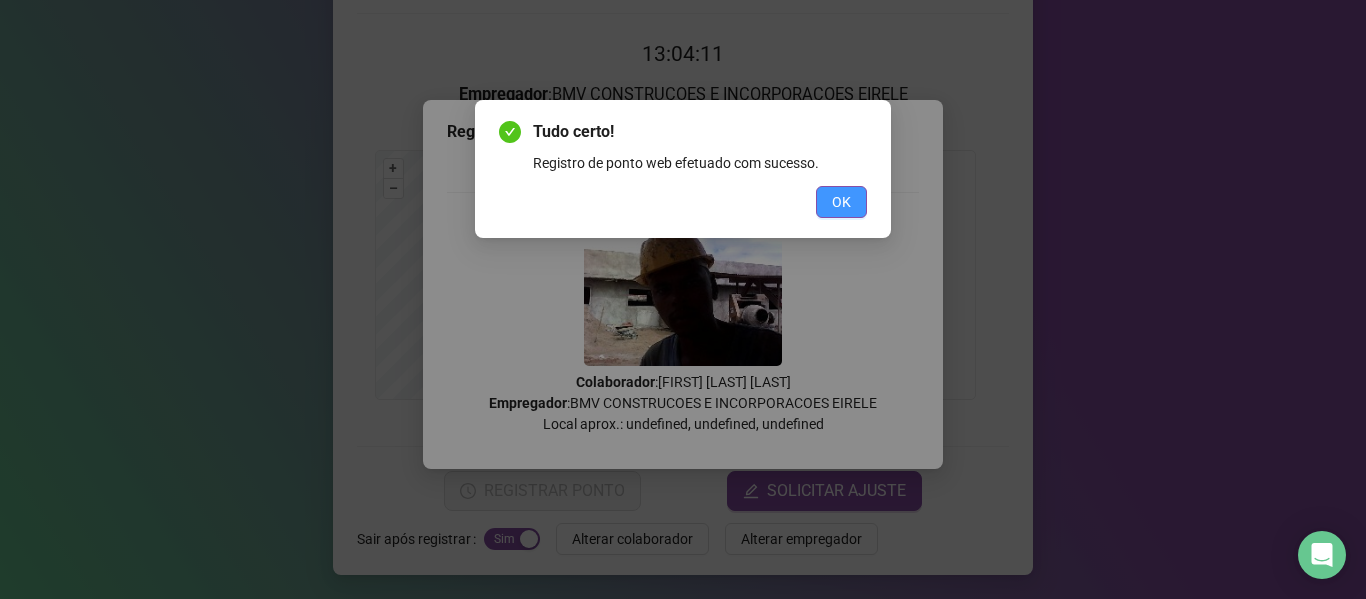 click on "OK" at bounding box center (841, 202) 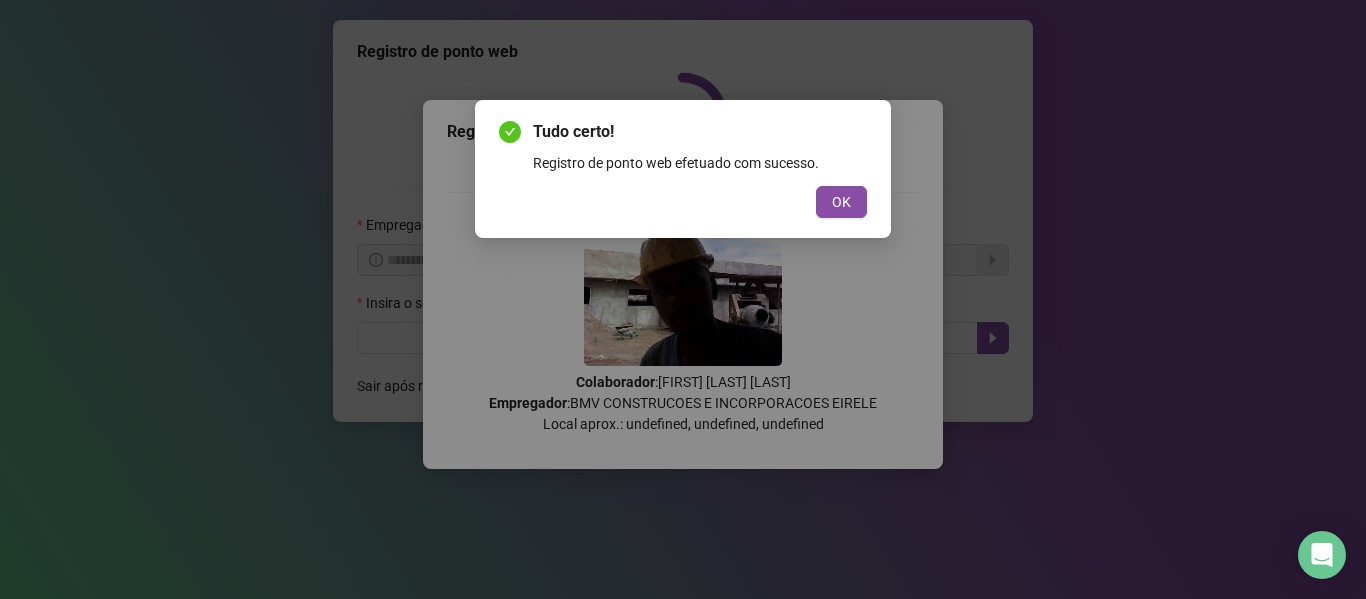 scroll, scrollTop: 0, scrollLeft: 0, axis: both 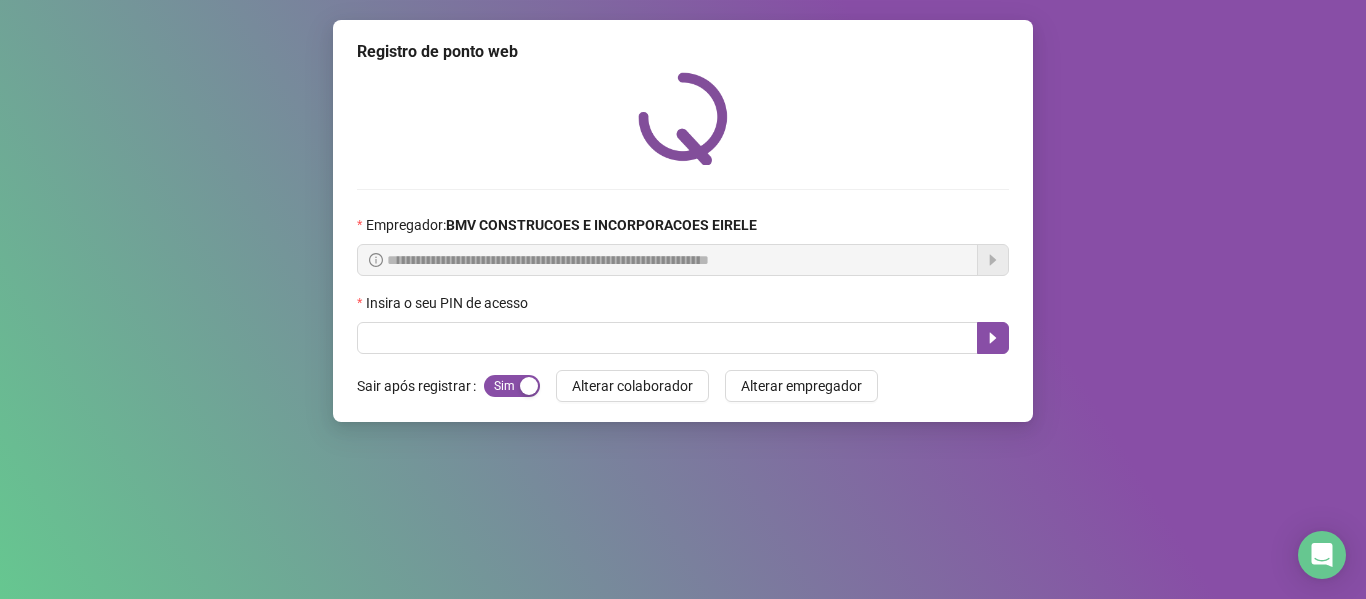 click on "Insira o seu PIN de acesso" at bounding box center [683, 307] 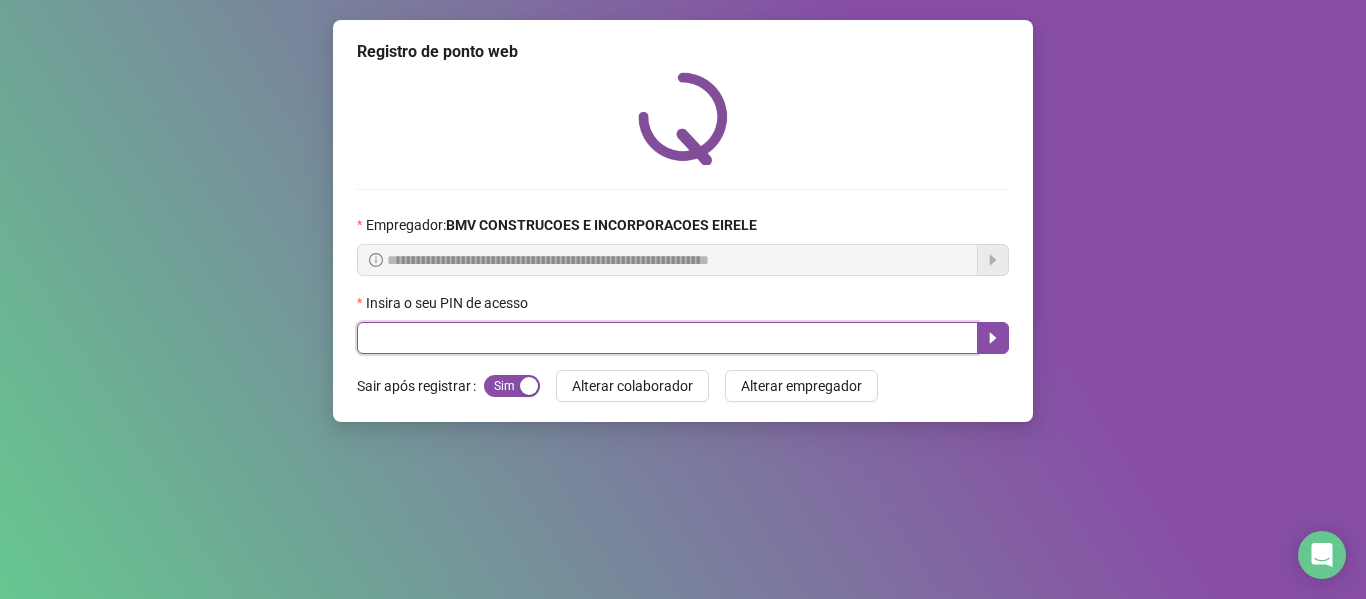 click at bounding box center [667, 338] 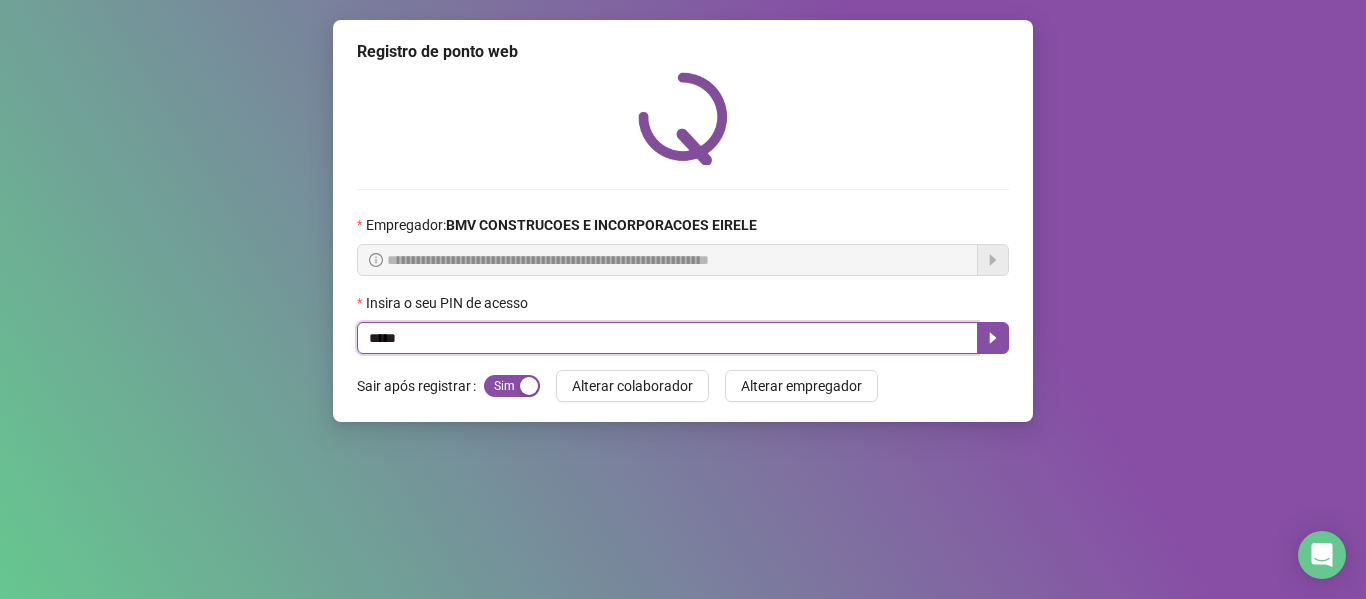 type on "*****" 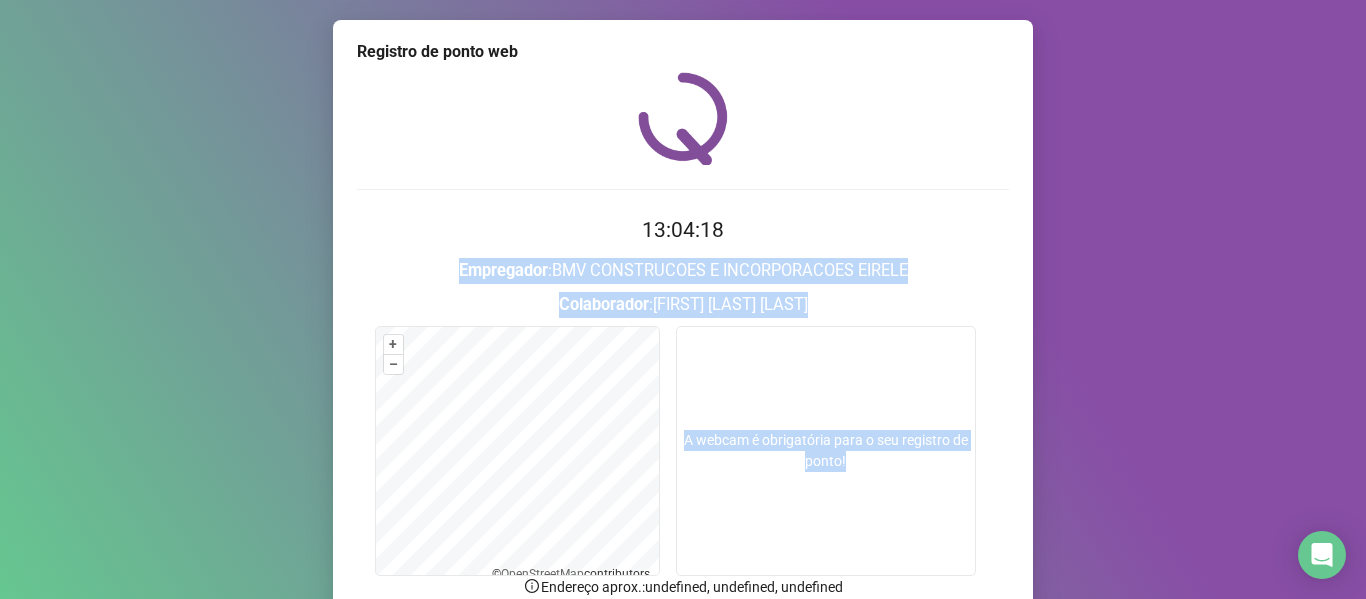 drag, startPoint x: 1349, startPoint y: 298, endPoint x: 1343, endPoint y: 390, distance: 92.19544 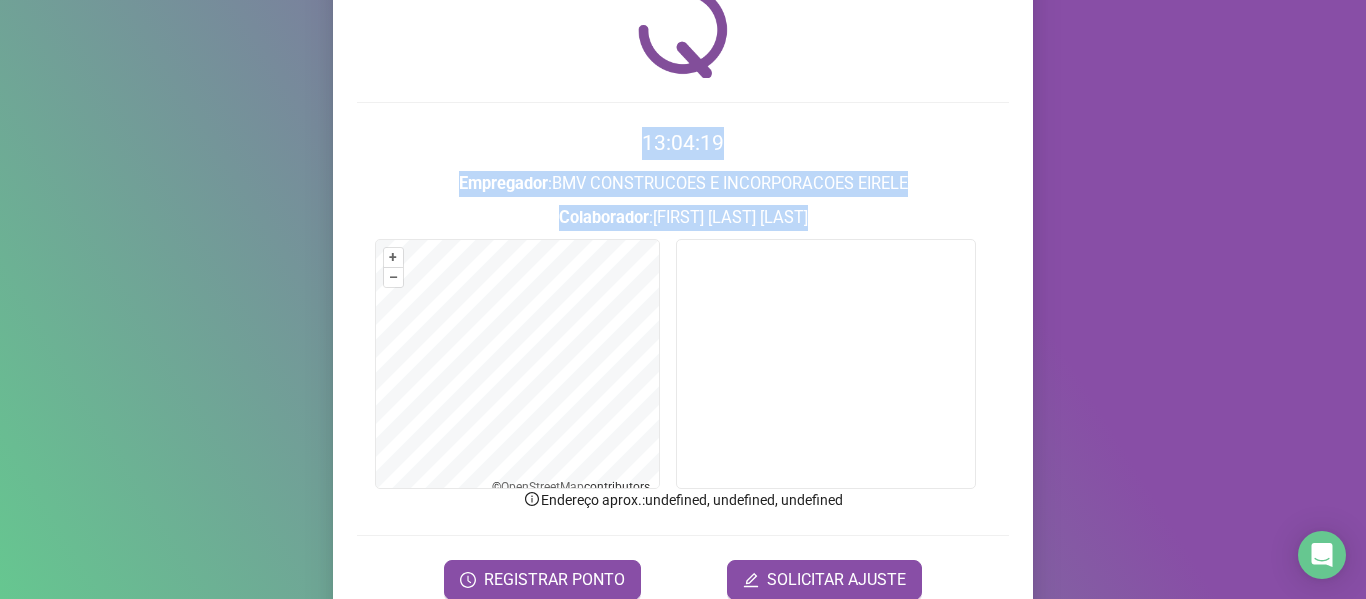 scroll, scrollTop: 133, scrollLeft: 0, axis: vertical 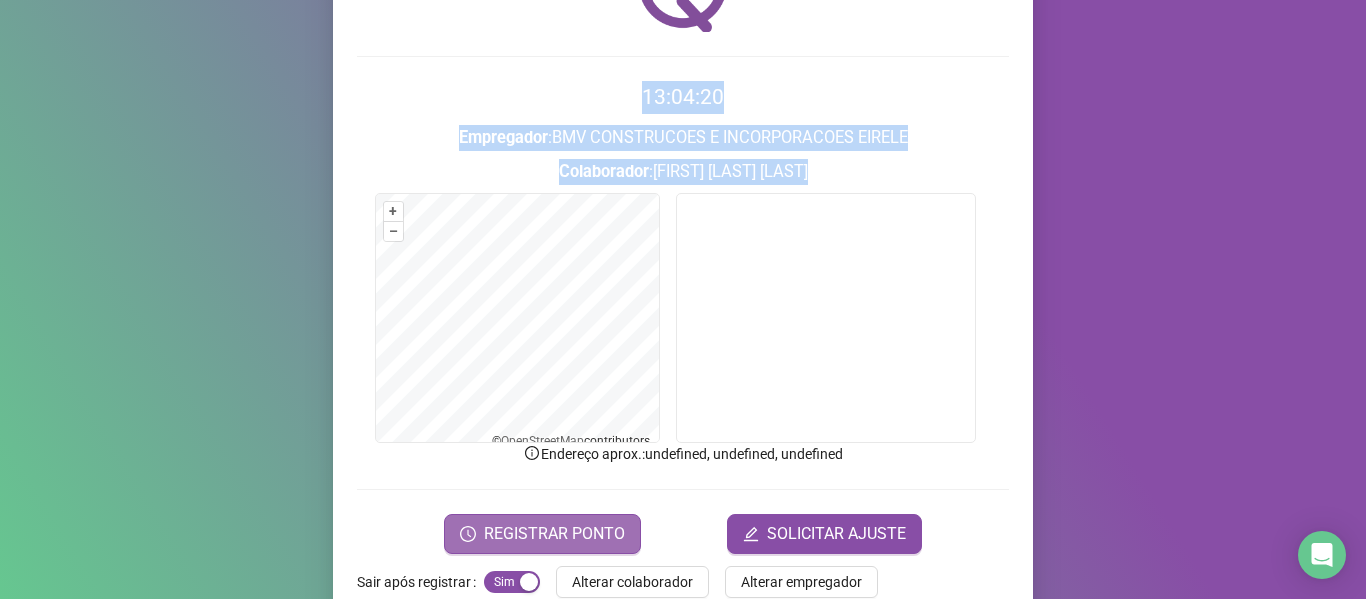 click on "REGISTRAR PONTO" at bounding box center [554, 534] 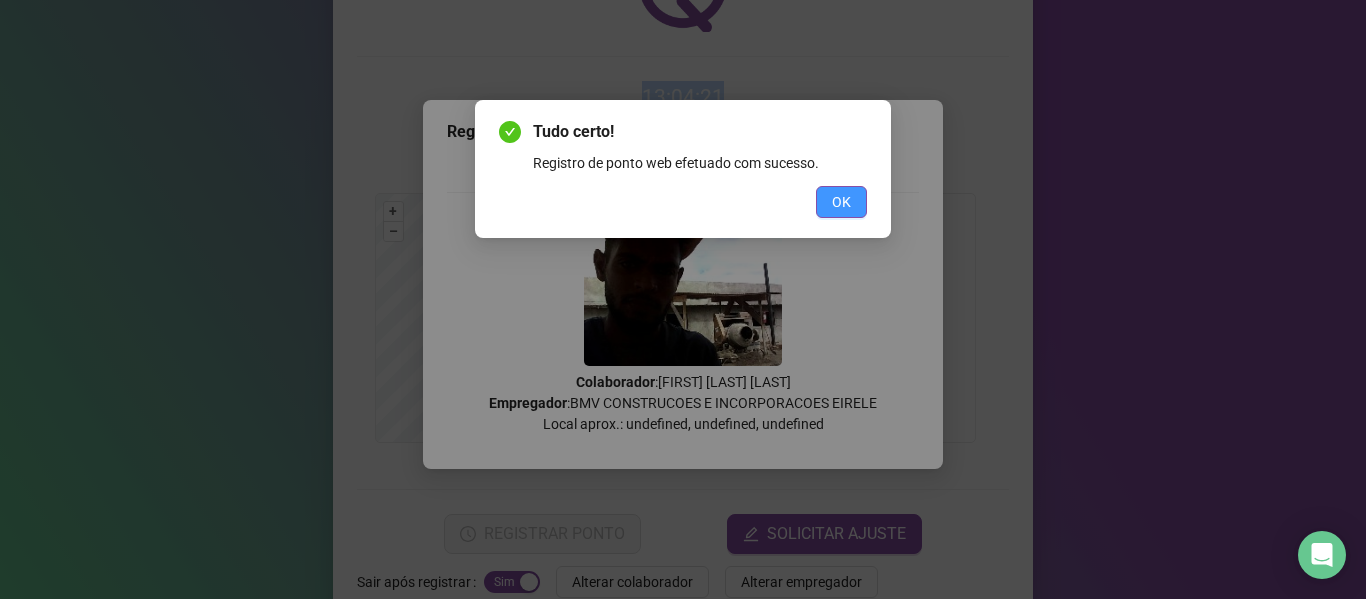 click on "OK" at bounding box center [841, 202] 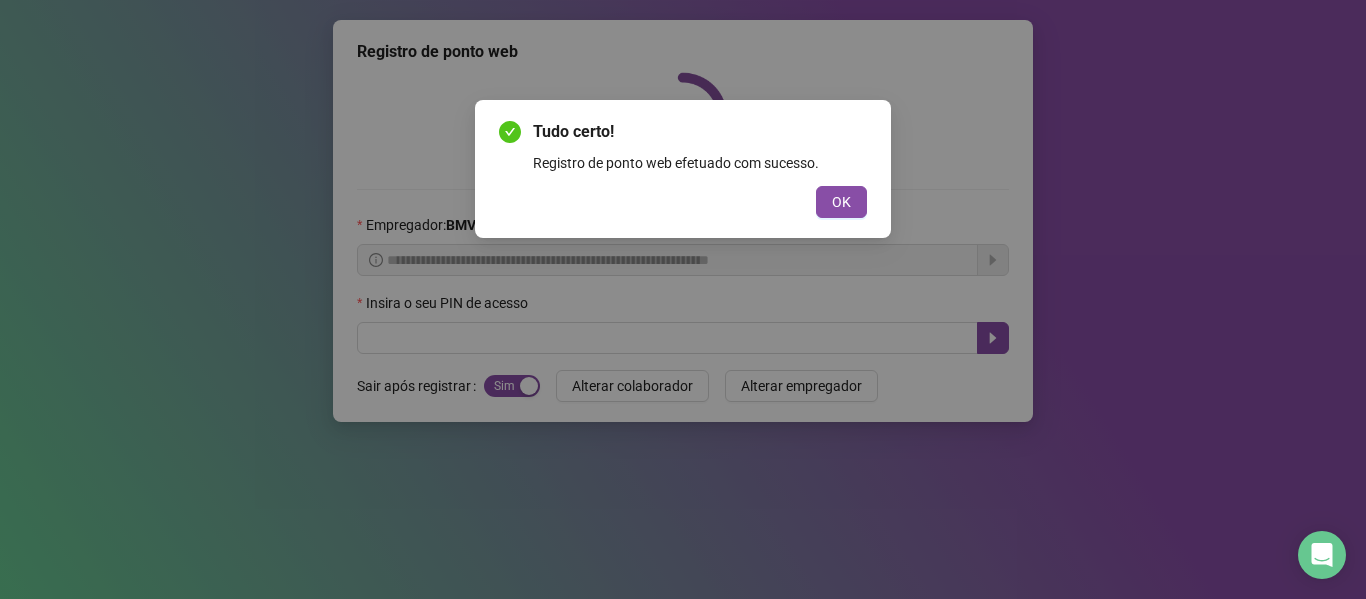 scroll, scrollTop: 0, scrollLeft: 0, axis: both 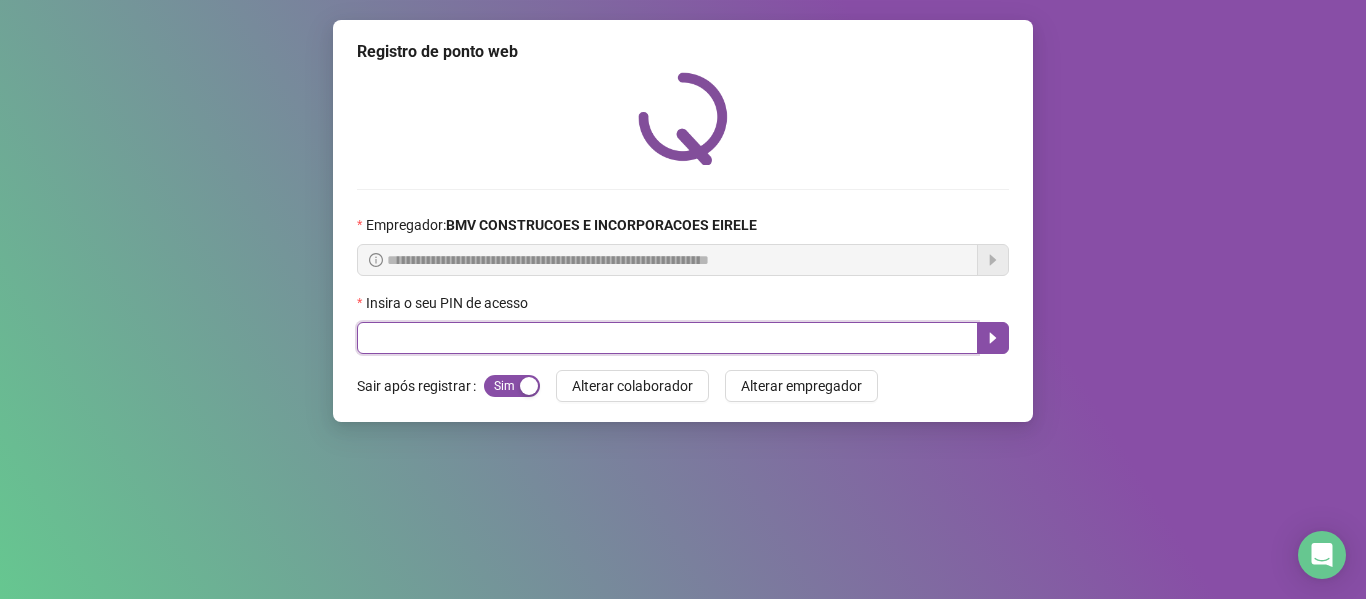 click at bounding box center (667, 338) 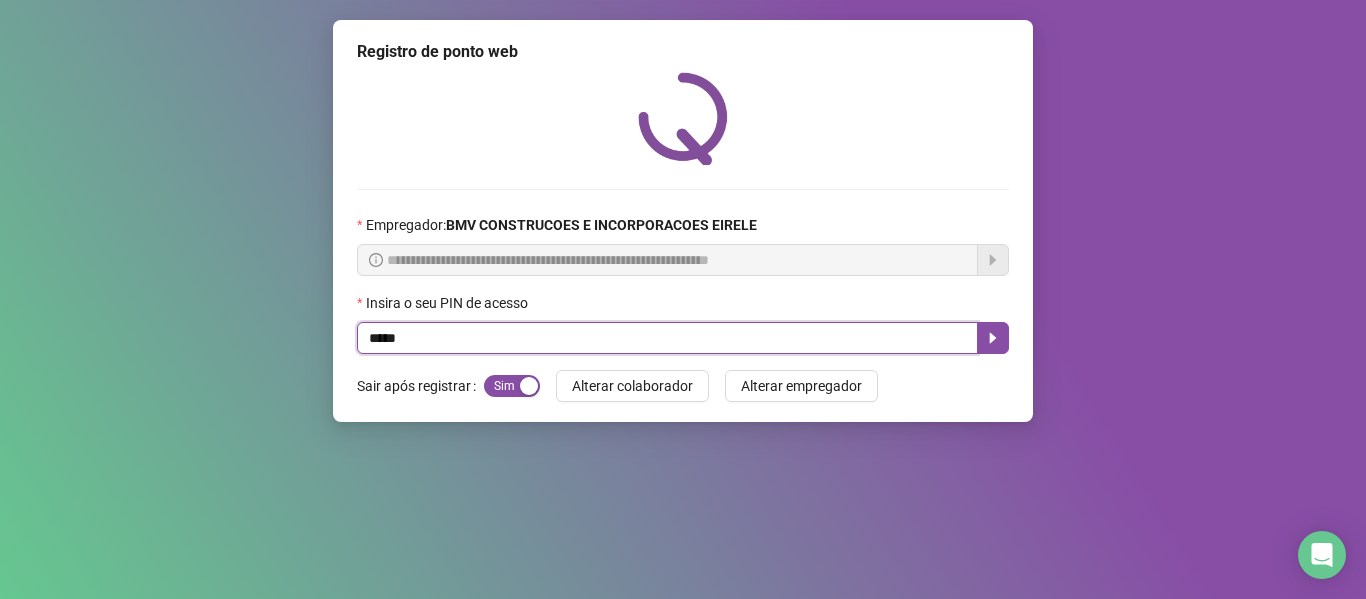 type on "*****" 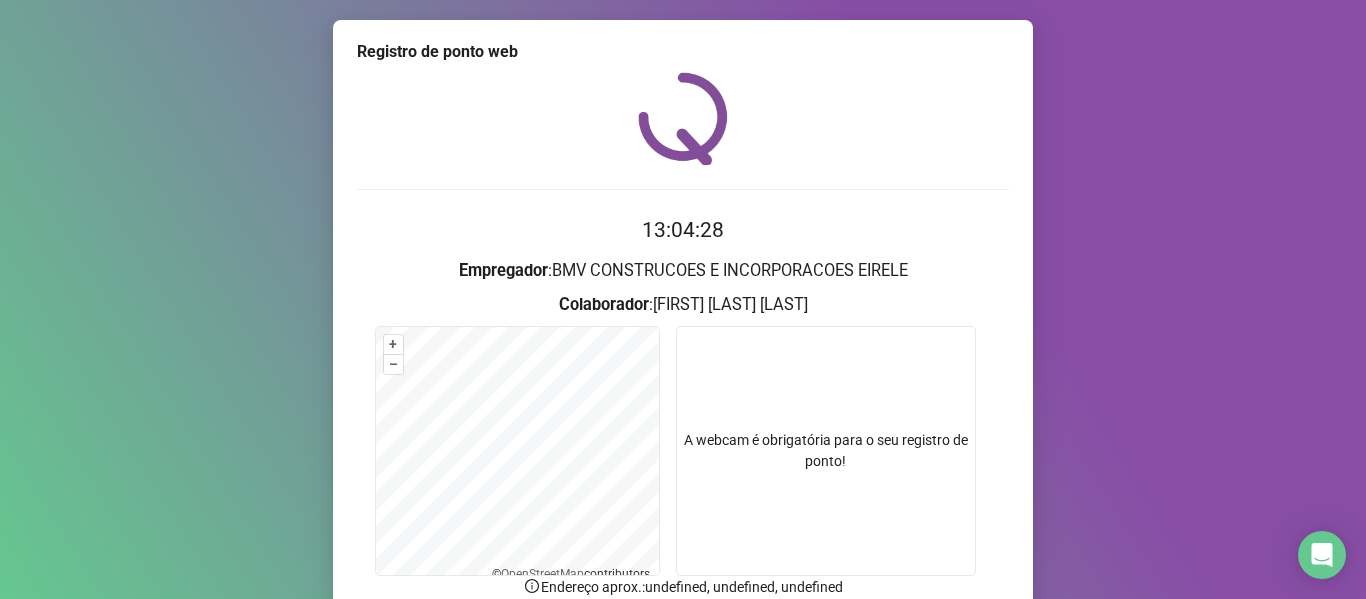 scroll, scrollTop: 176, scrollLeft: 0, axis: vertical 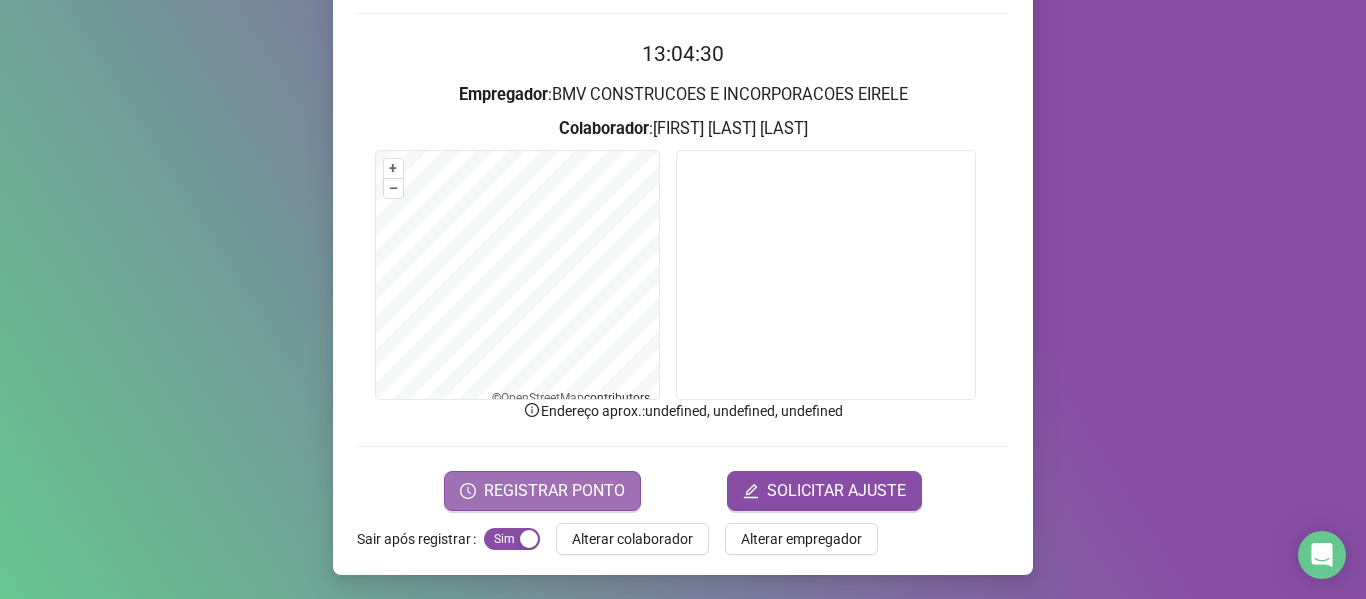click on "REGISTRAR PONTO" at bounding box center (554, 491) 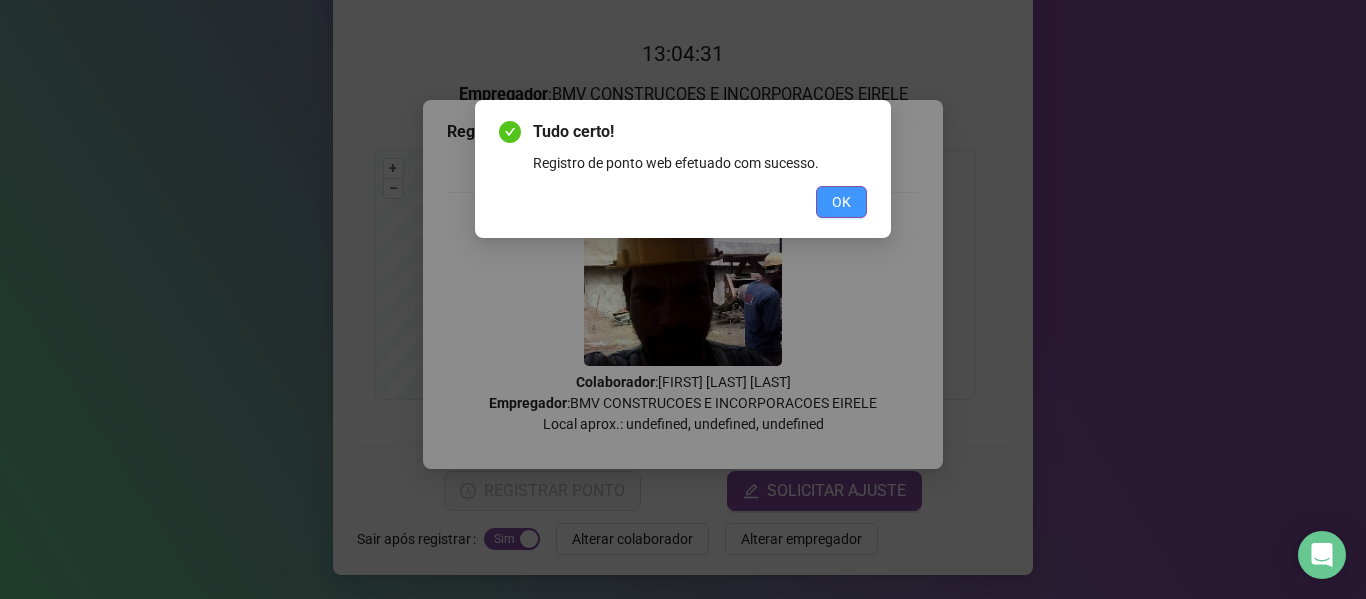 click on "OK" at bounding box center [841, 202] 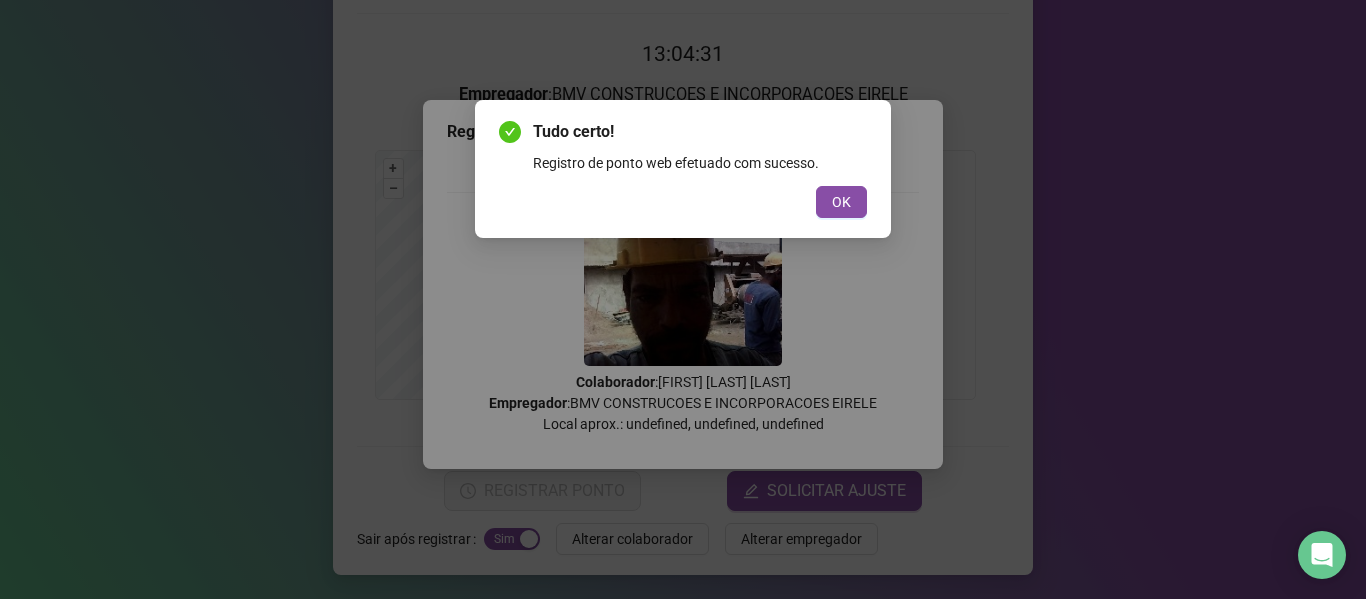 scroll, scrollTop: 0, scrollLeft: 0, axis: both 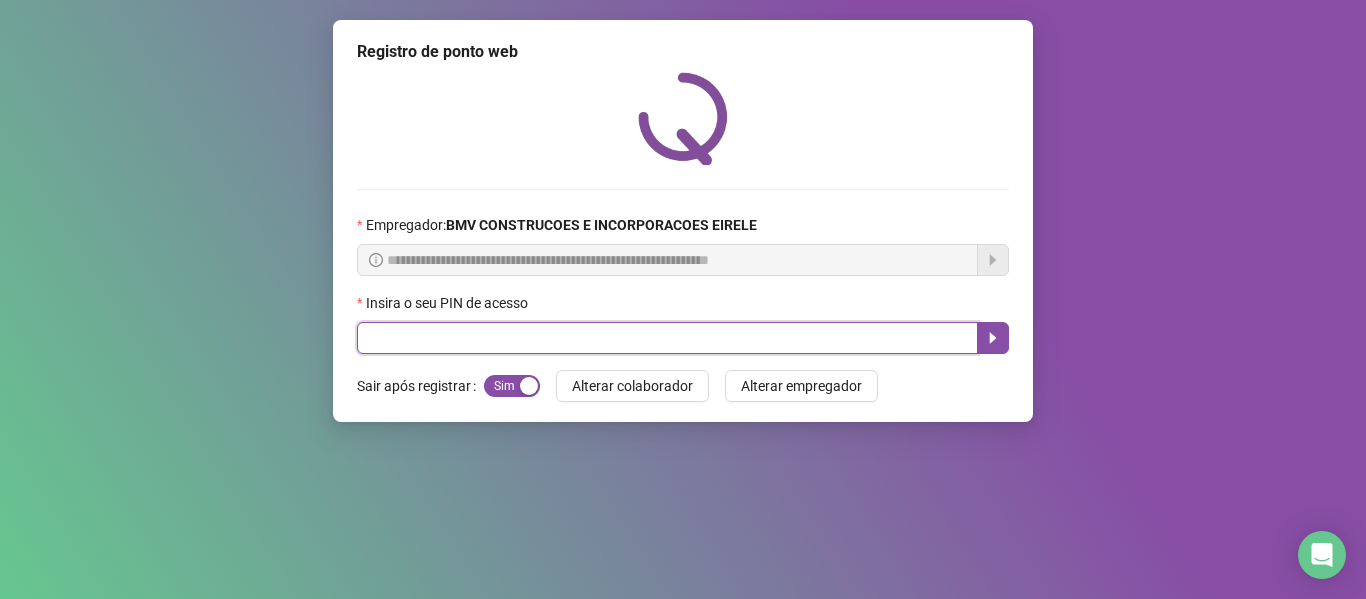 click at bounding box center (667, 338) 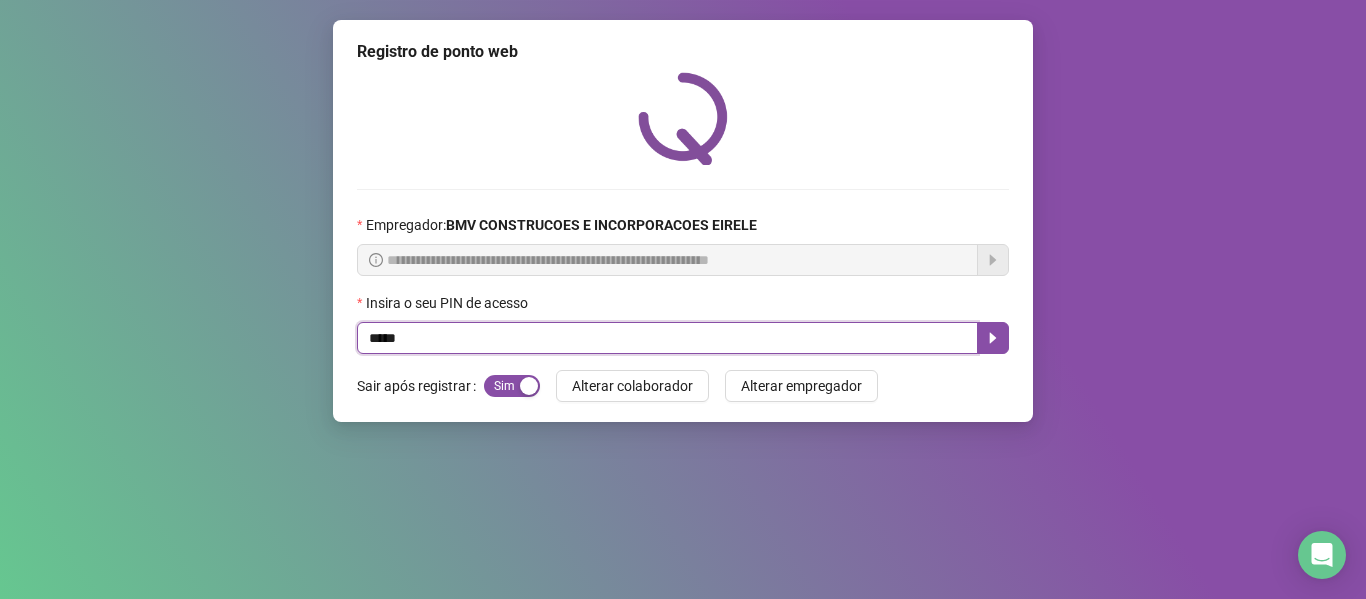 type on "*****" 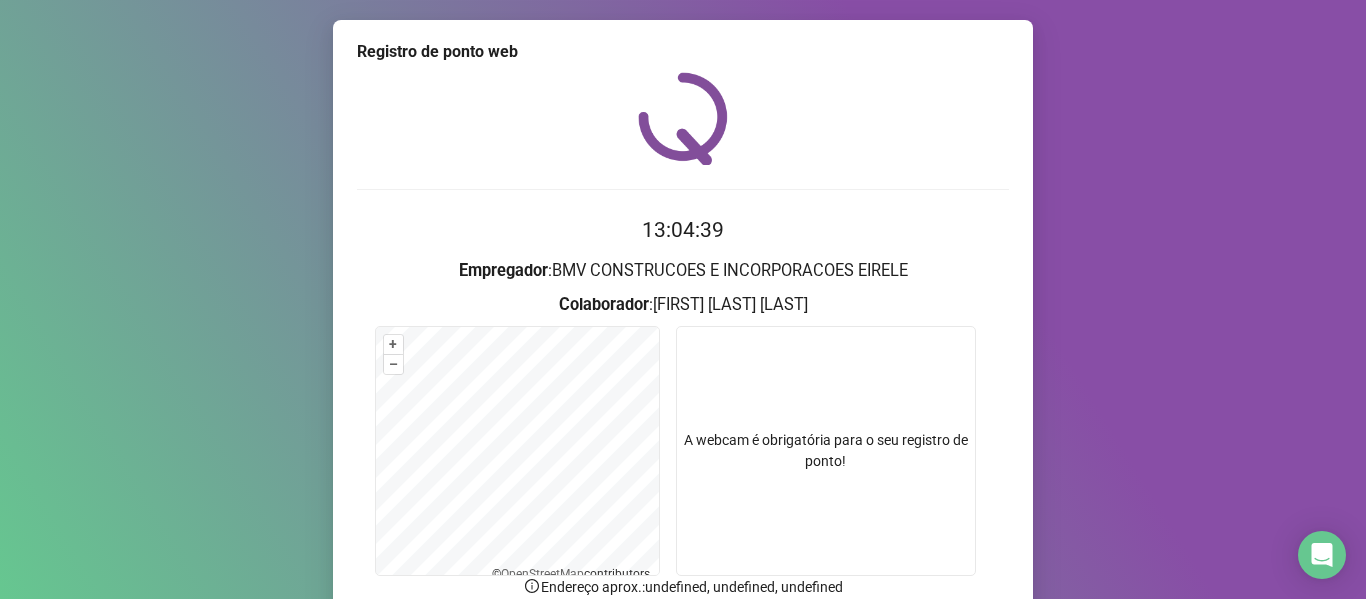 scroll, scrollTop: 176, scrollLeft: 0, axis: vertical 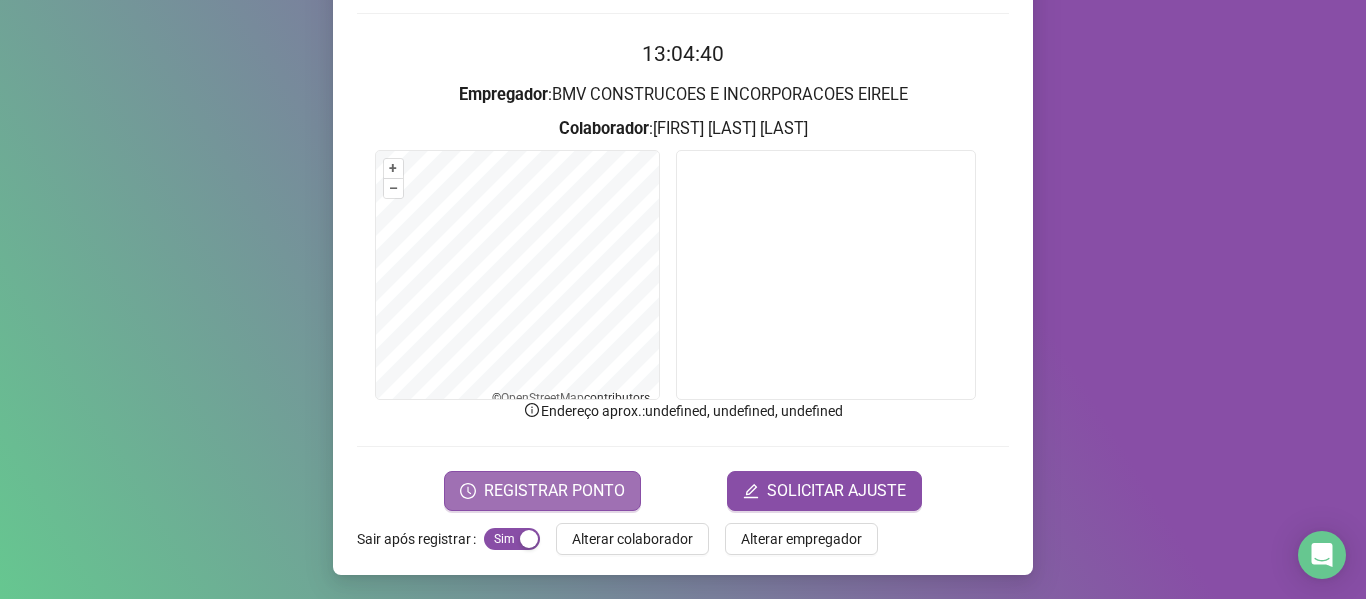 click on "REGISTRAR PONTO" at bounding box center [554, 491] 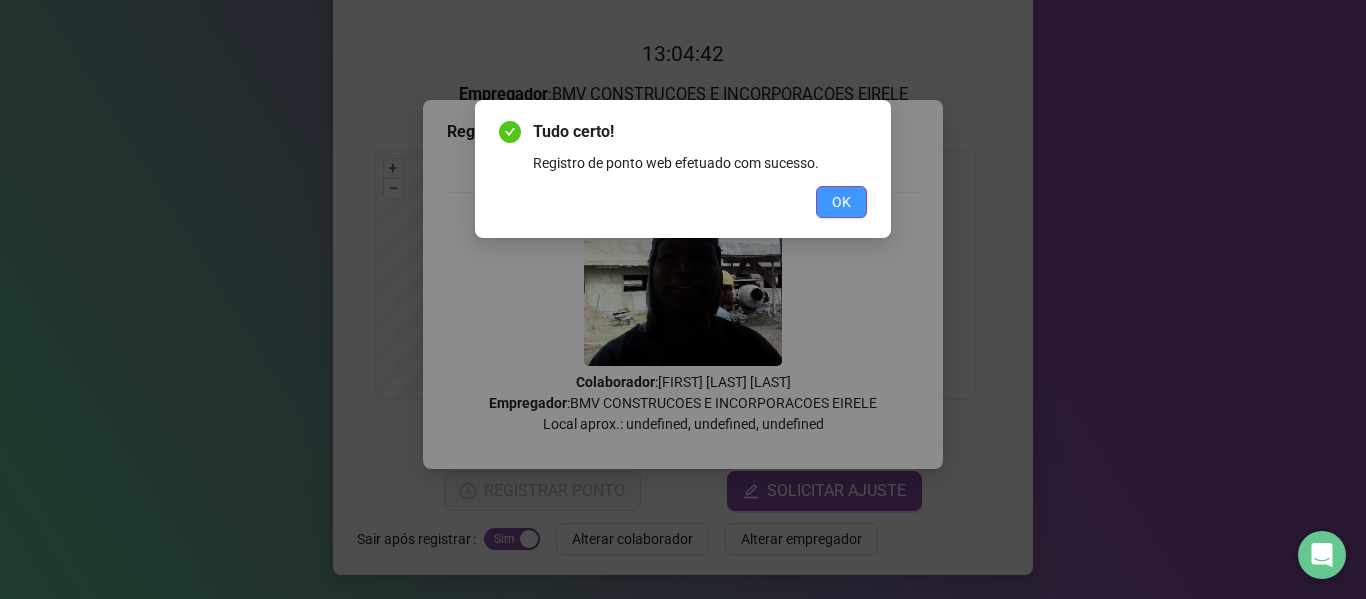 click on "OK" at bounding box center (841, 202) 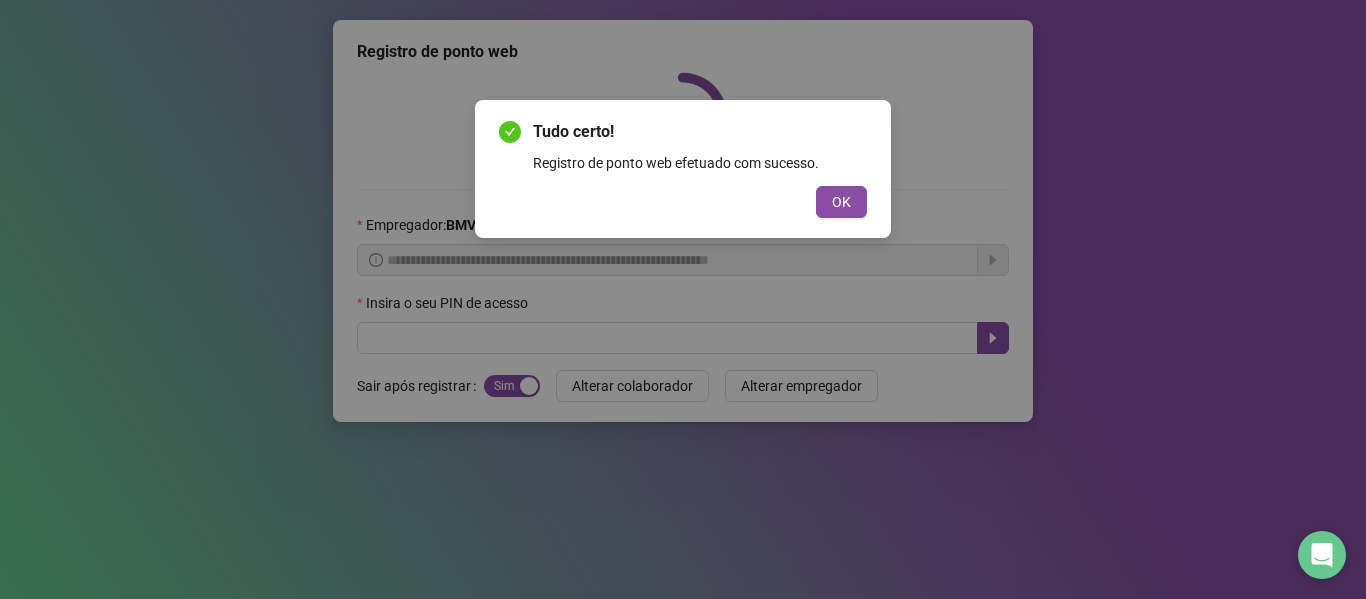 scroll, scrollTop: 0, scrollLeft: 0, axis: both 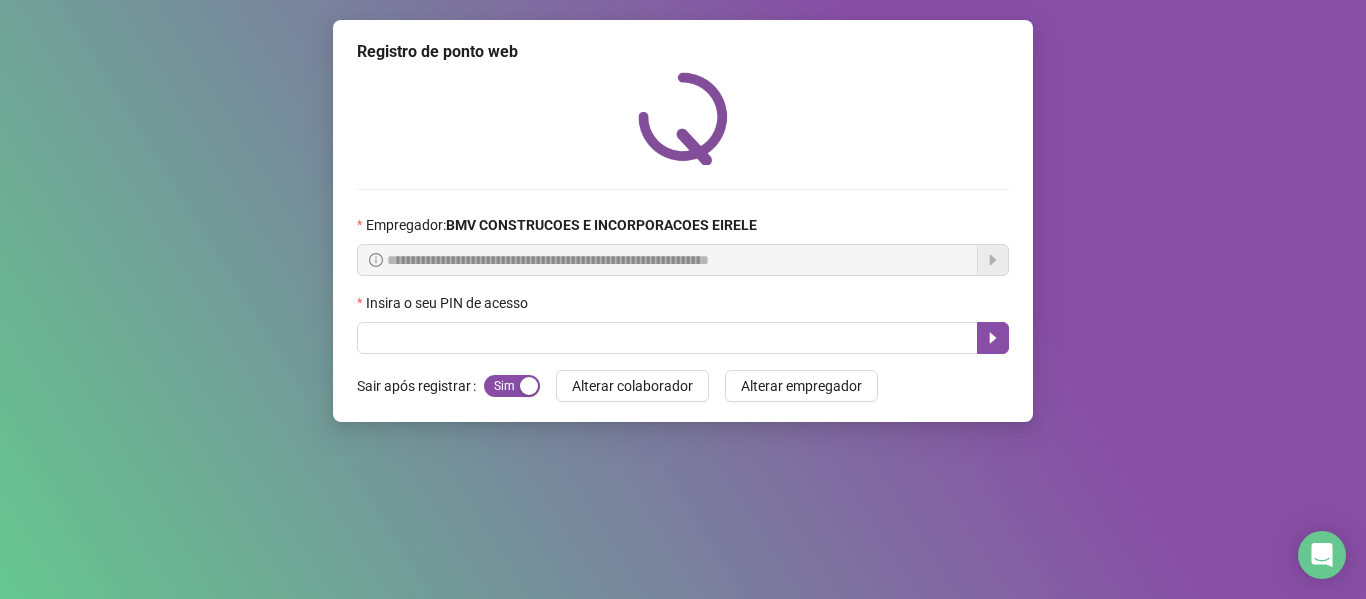 click on "**********" at bounding box center [683, 221] 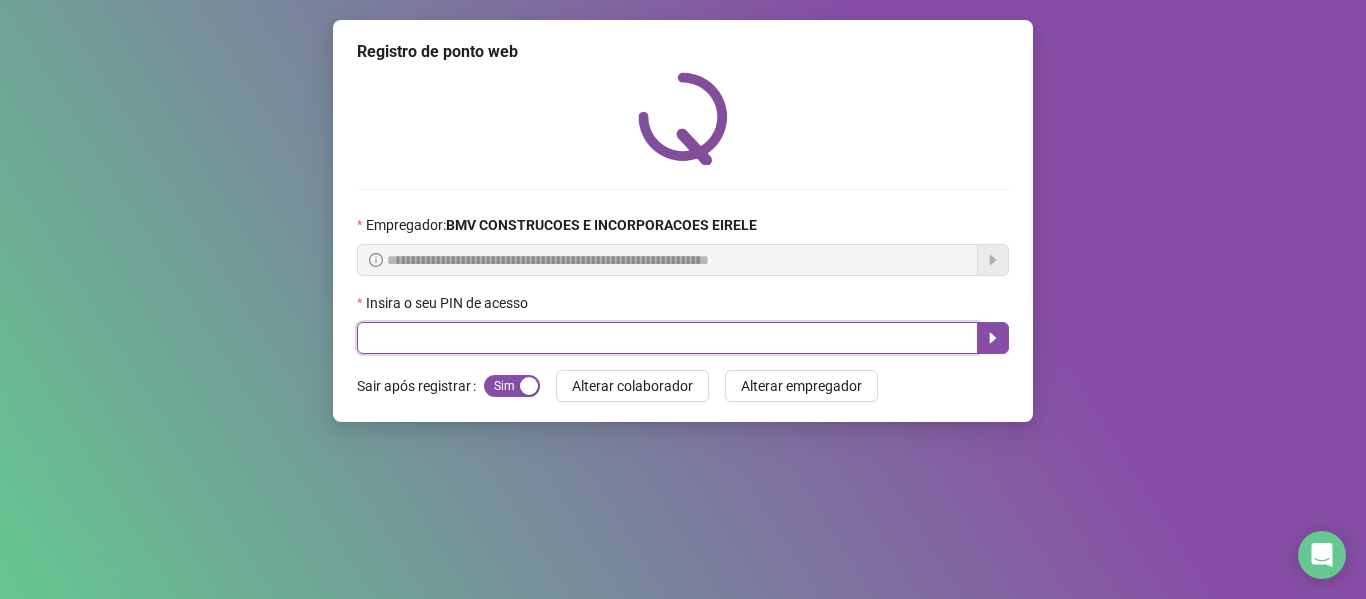 click at bounding box center [667, 338] 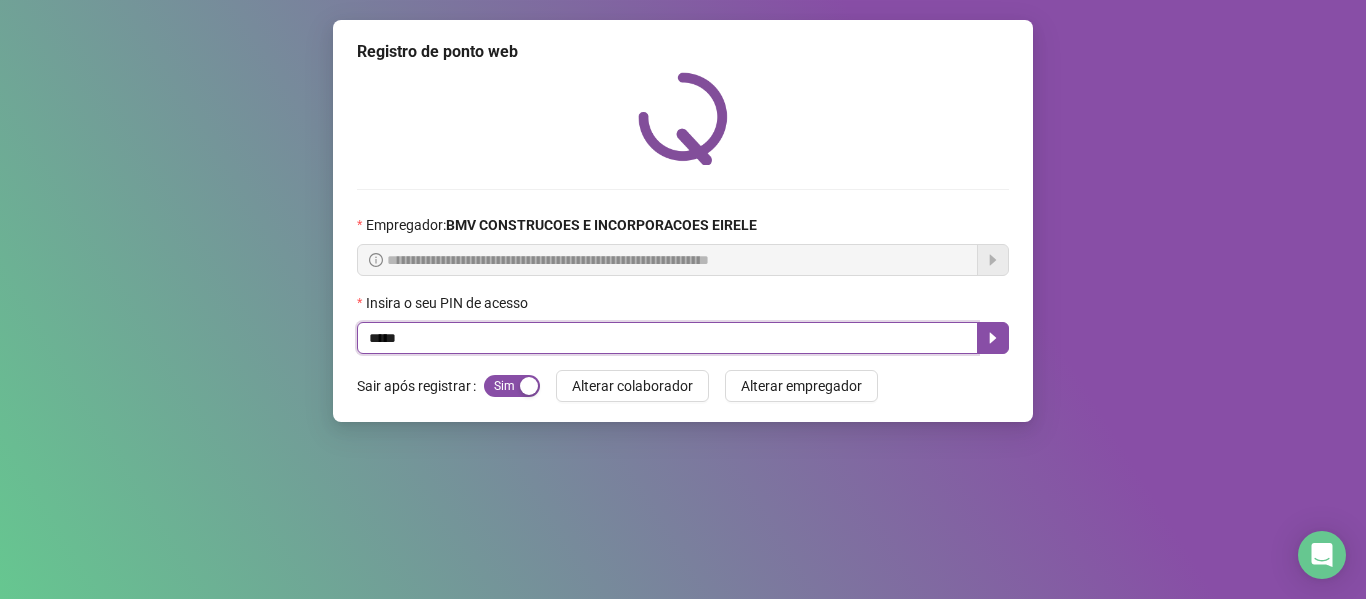 type on "*****" 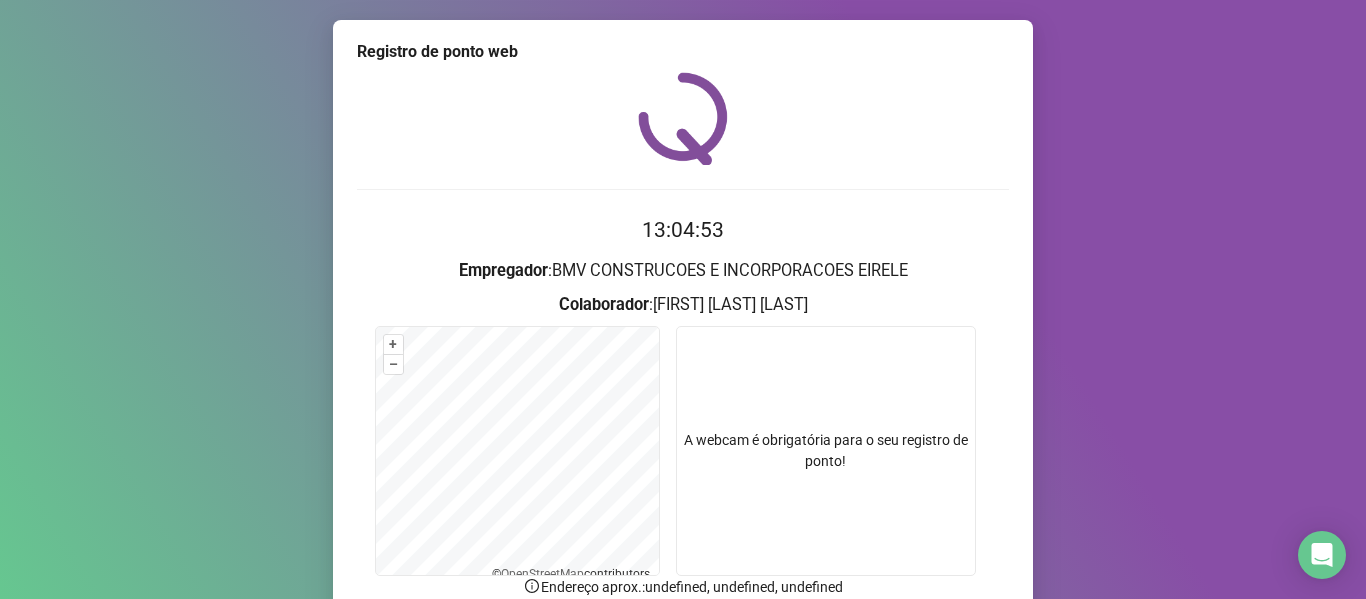 scroll, scrollTop: 176, scrollLeft: 0, axis: vertical 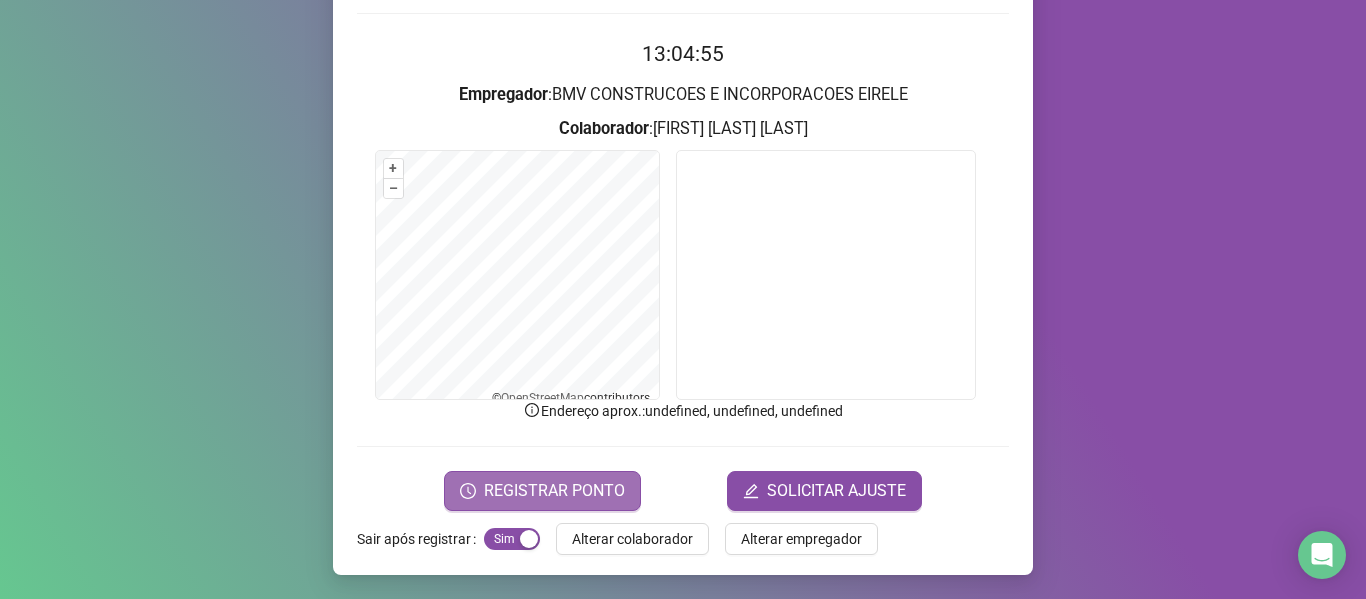 click on "REGISTRAR PONTO" at bounding box center [554, 491] 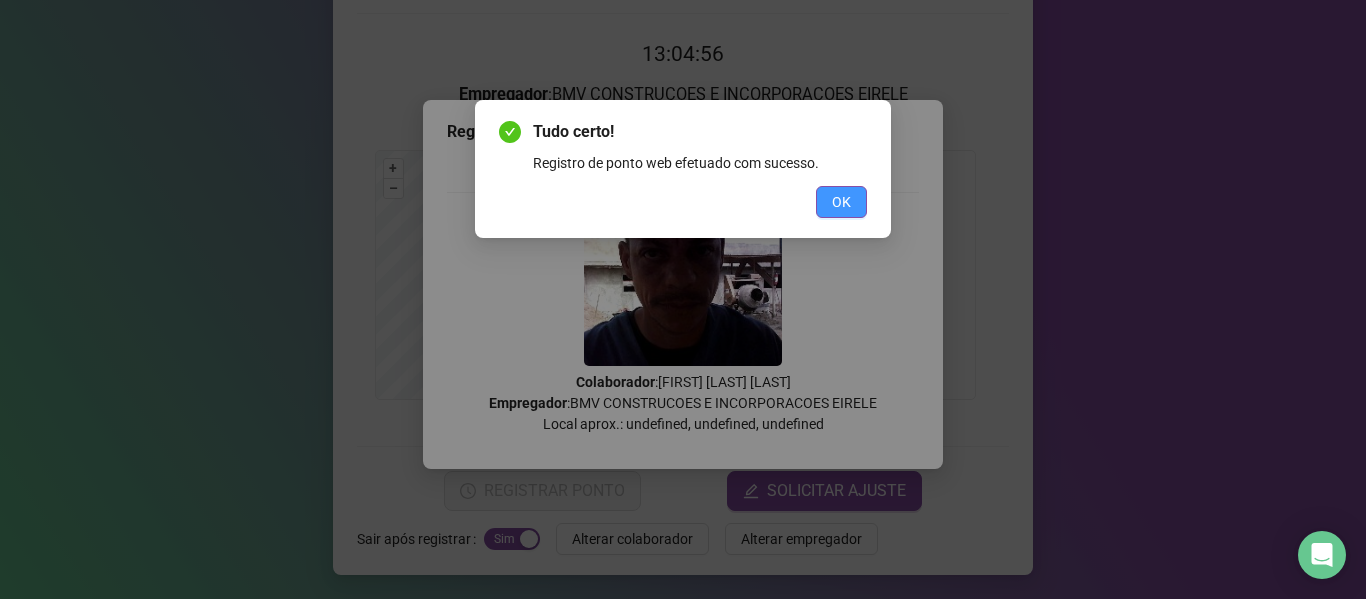 click on "OK" at bounding box center (841, 202) 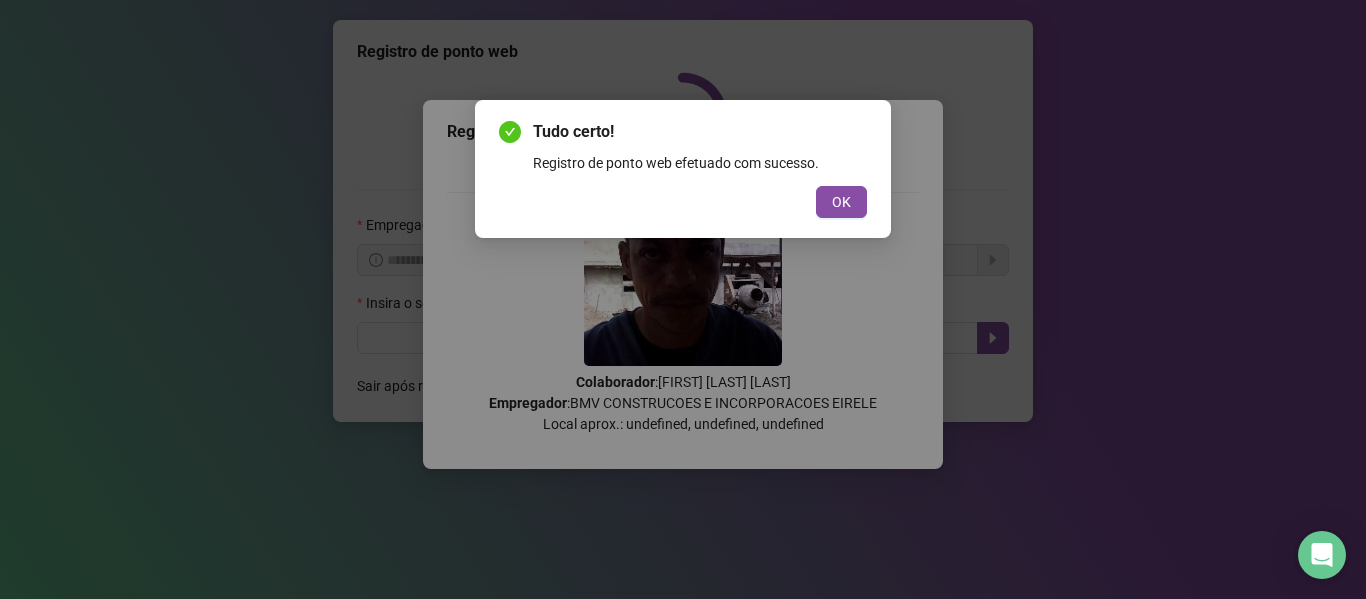scroll, scrollTop: 0, scrollLeft: 0, axis: both 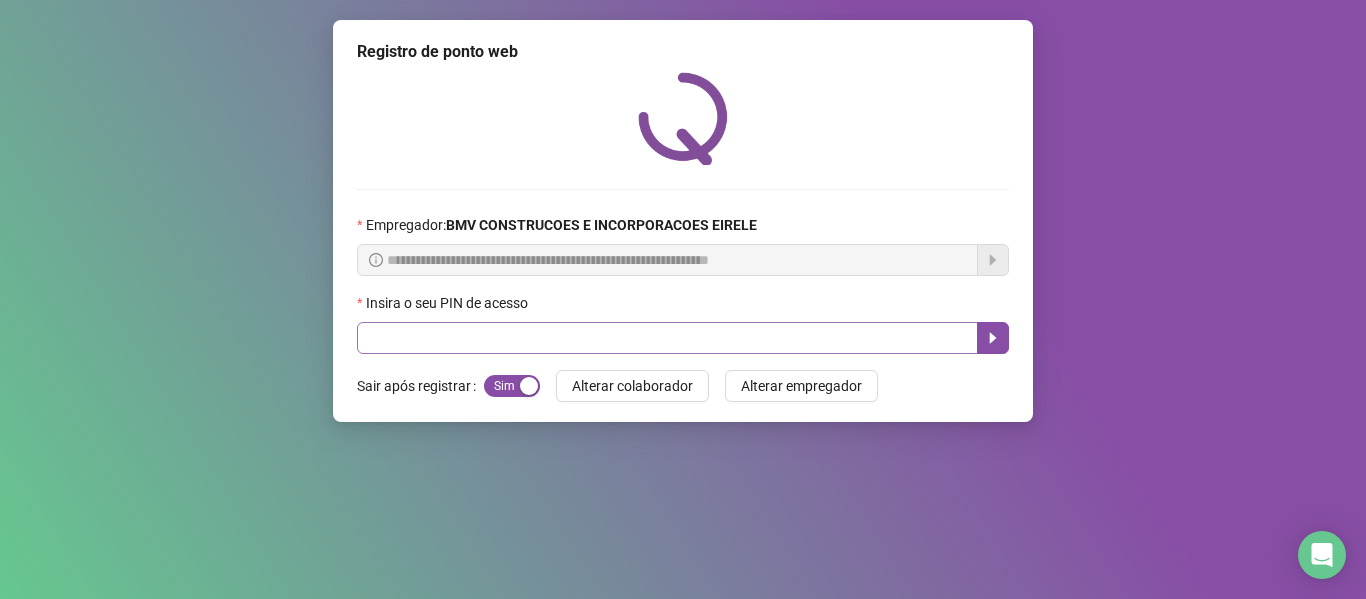 drag, startPoint x: 500, startPoint y: 312, endPoint x: 484, endPoint y: 327, distance: 21.931713 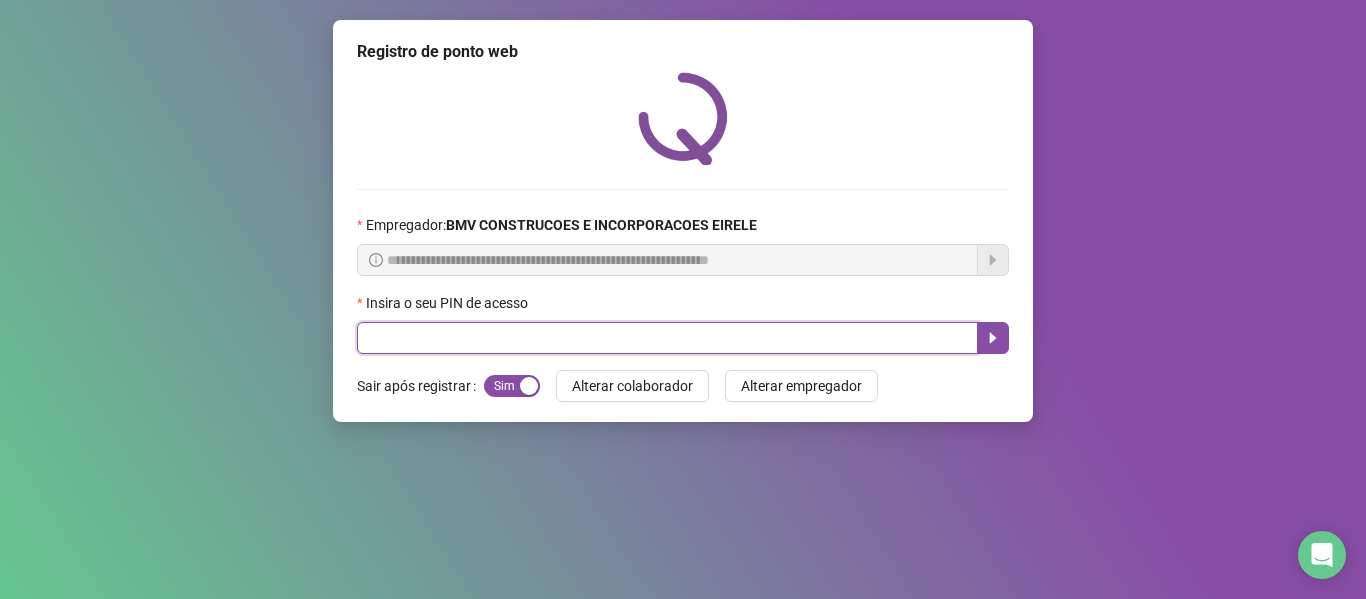 click at bounding box center [667, 338] 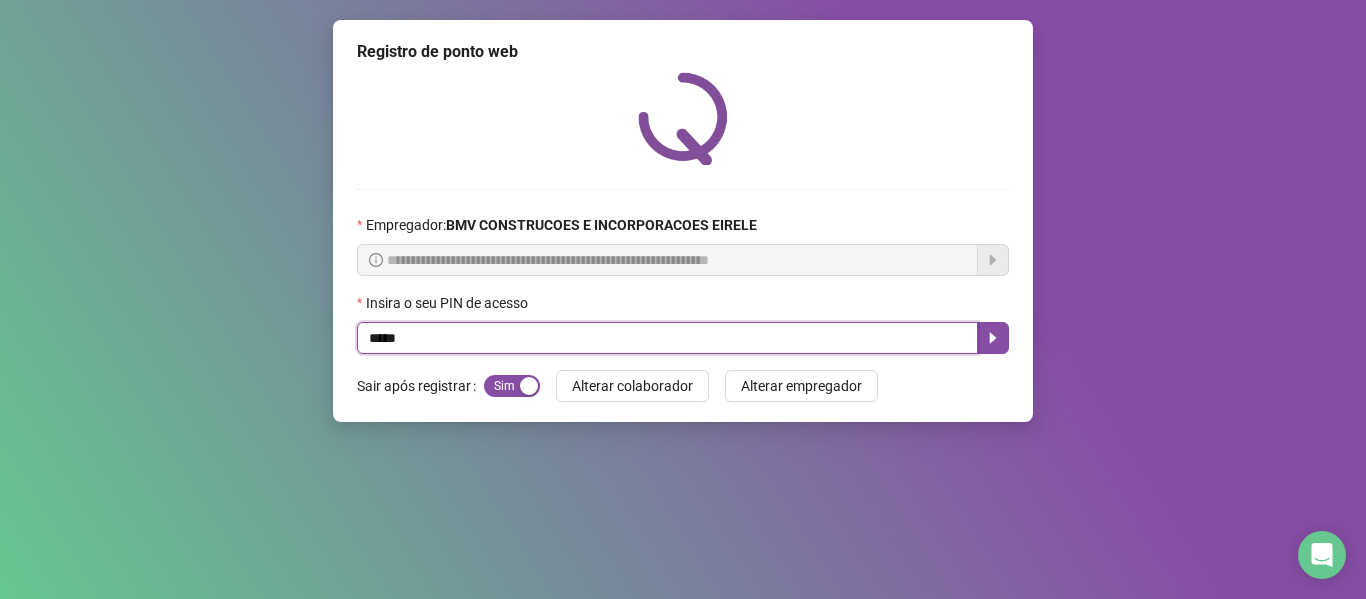 type on "*****" 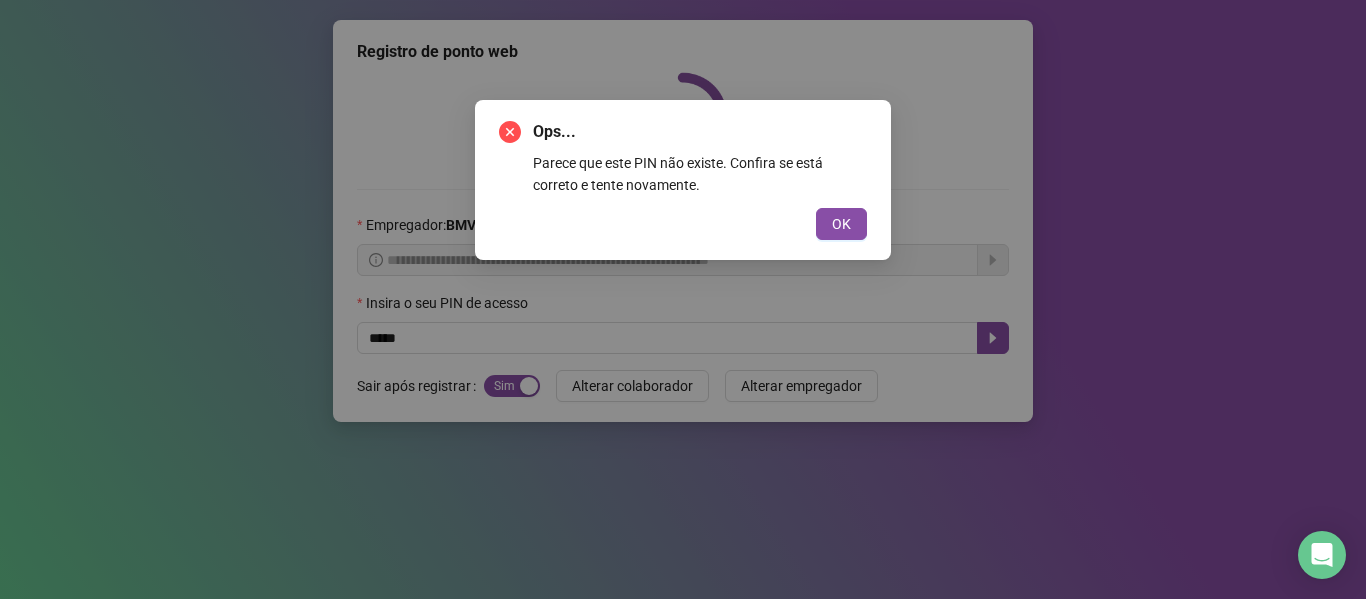 type 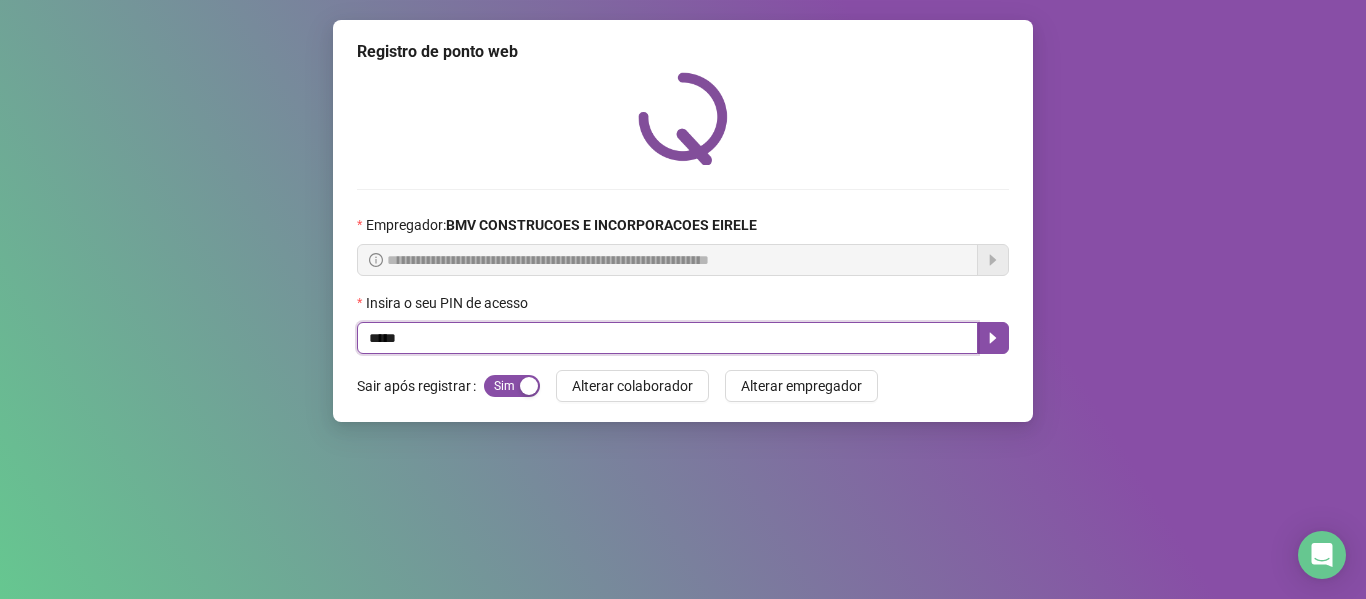 drag, startPoint x: 405, startPoint y: 342, endPoint x: 224, endPoint y: 344, distance: 181.01105 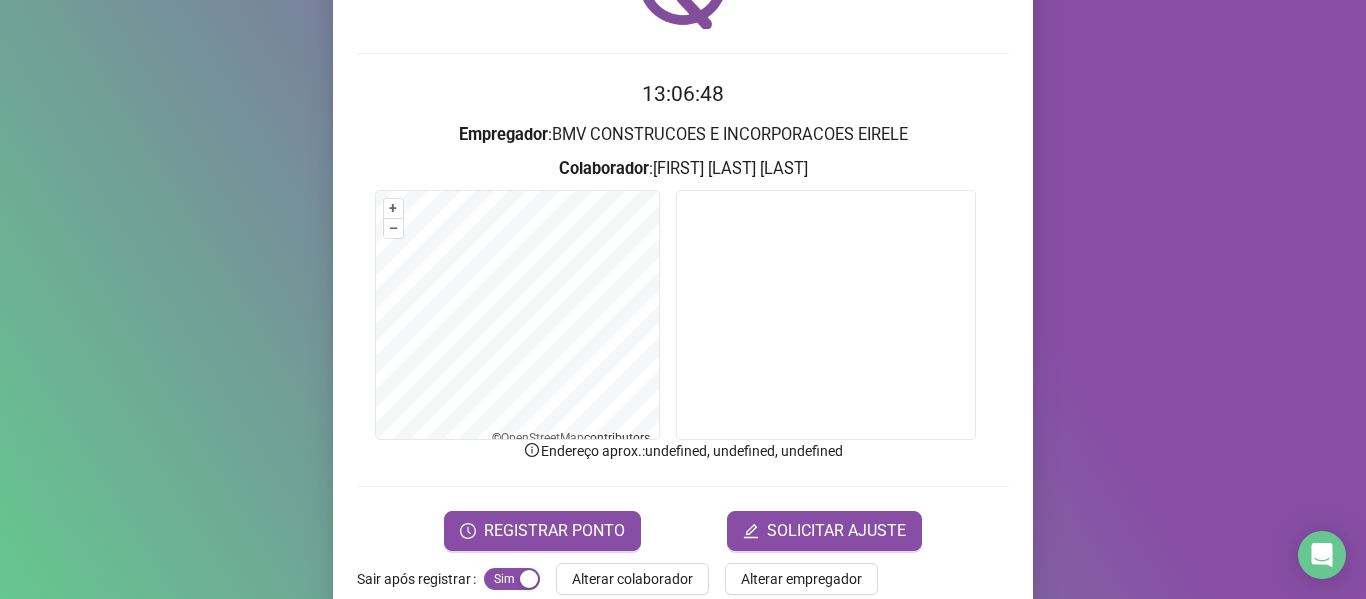 scroll, scrollTop: 166, scrollLeft: 0, axis: vertical 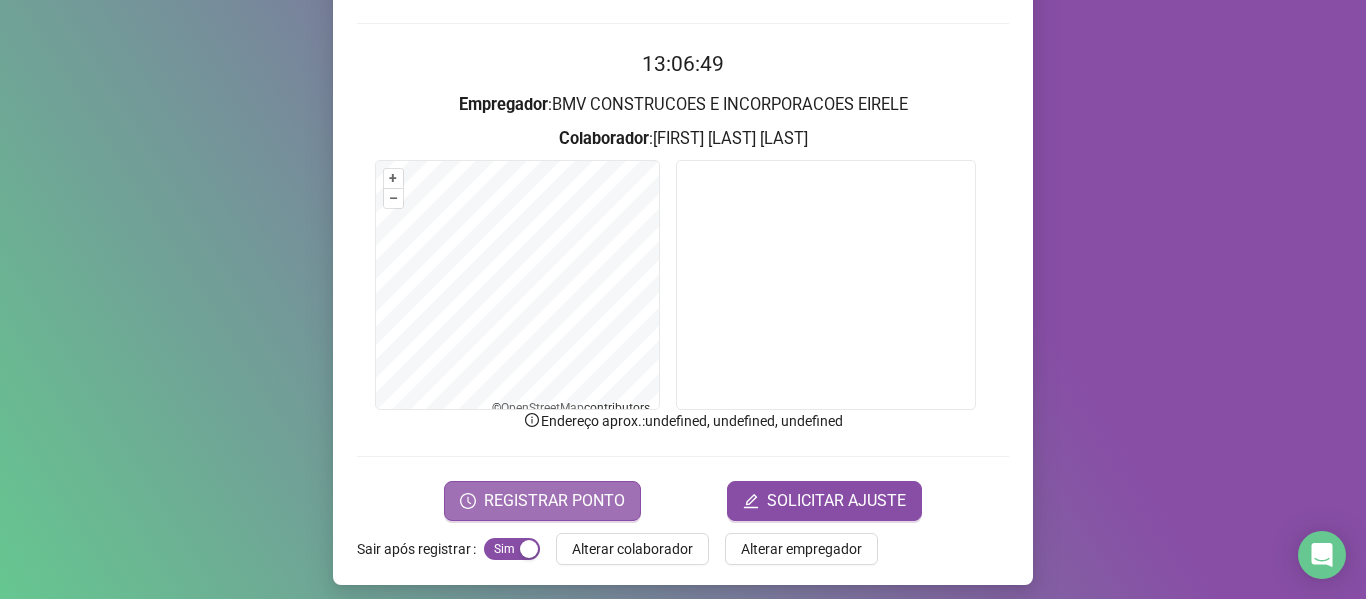 click on "REGISTRAR PONTO" at bounding box center (554, 501) 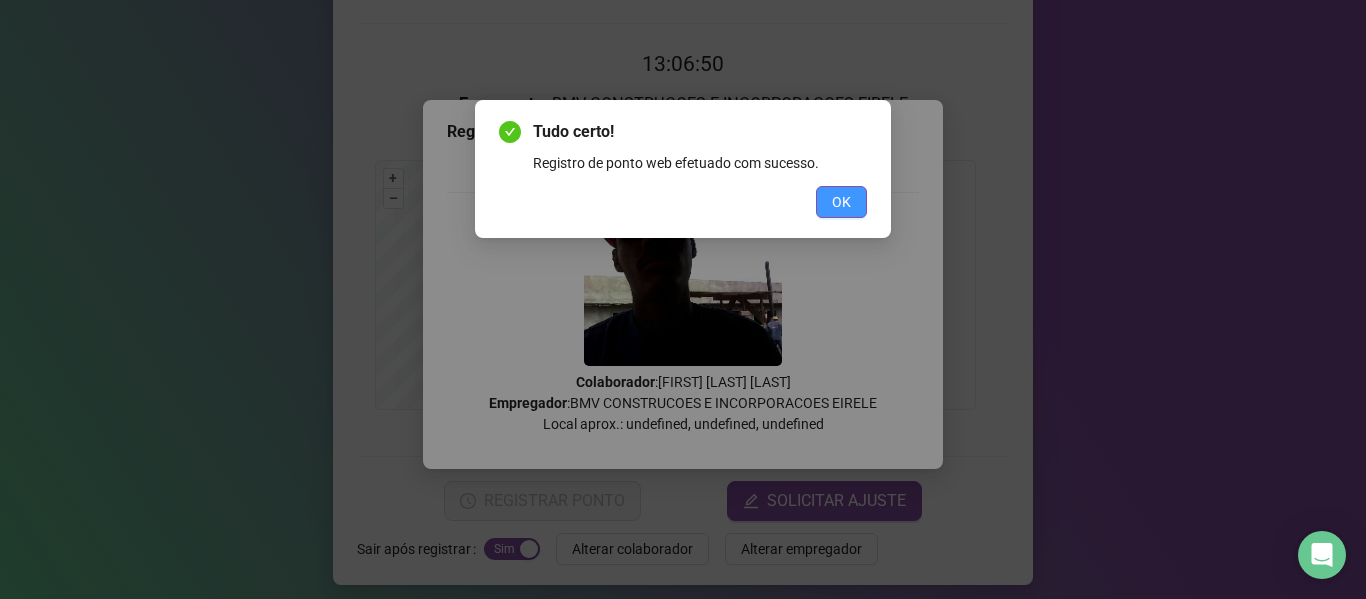 click on "OK" at bounding box center [841, 202] 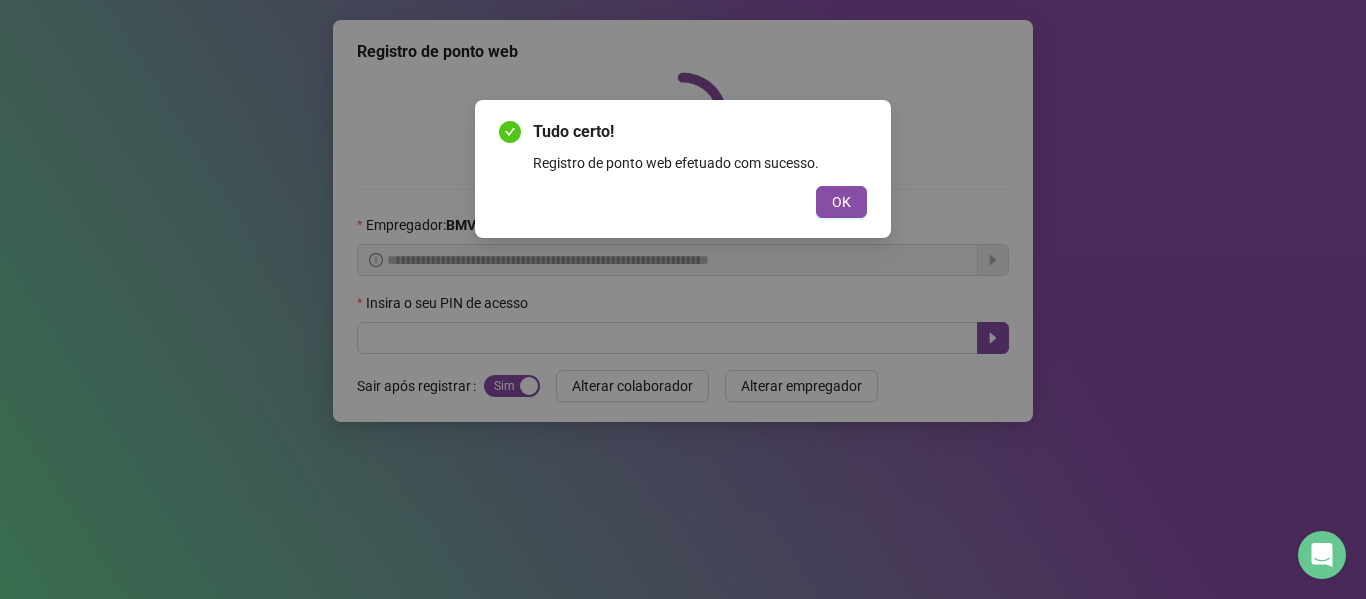scroll, scrollTop: 0, scrollLeft: 0, axis: both 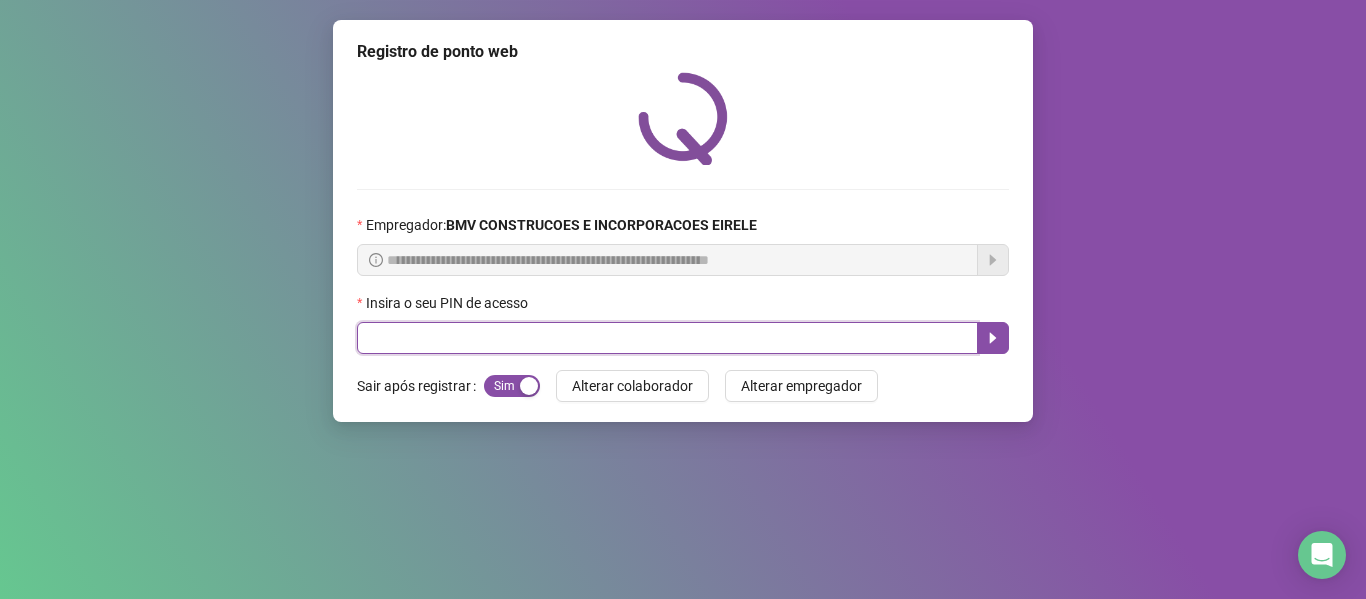 click at bounding box center [667, 338] 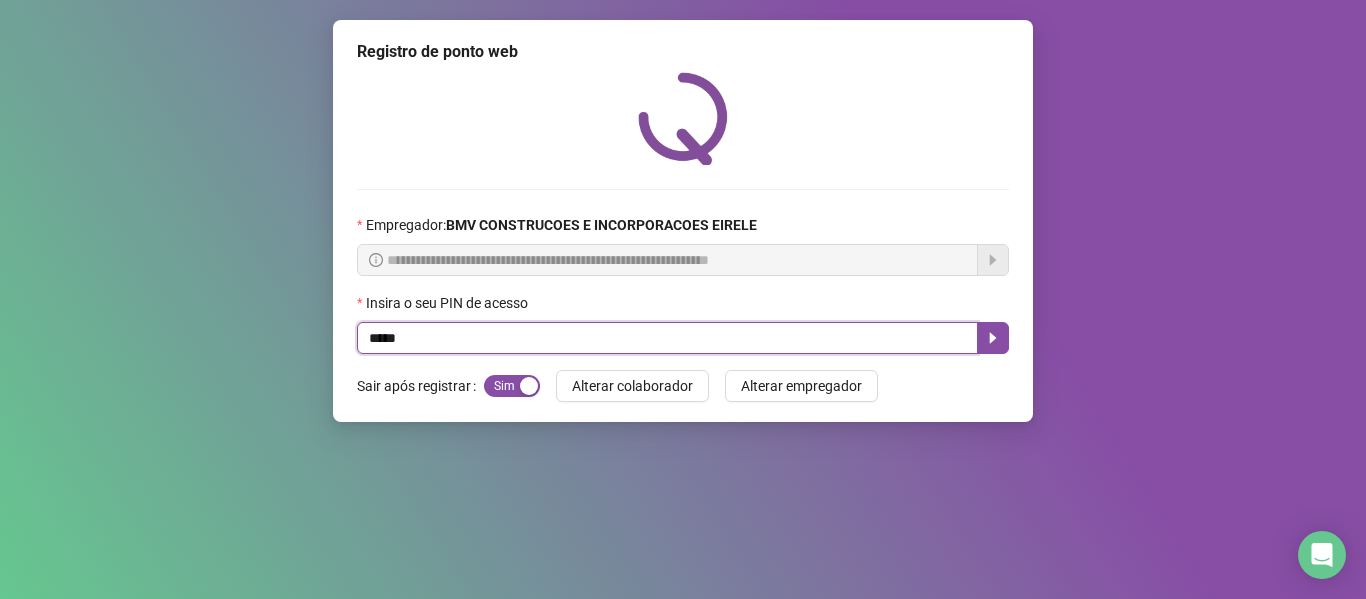 type on "*****" 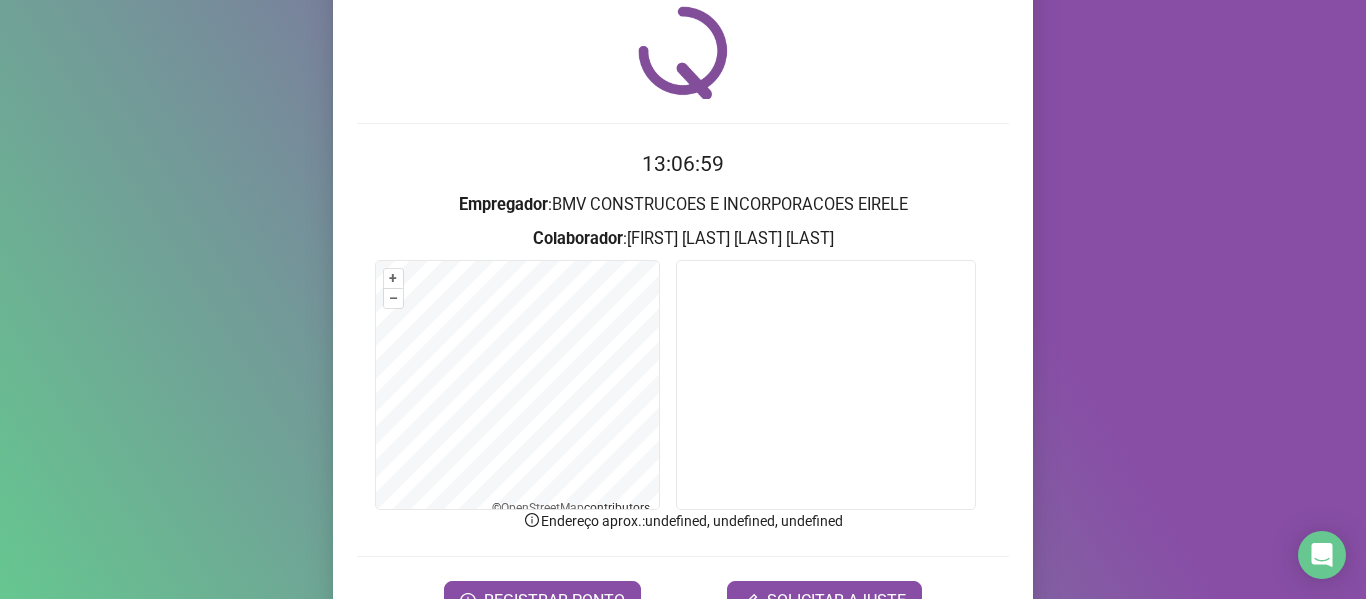 scroll, scrollTop: 176, scrollLeft: 0, axis: vertical 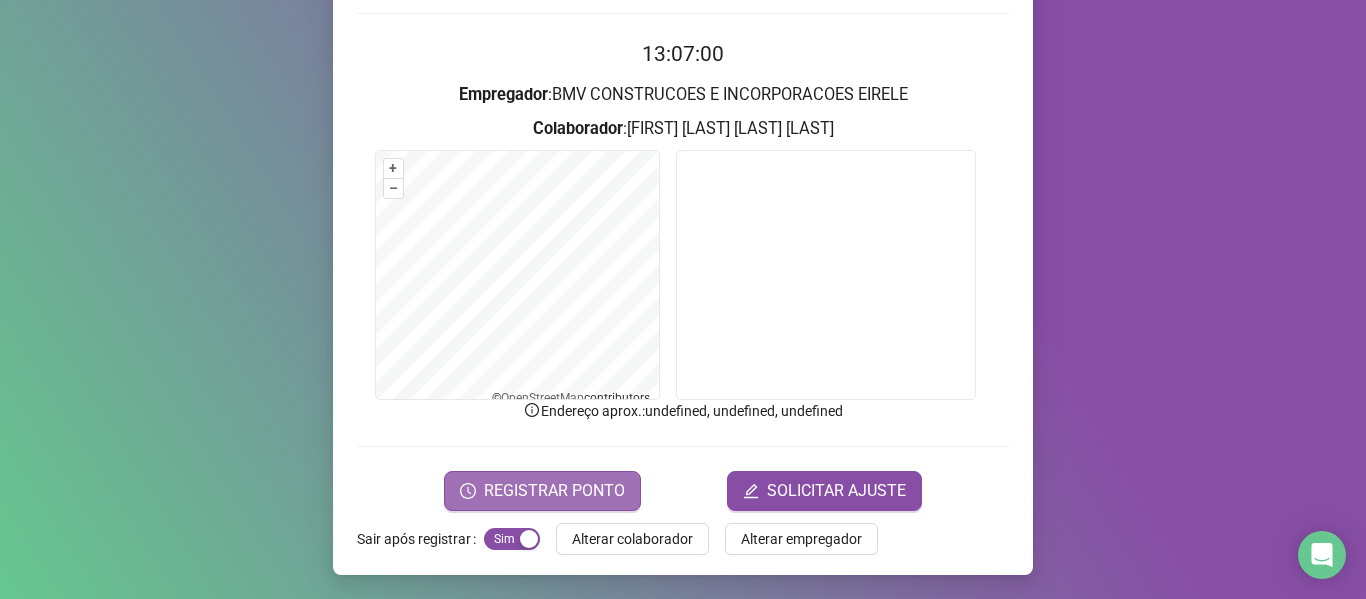 click on "REGISTRAR PONTO" at bounding box center [554, 491] 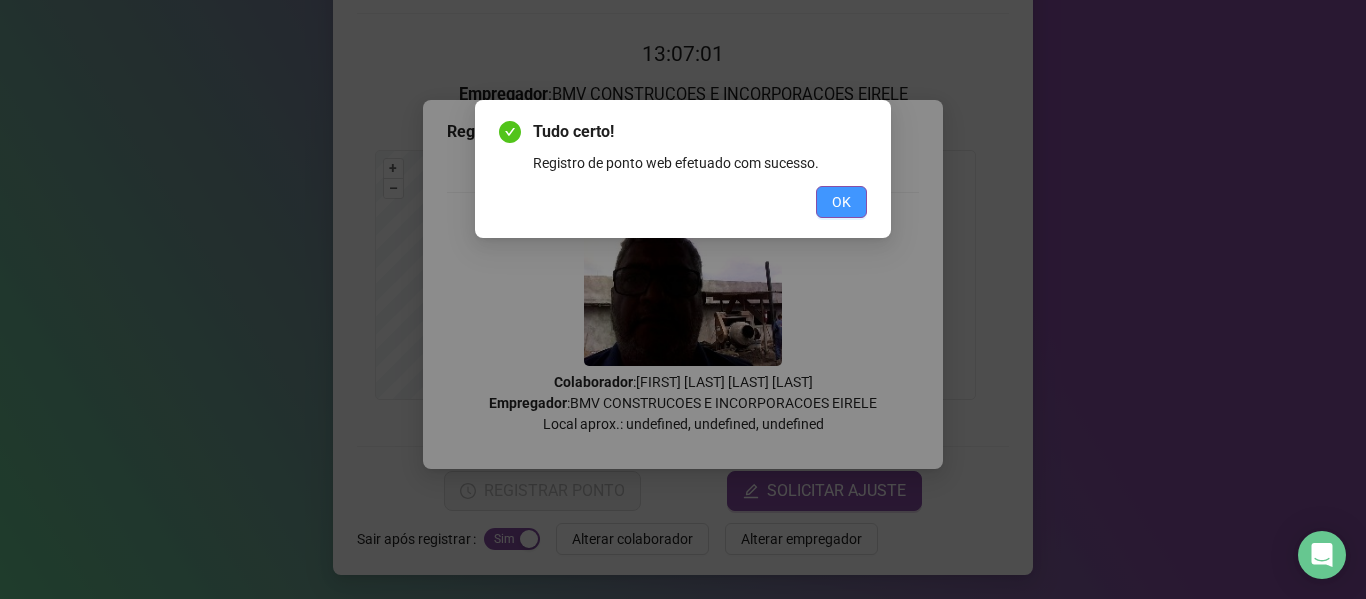 click on "OK" at bounding box center (841, 202) 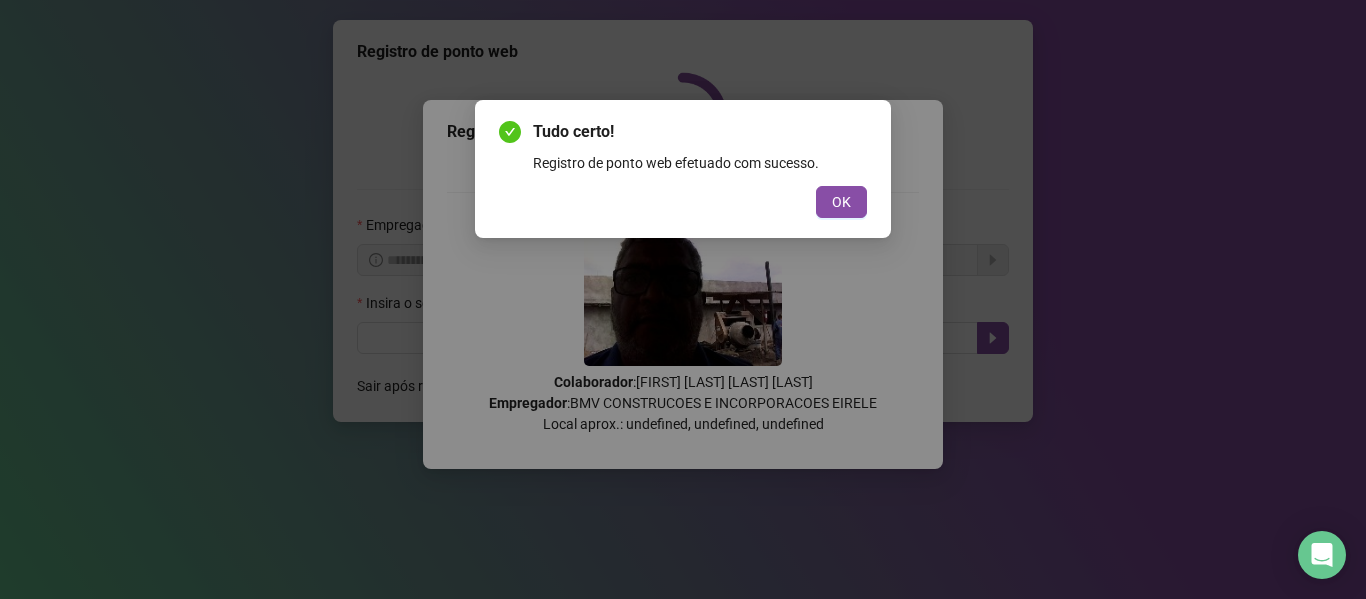 scroll, scrollTop: 0, scrollLeft: 0, axis: both 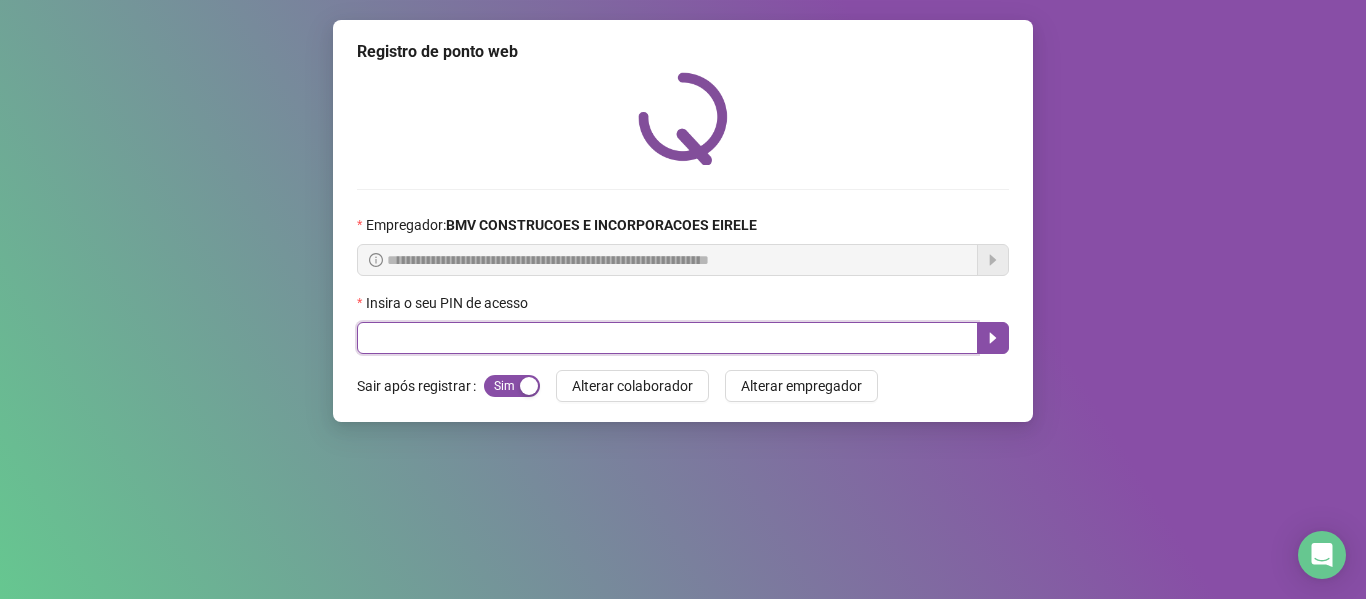 click at bounding box center [667, 338] 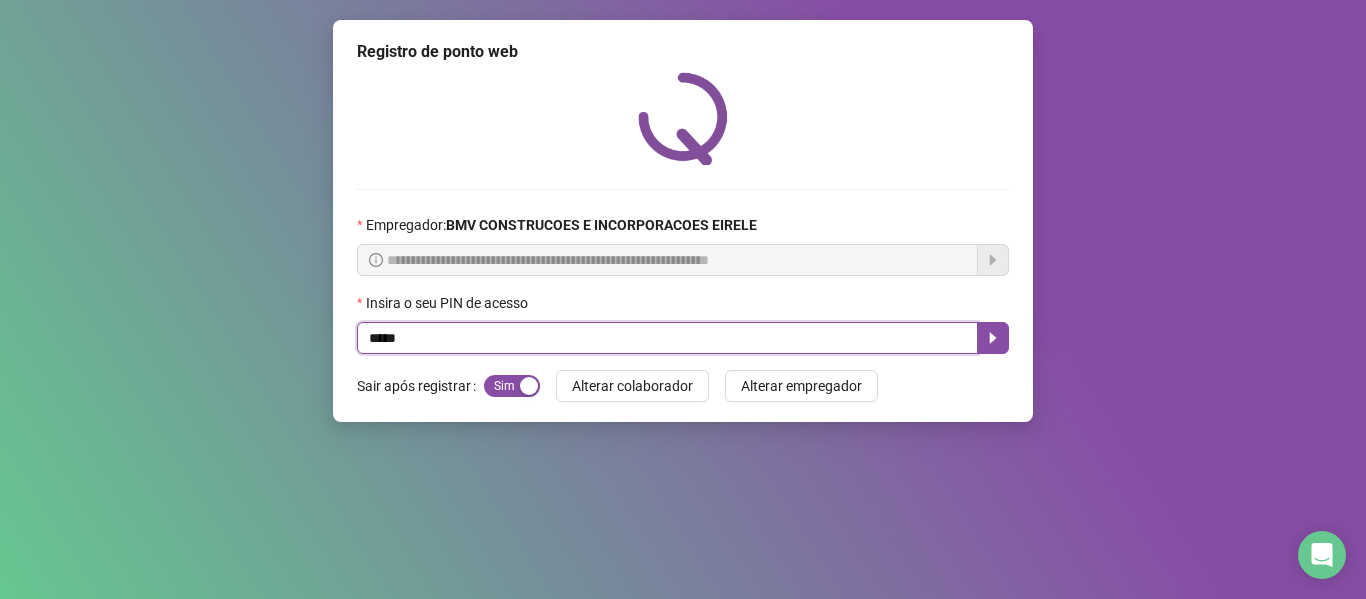 type on "*****" 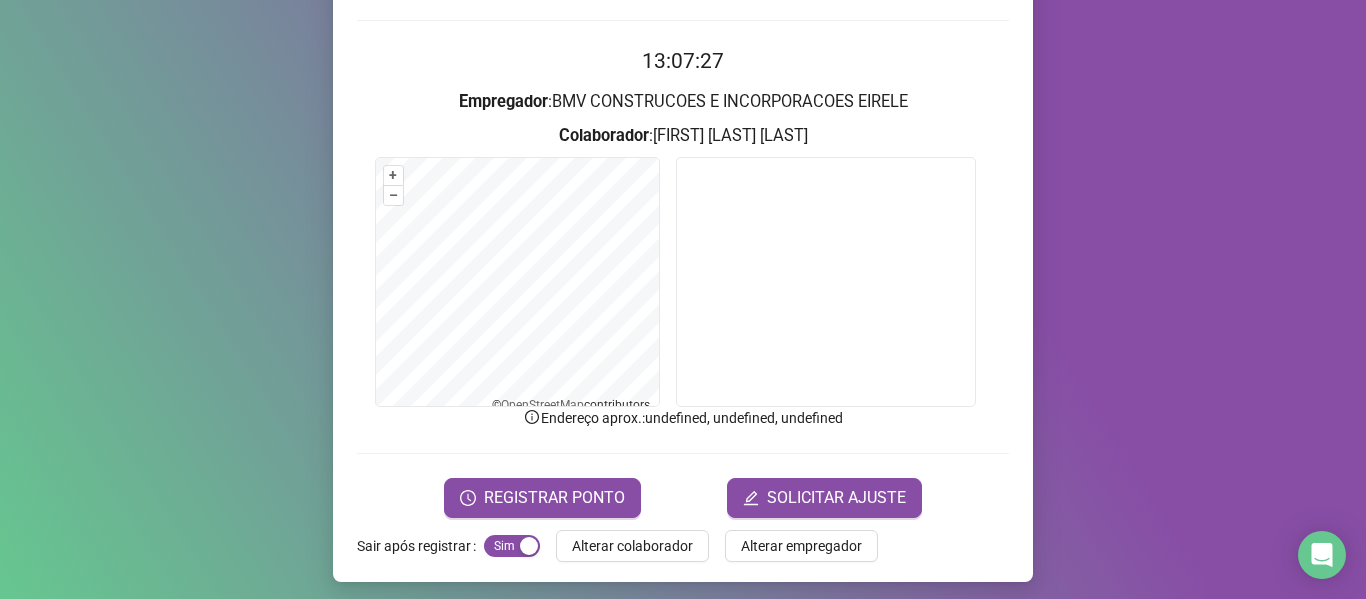 scroll, scrollTop: 176, scrollLeft: 0, axis: vertical 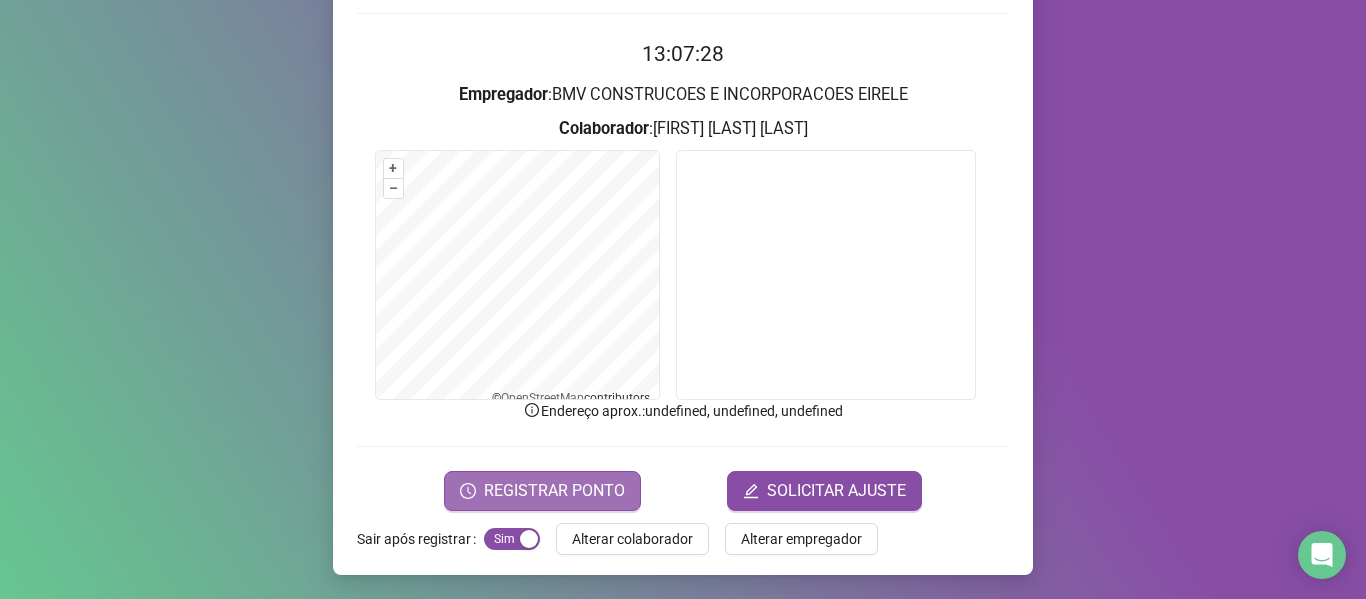 click on "REGISTRAR PONTO" at bounding box center [554, 491] 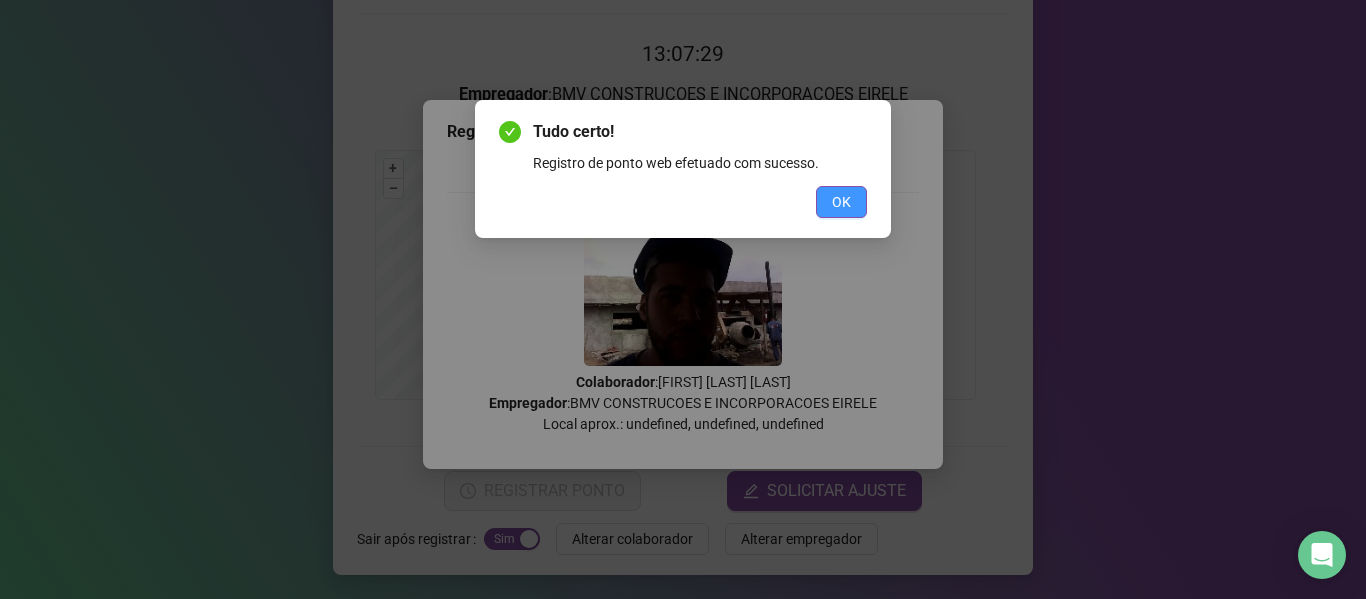 click on "OK" at bounding box center [841, 202] 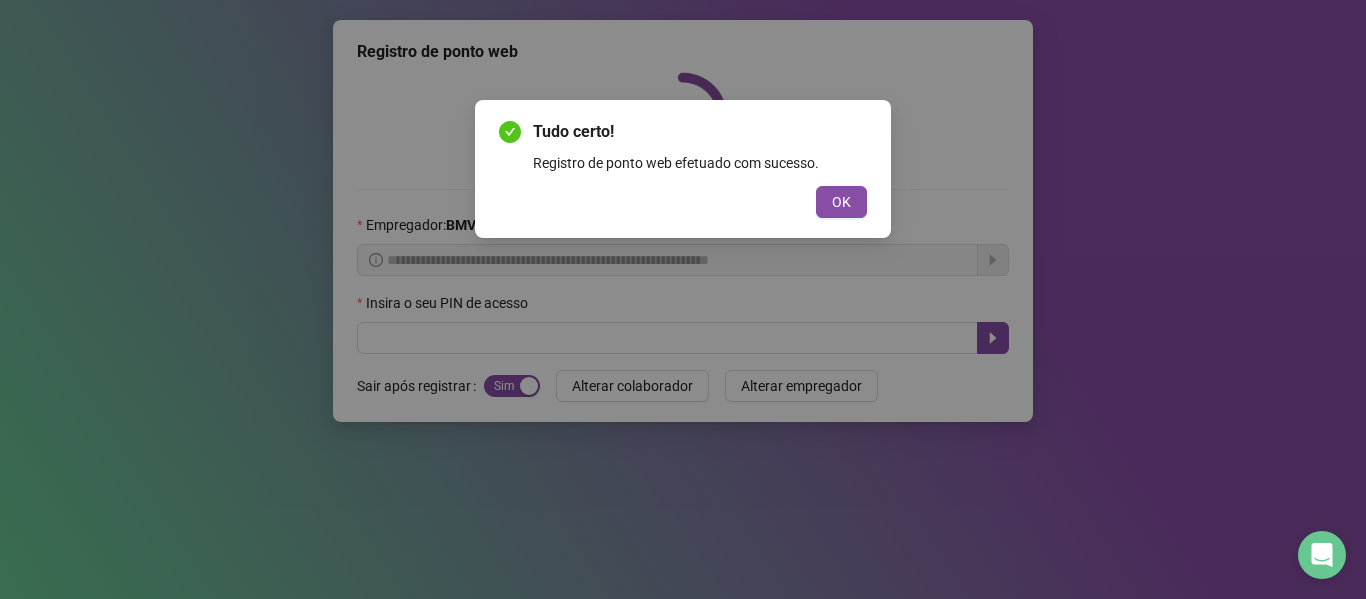 scroll, scrollTop: 0, scrollLeft: 0, axis: both 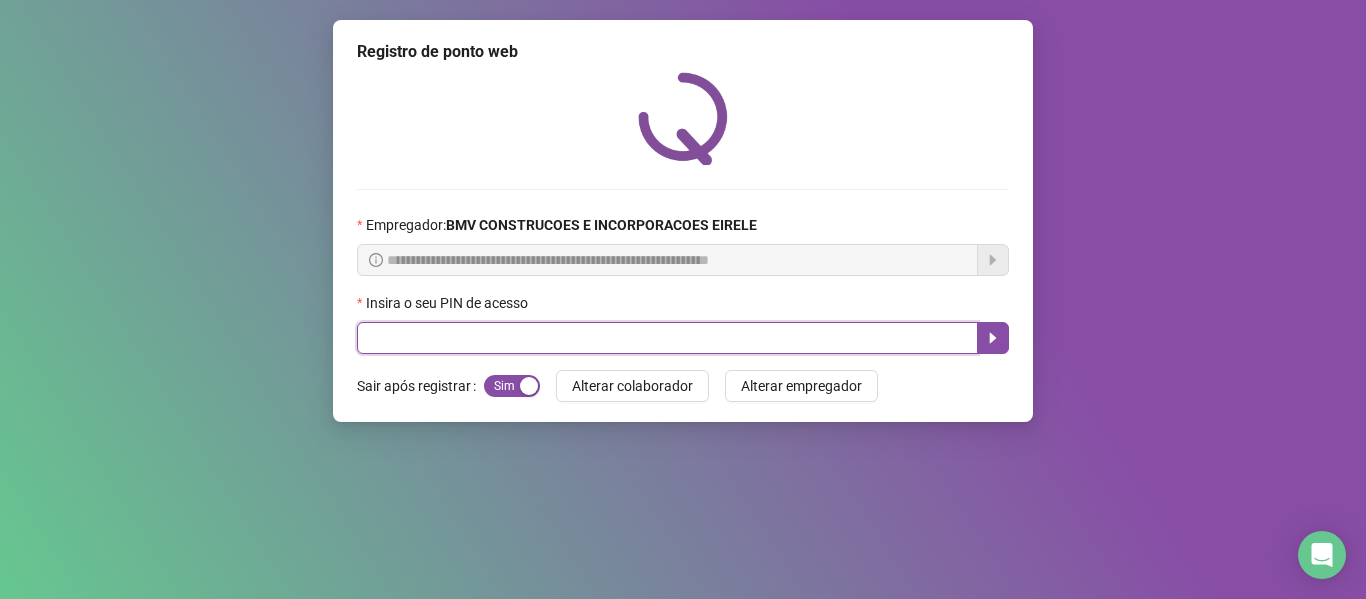 click at bounding box center [667, 338] 